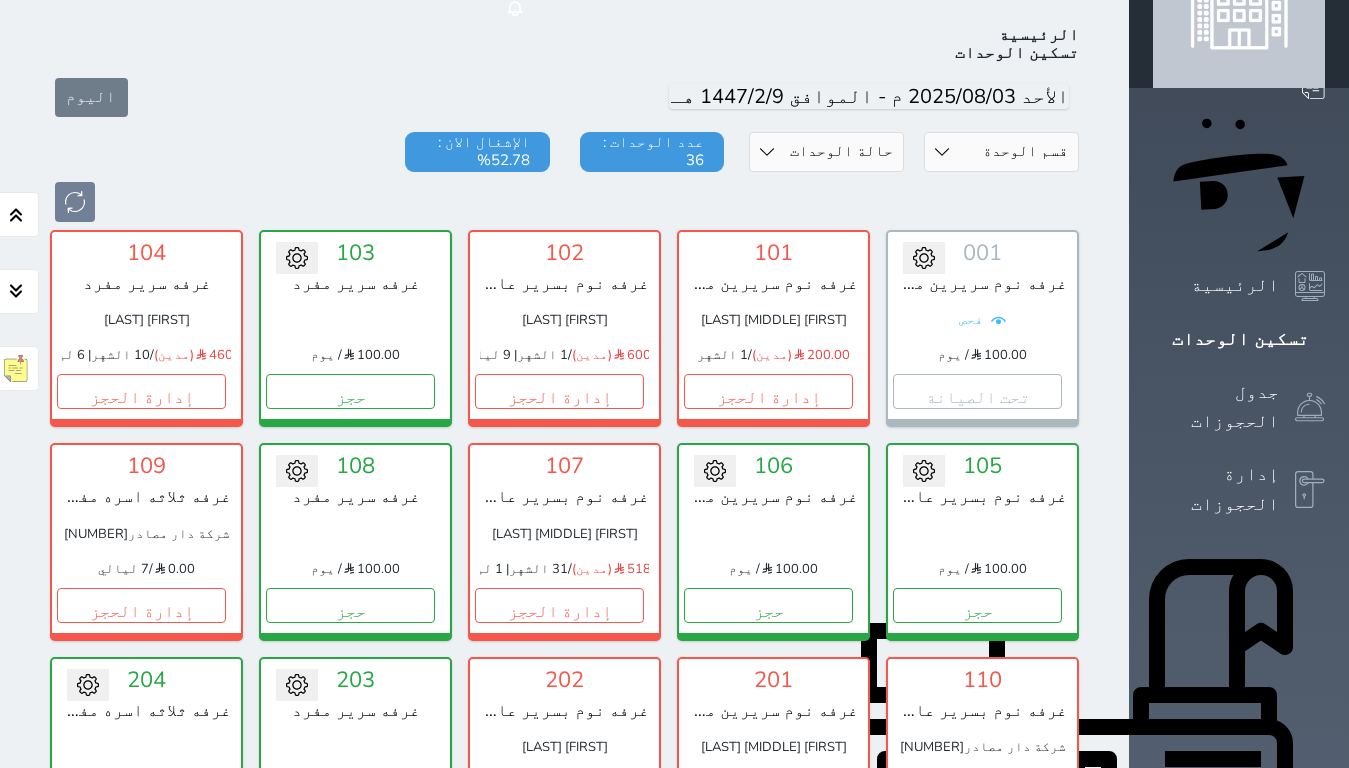 scroll, scrollTop: 0, scrollLeft: 0, axis: both 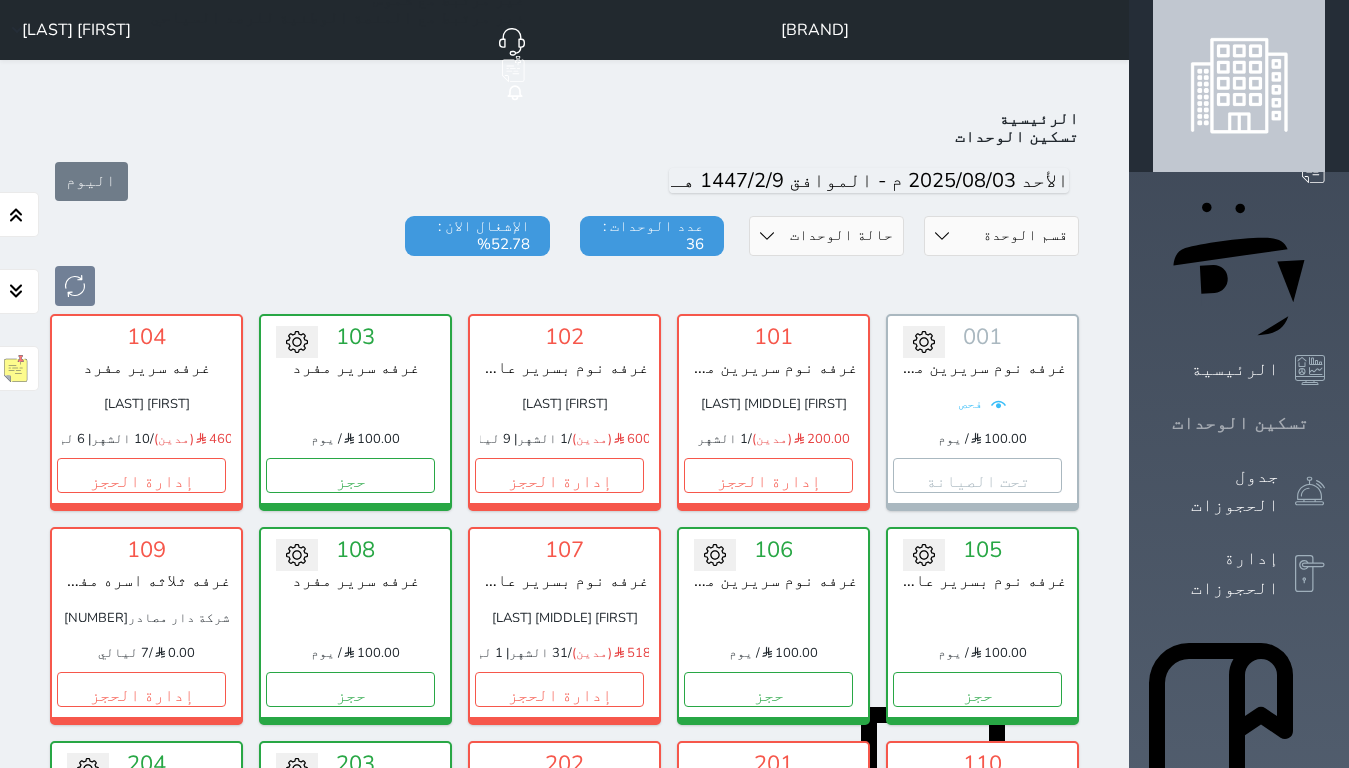 click 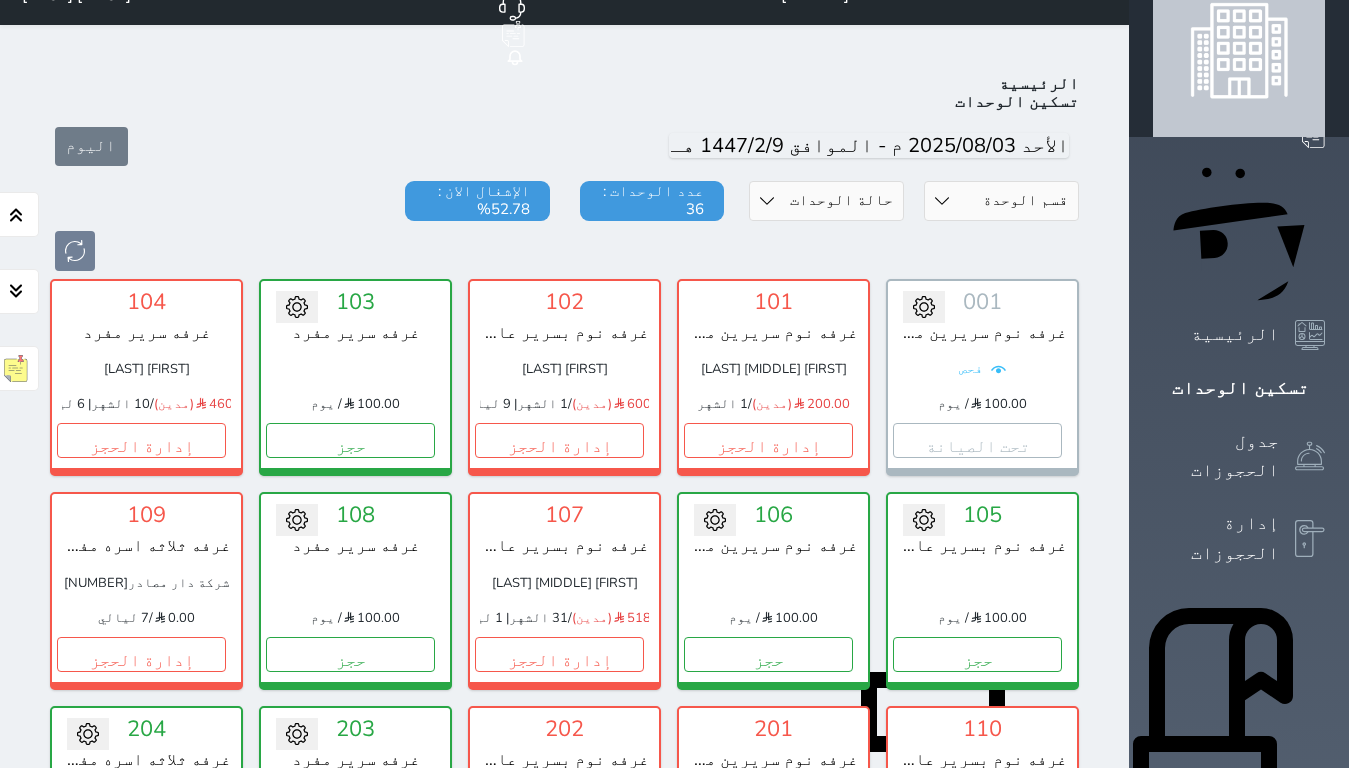 scroll, scrollTop: 0, scrollLeft: 0, axis: both 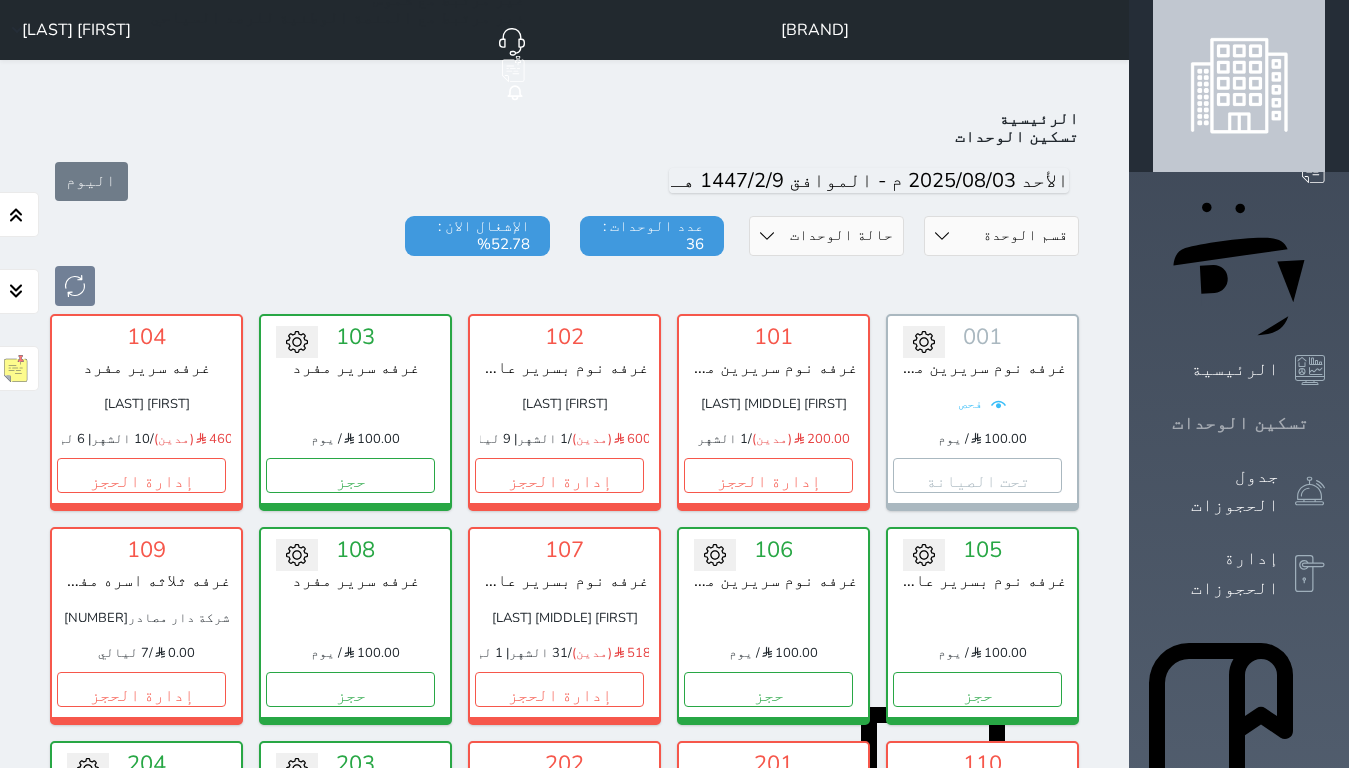 click on "تسكين الوحدات" at bounding box center [1240, 423] 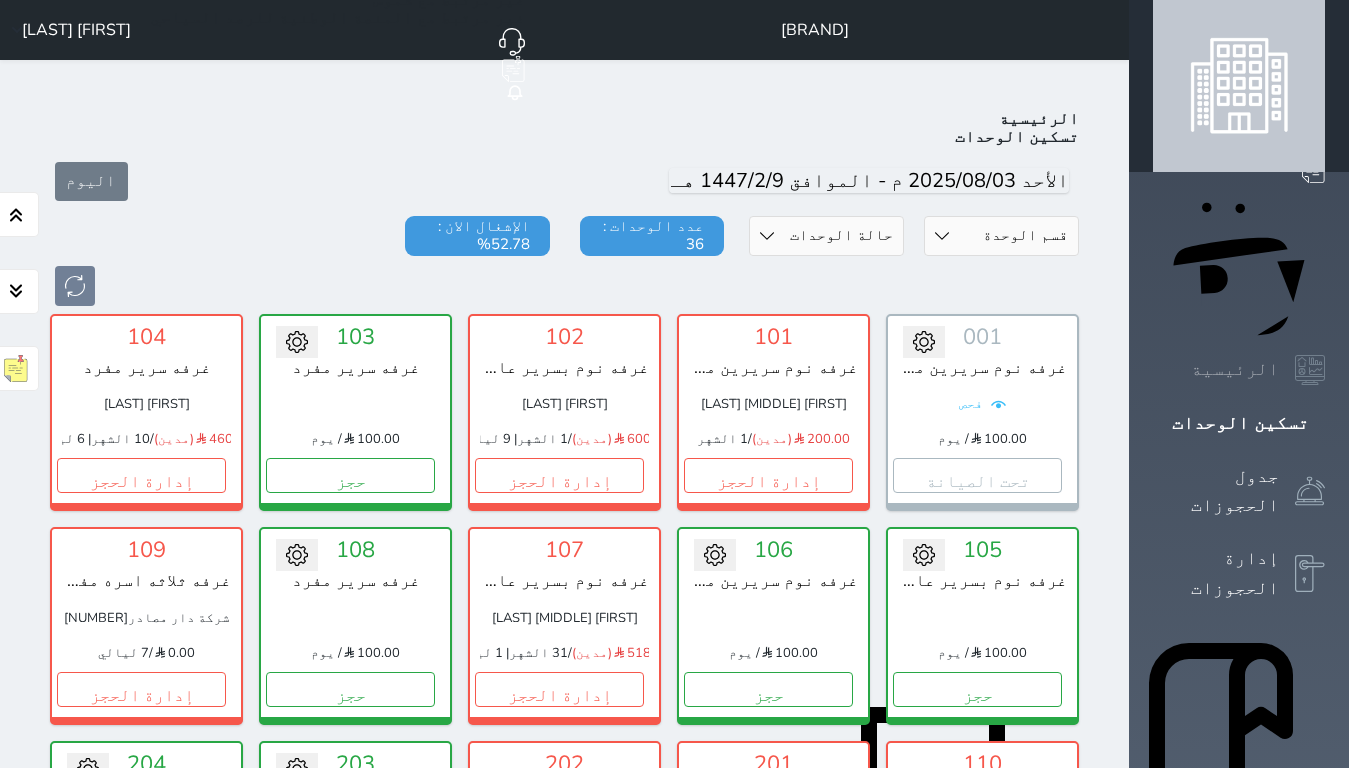 click on "الرئيسية" at bounding box center [1239, 370] 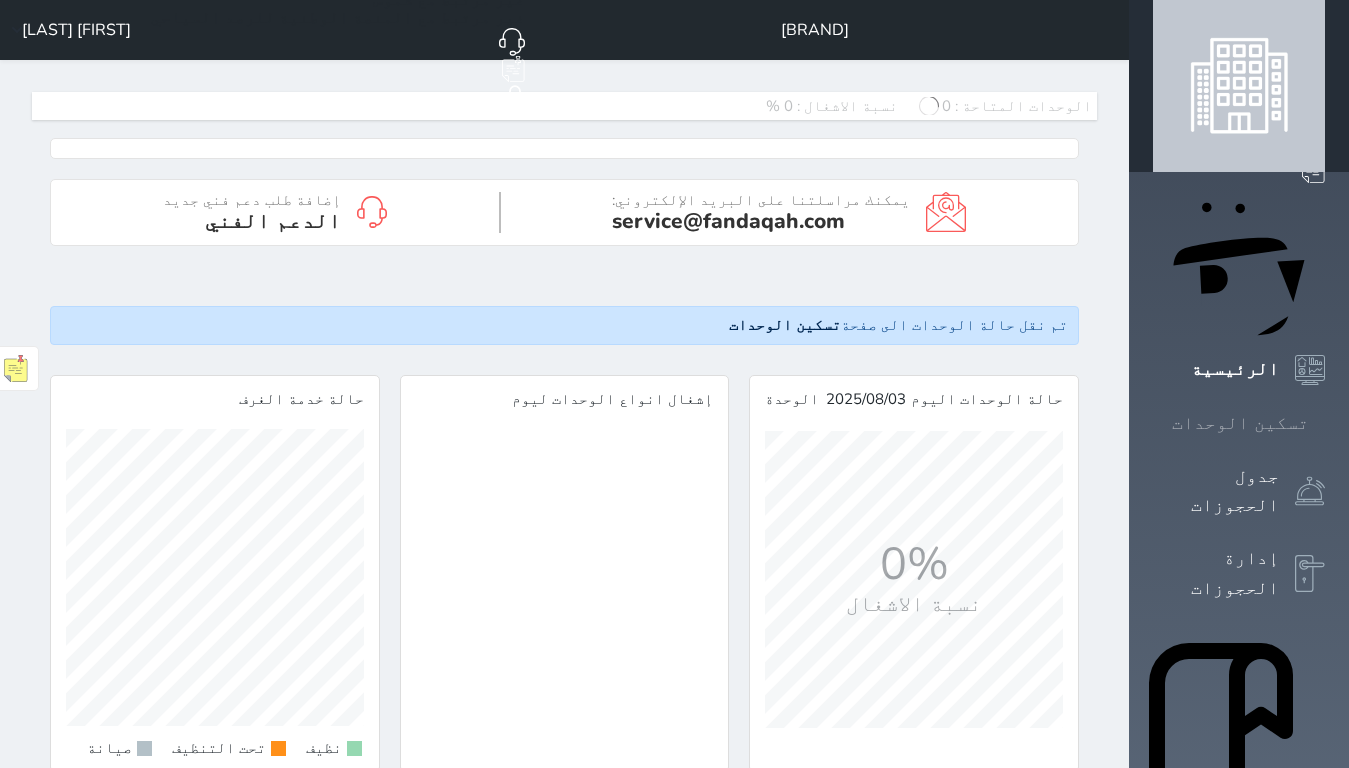 click on "تسكين الوحدات" at bounding box center [1239, 423] 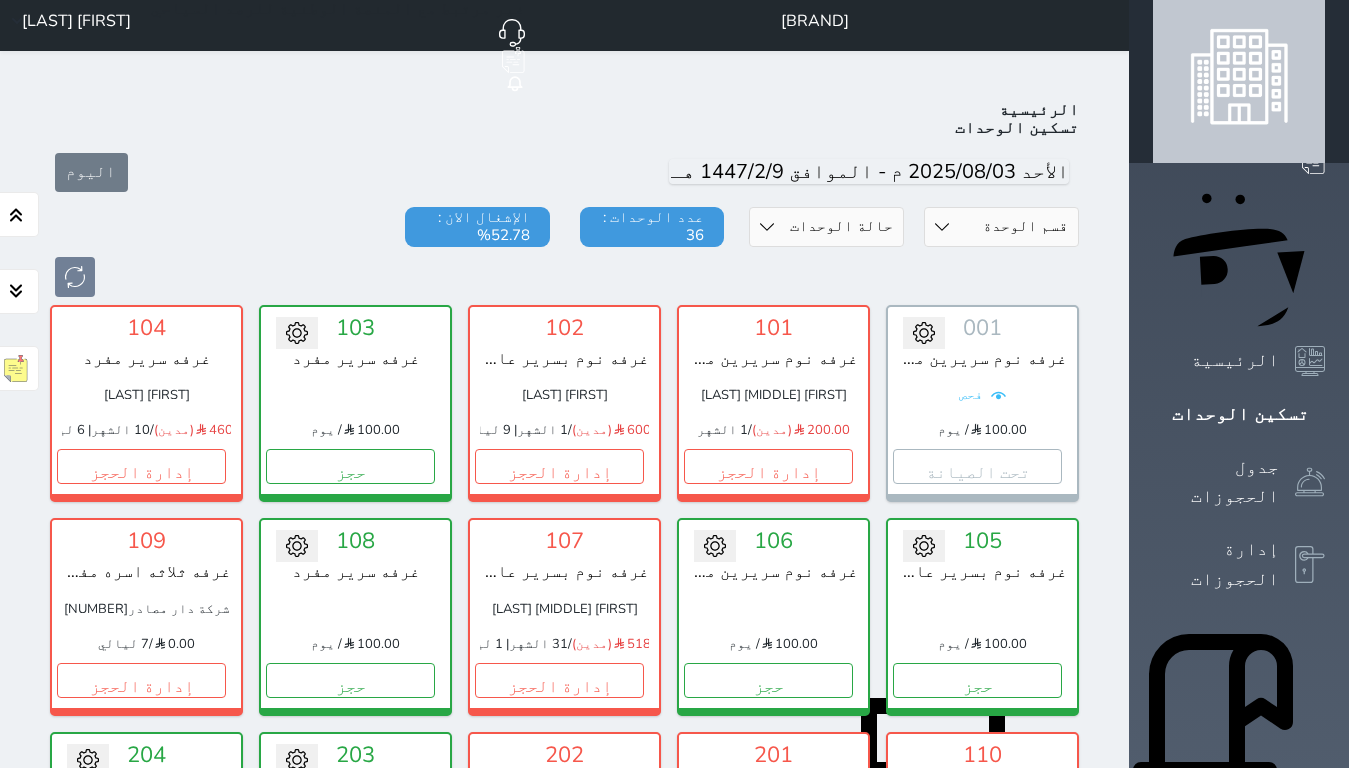 scroll, scrollTop: 0, scrollLeft: 0, axis: both 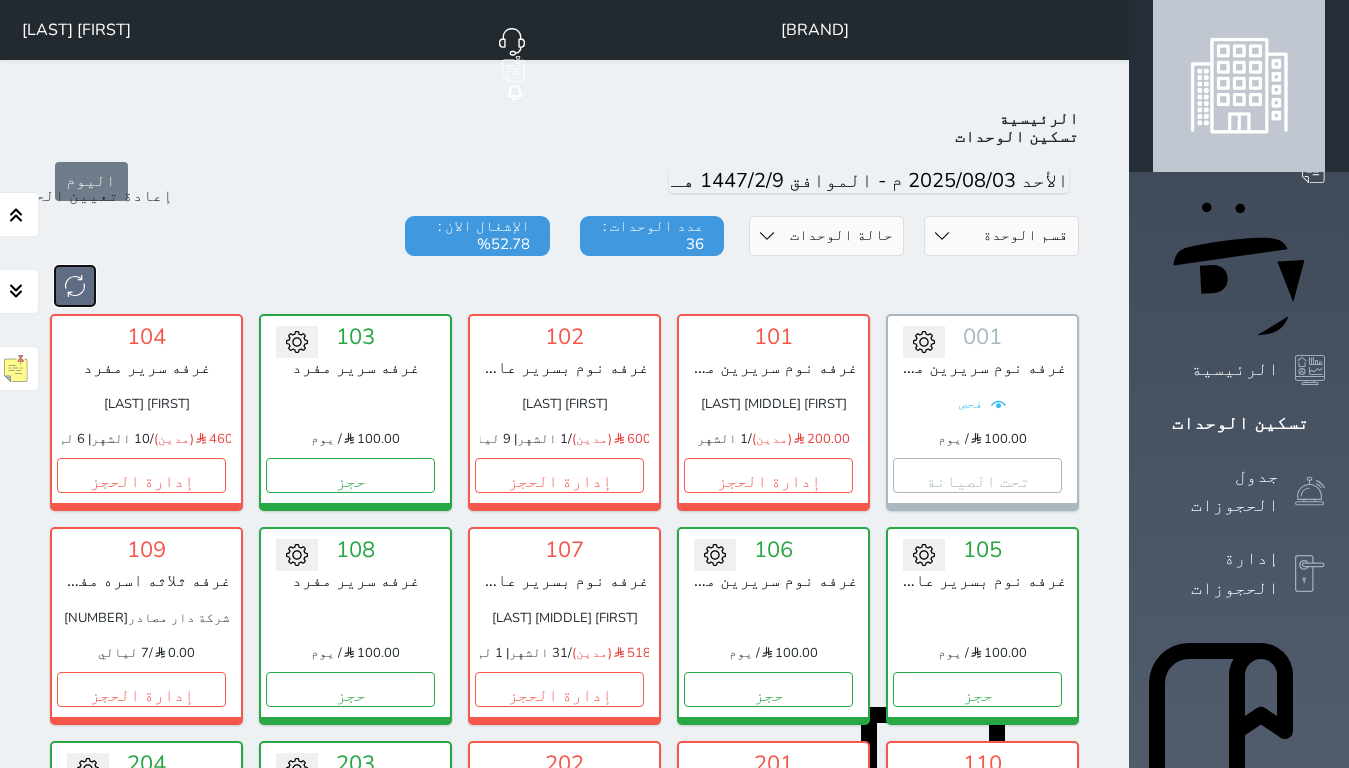 click at bounding box center [75, 286] 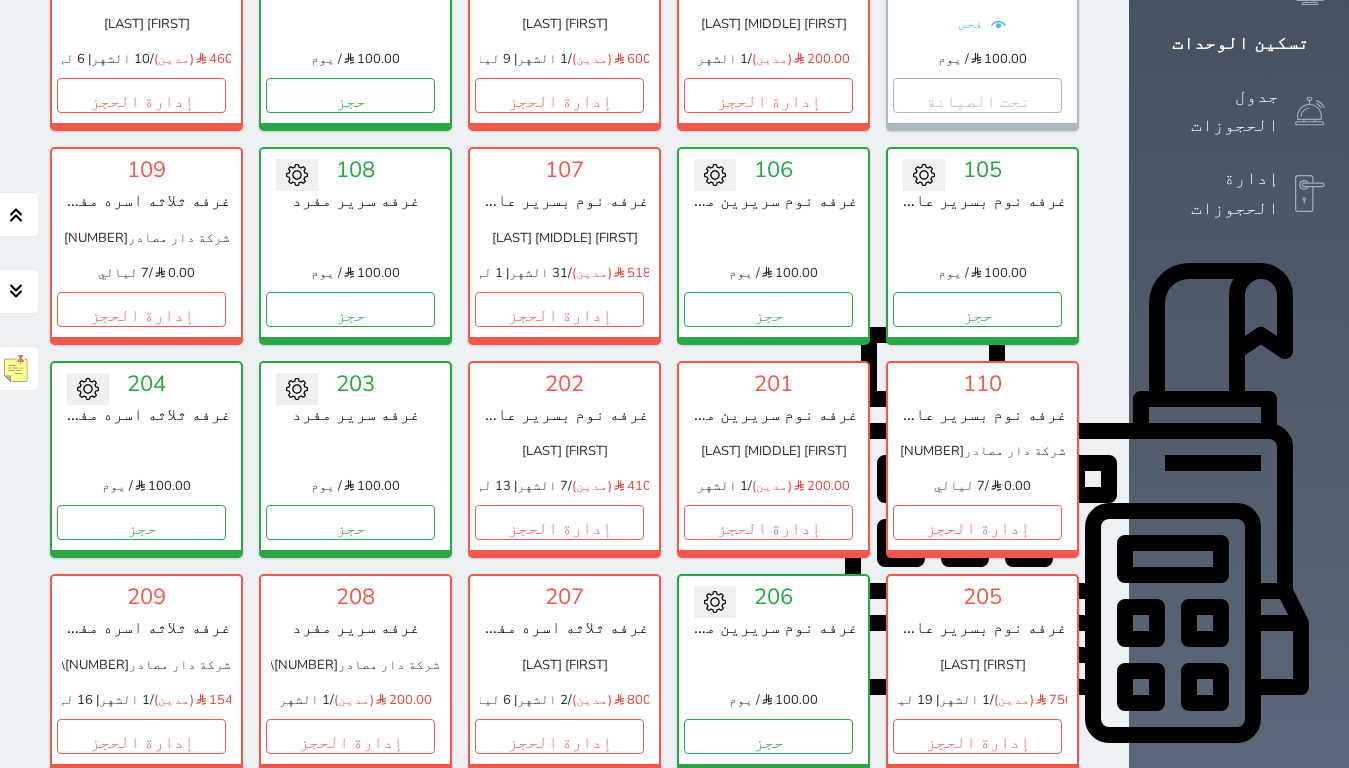 scroll, scrollTop: 15, scrollLeft: 0, axis: vertical 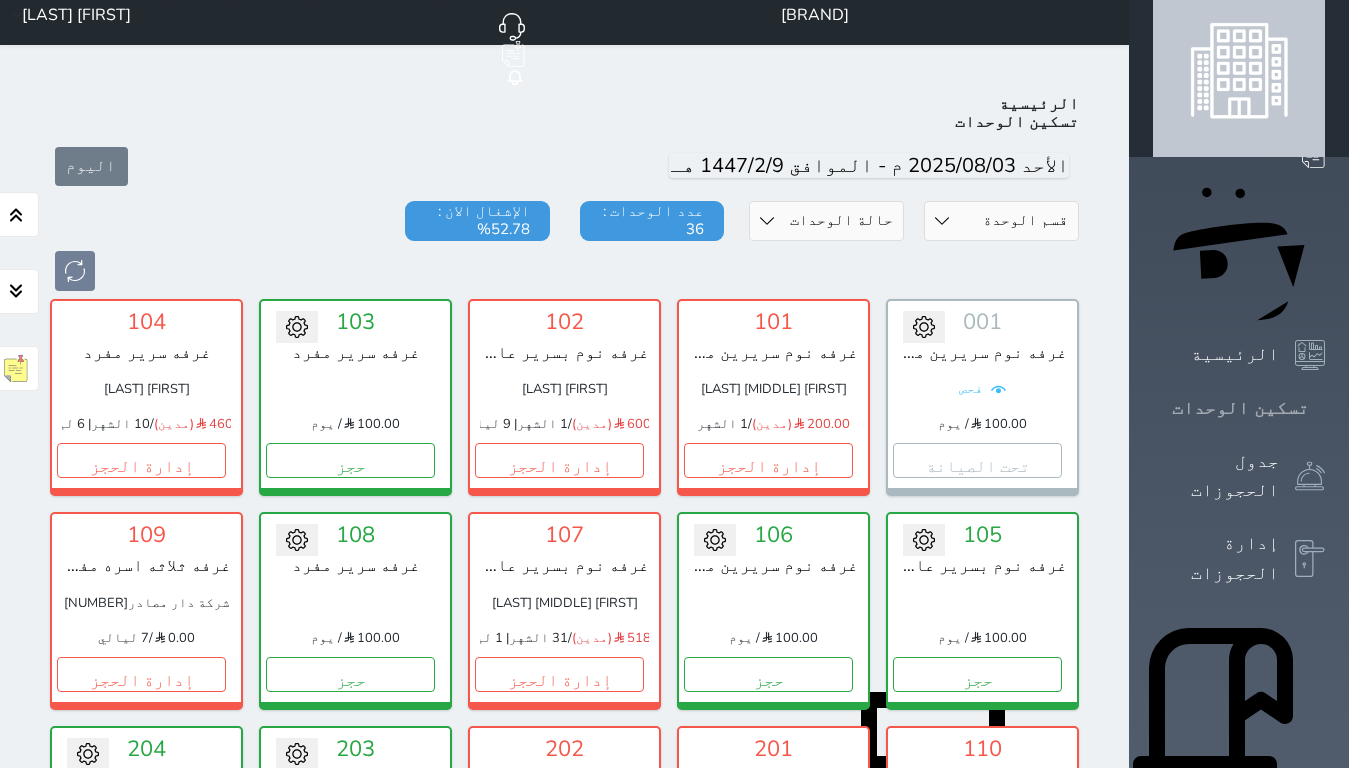 click on "تسكين الوحدات" at bounding box center [1239, 408] 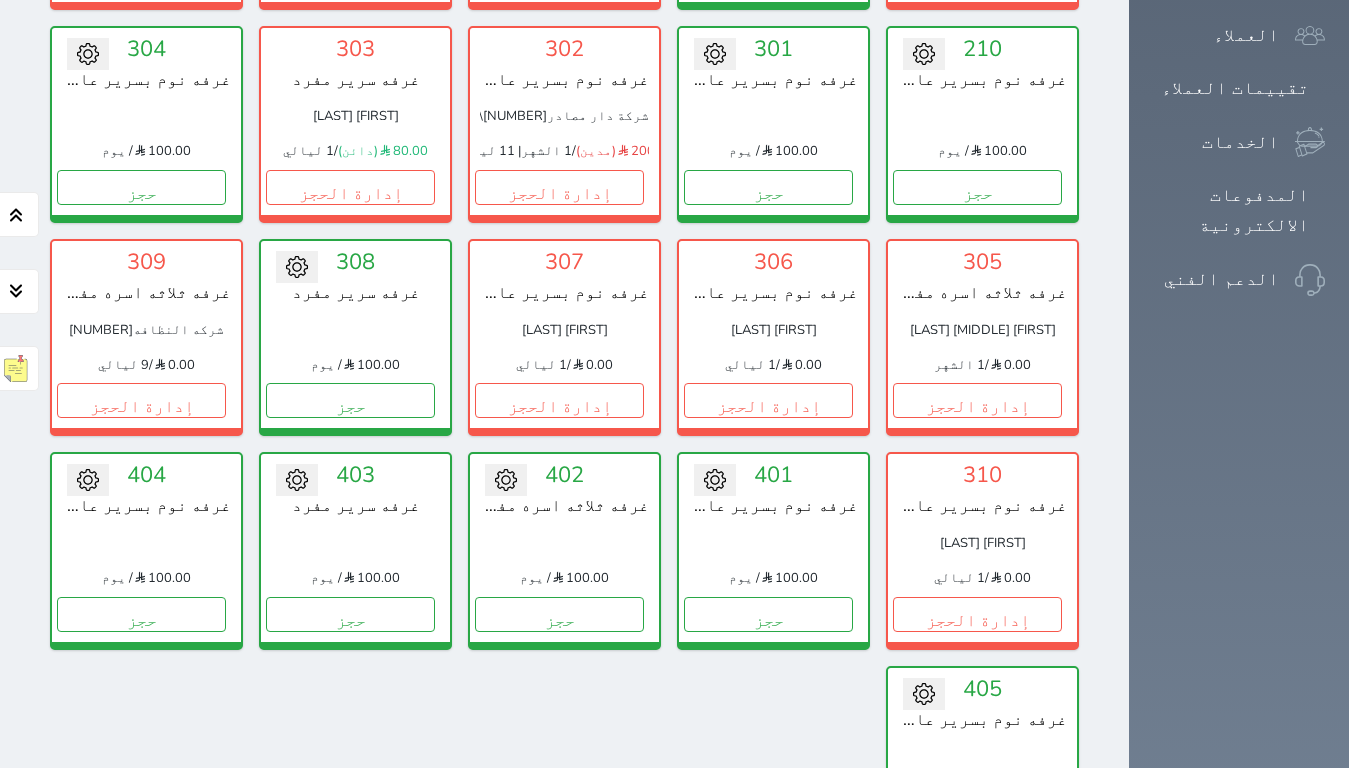scroll, scrollTop: 1215, scrollLeft: 0, axis: vertical 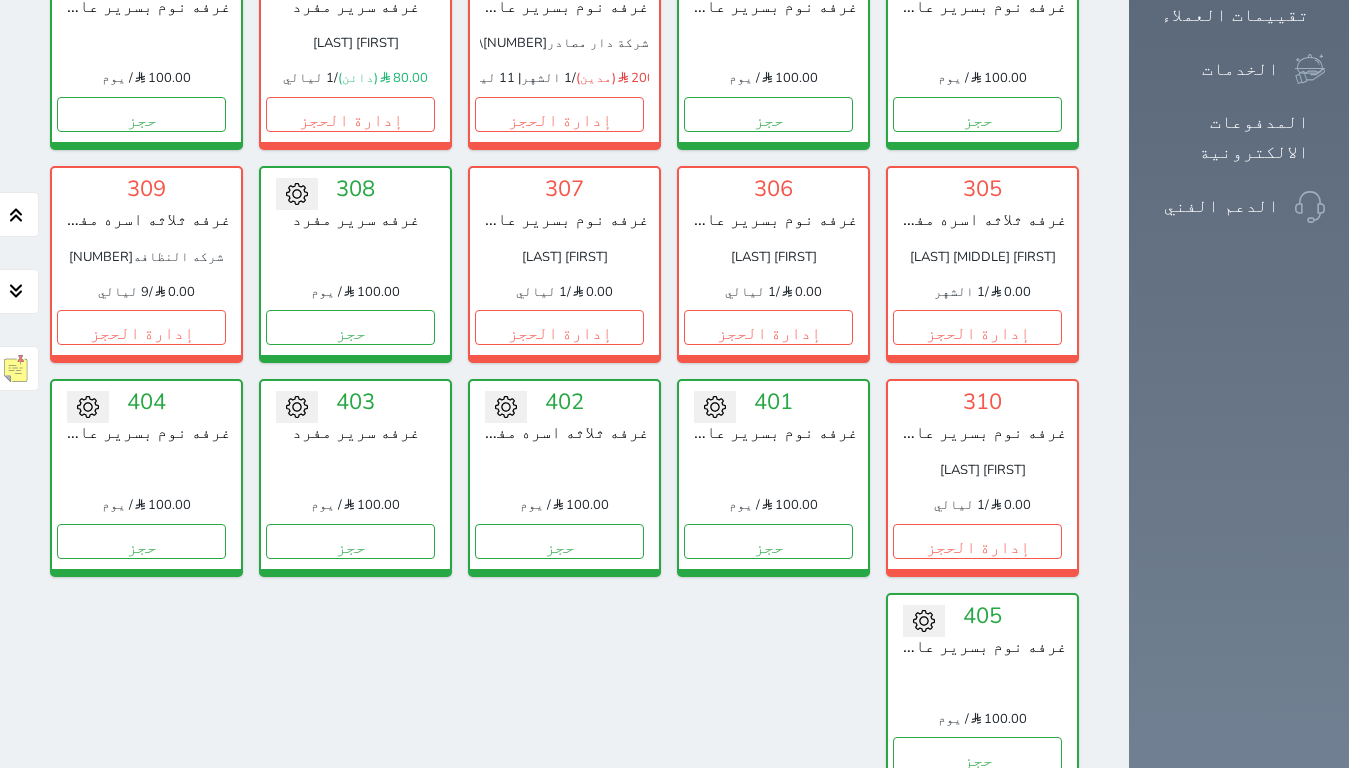 click on "عرض رصيد الصندوق" at bounding box center (304, 872) 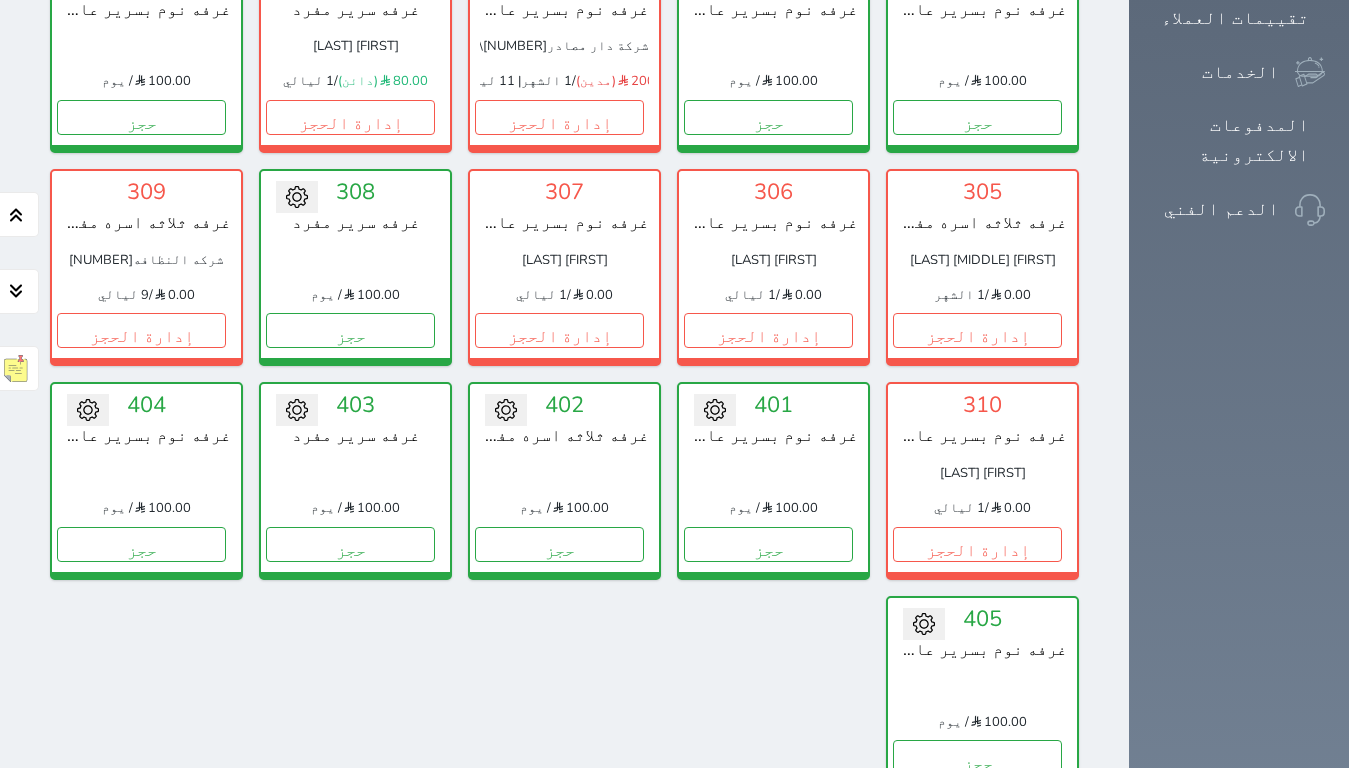 scroll, scrollTop: 1215, scrollLeft: 0, axis: vertical 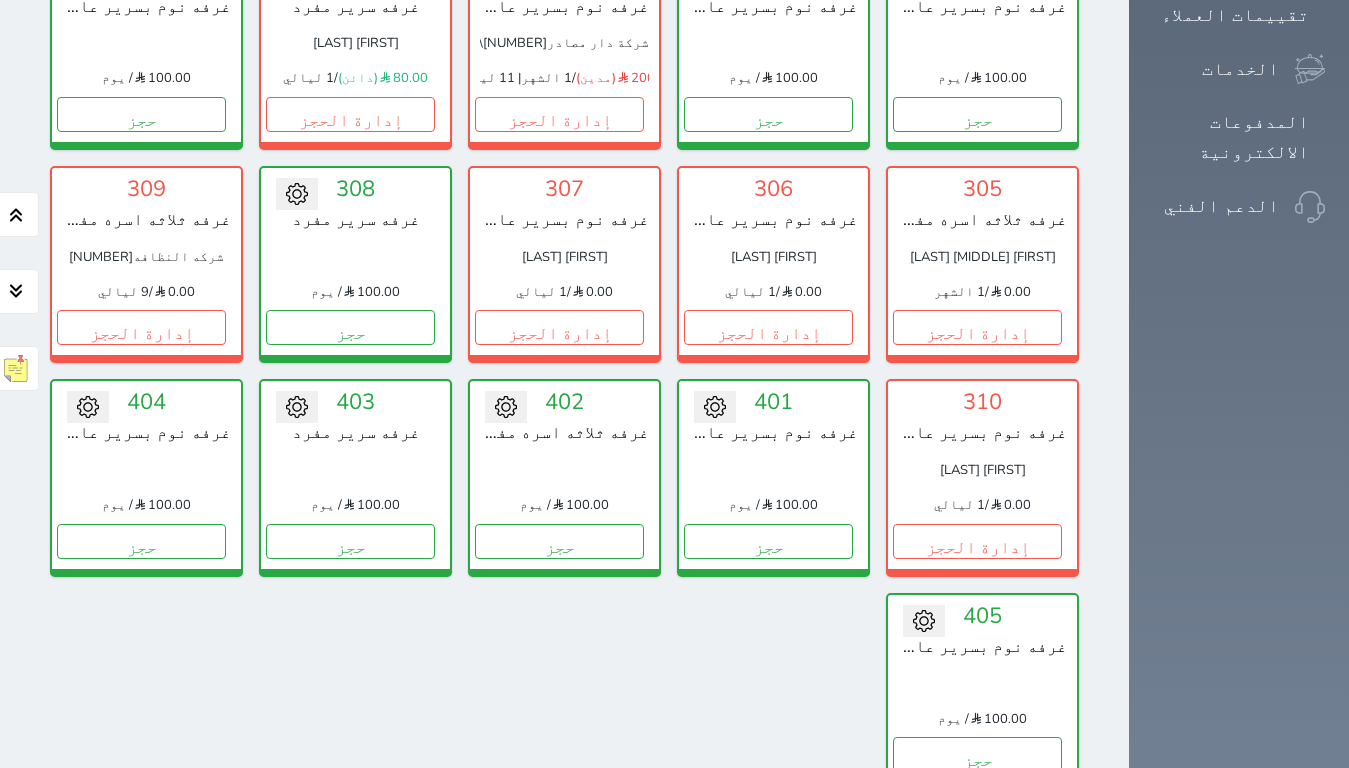 click on "عرض الوافدين" at bounding box center [827, 1142] 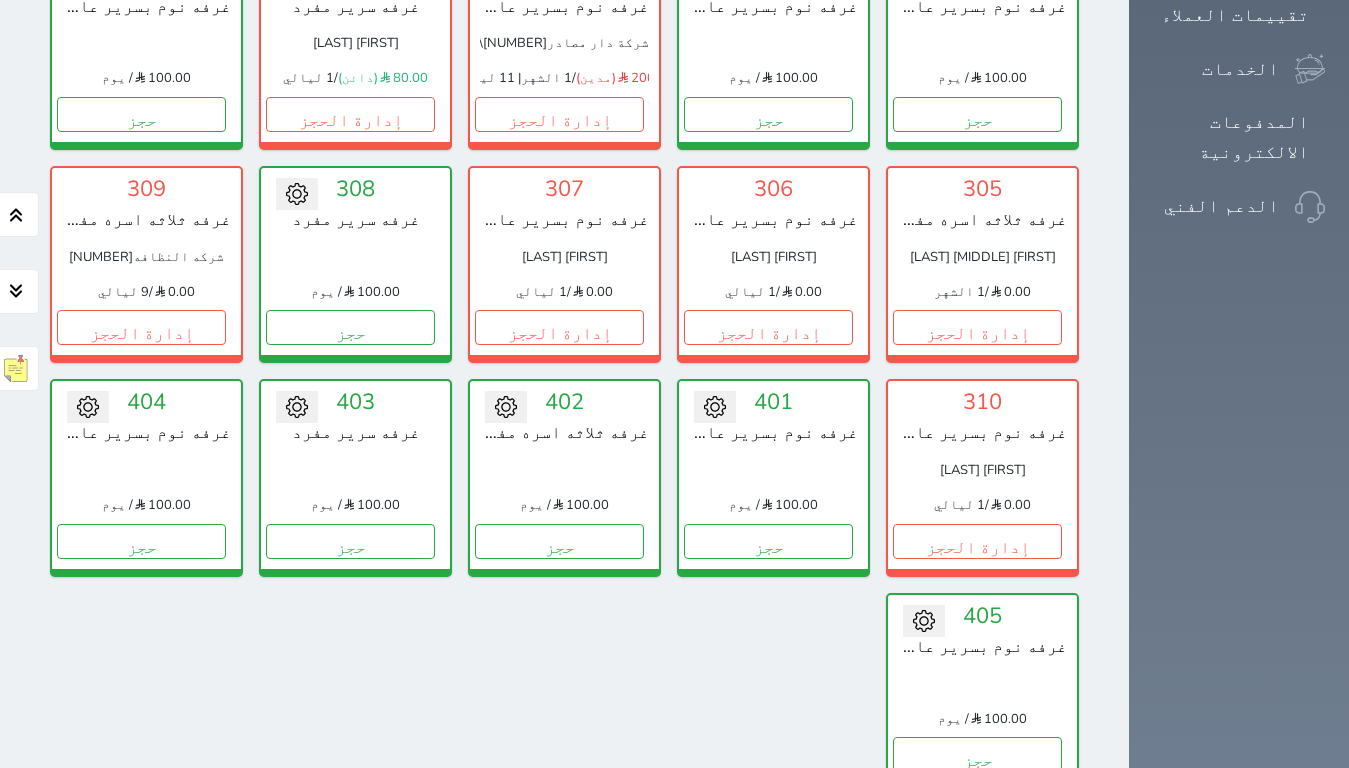 scroll, scrollTop: 1305, scrollLeft: 0, axis: vertical 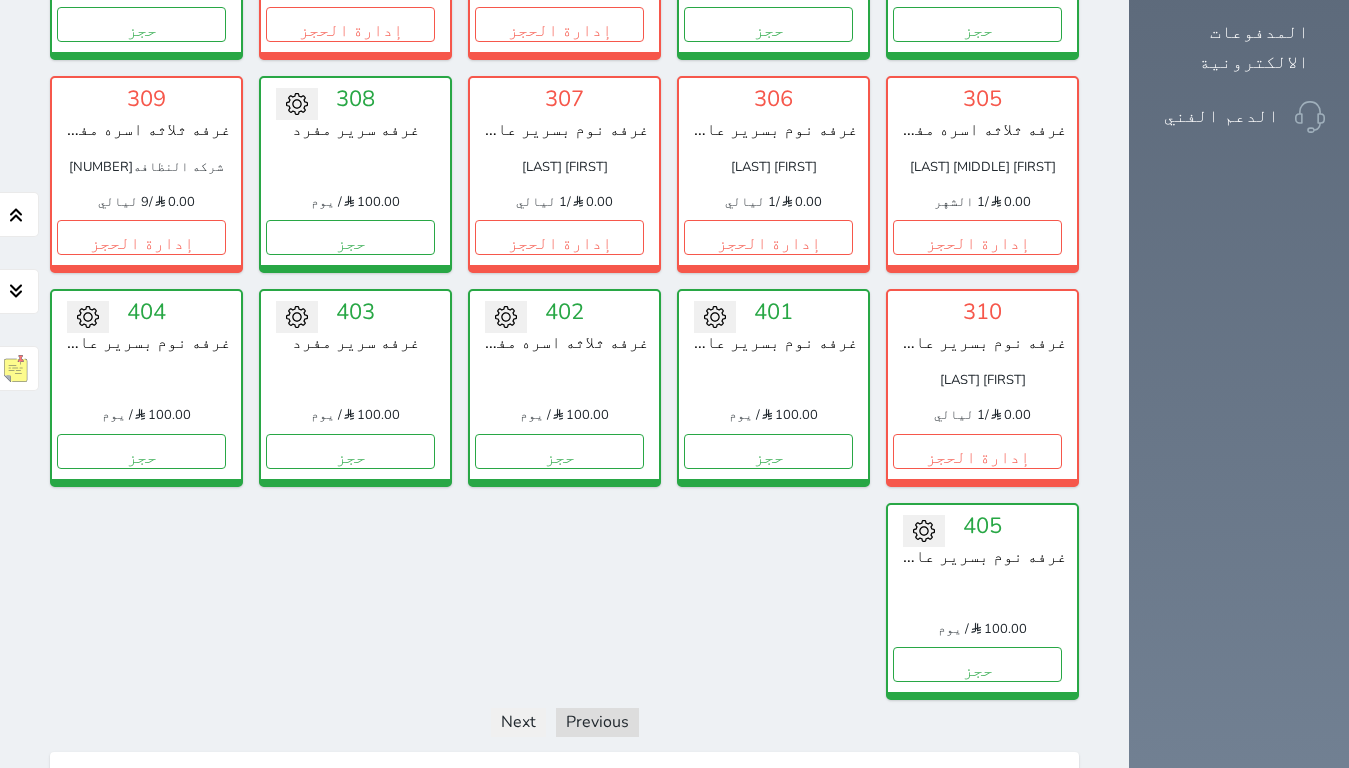 click on "عرض المغادرين" at bounding box center [302, 1052] 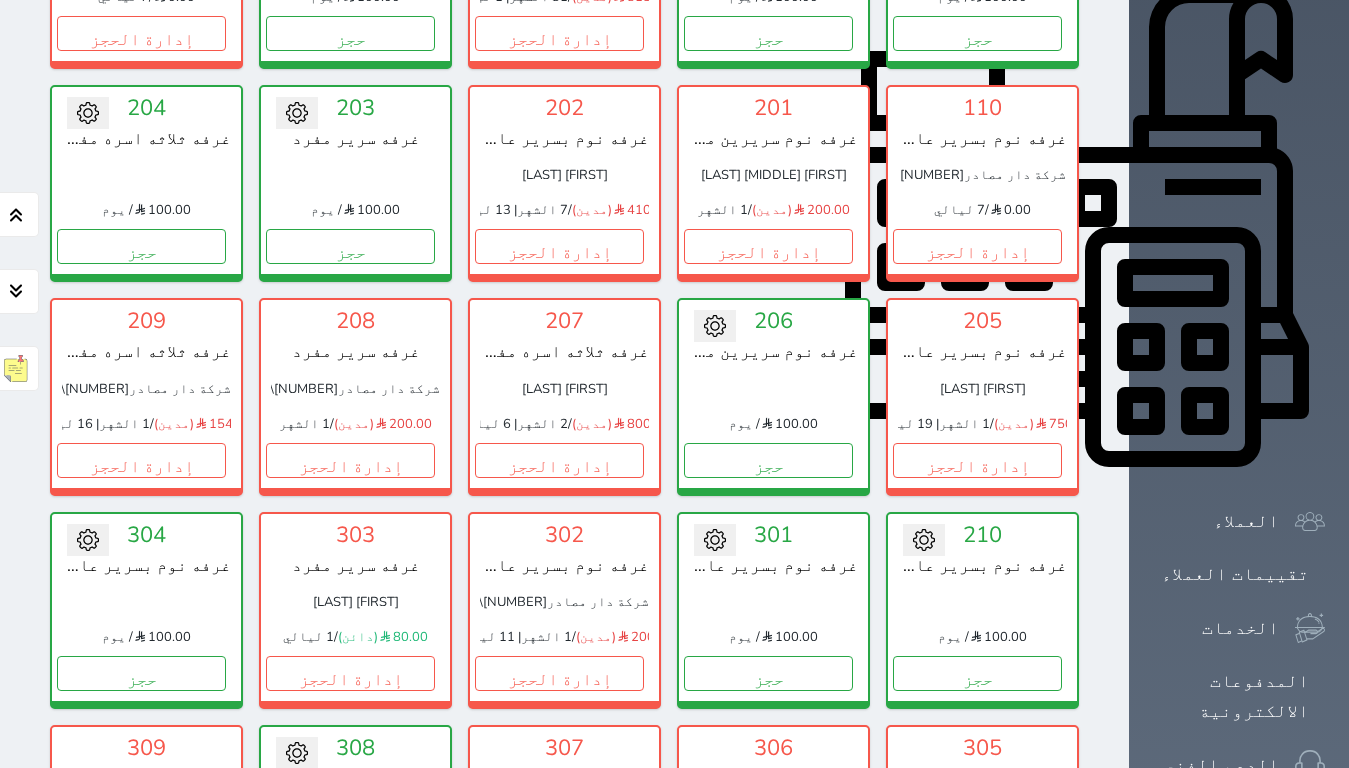 scroll, scrollTop: 614, scrollLeft: 0, axis: vertical 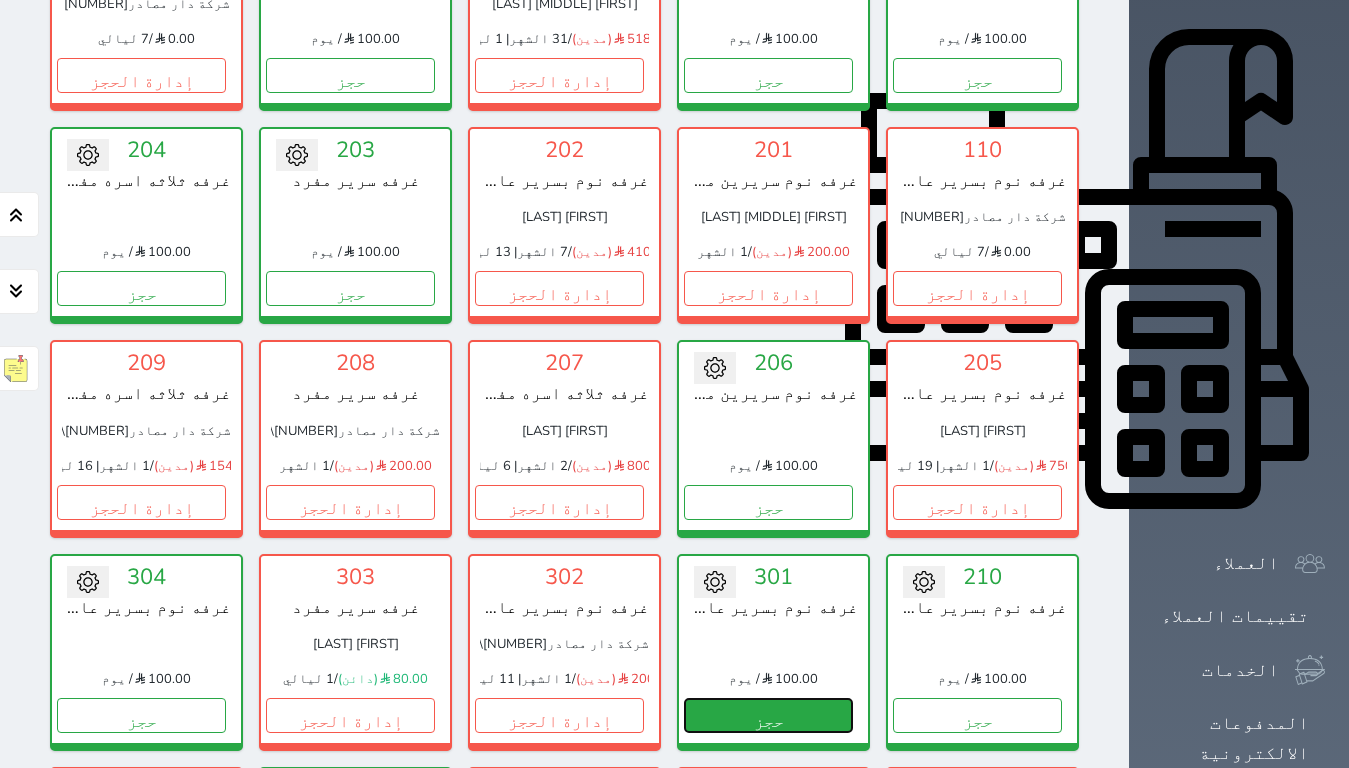 click on "حجز" at bounding box center [768, 715] 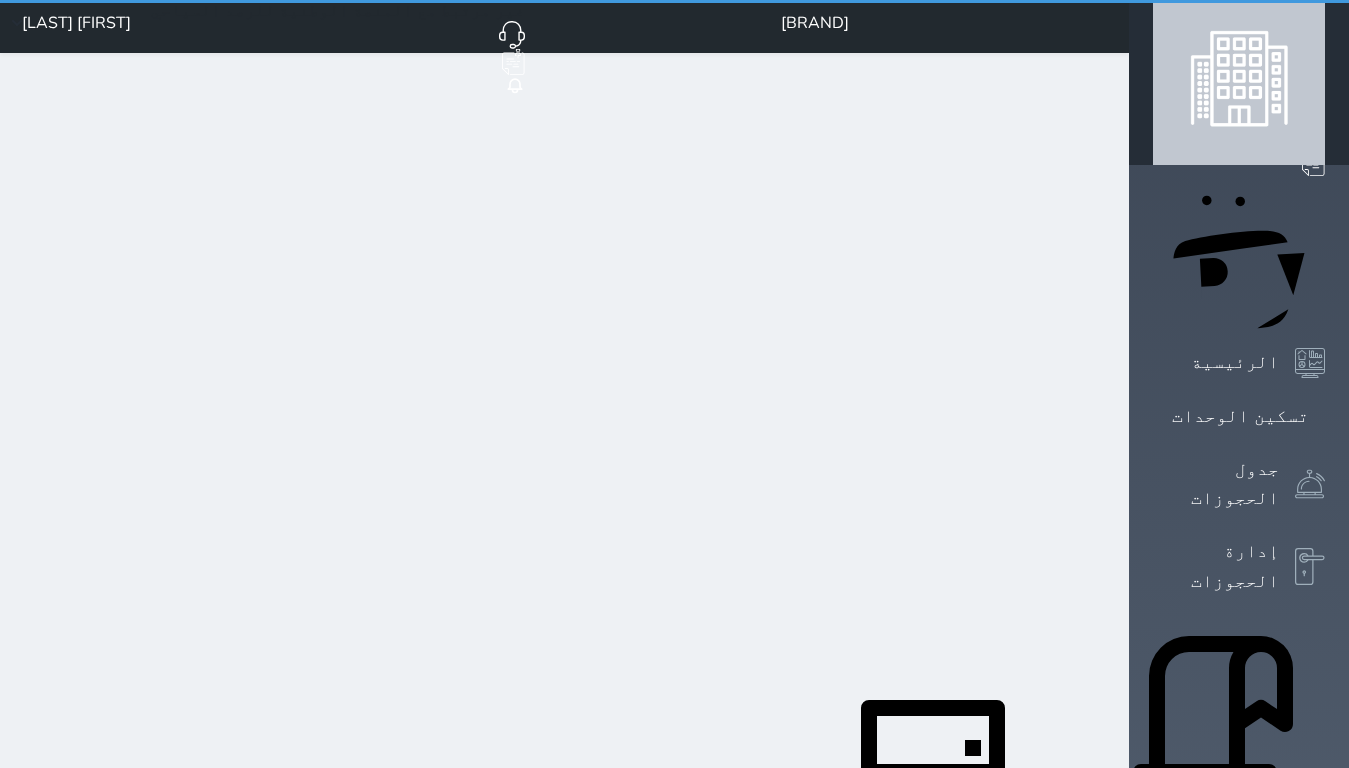 scroll, scrollTop: 0, scrollLeft: 0, axis: both 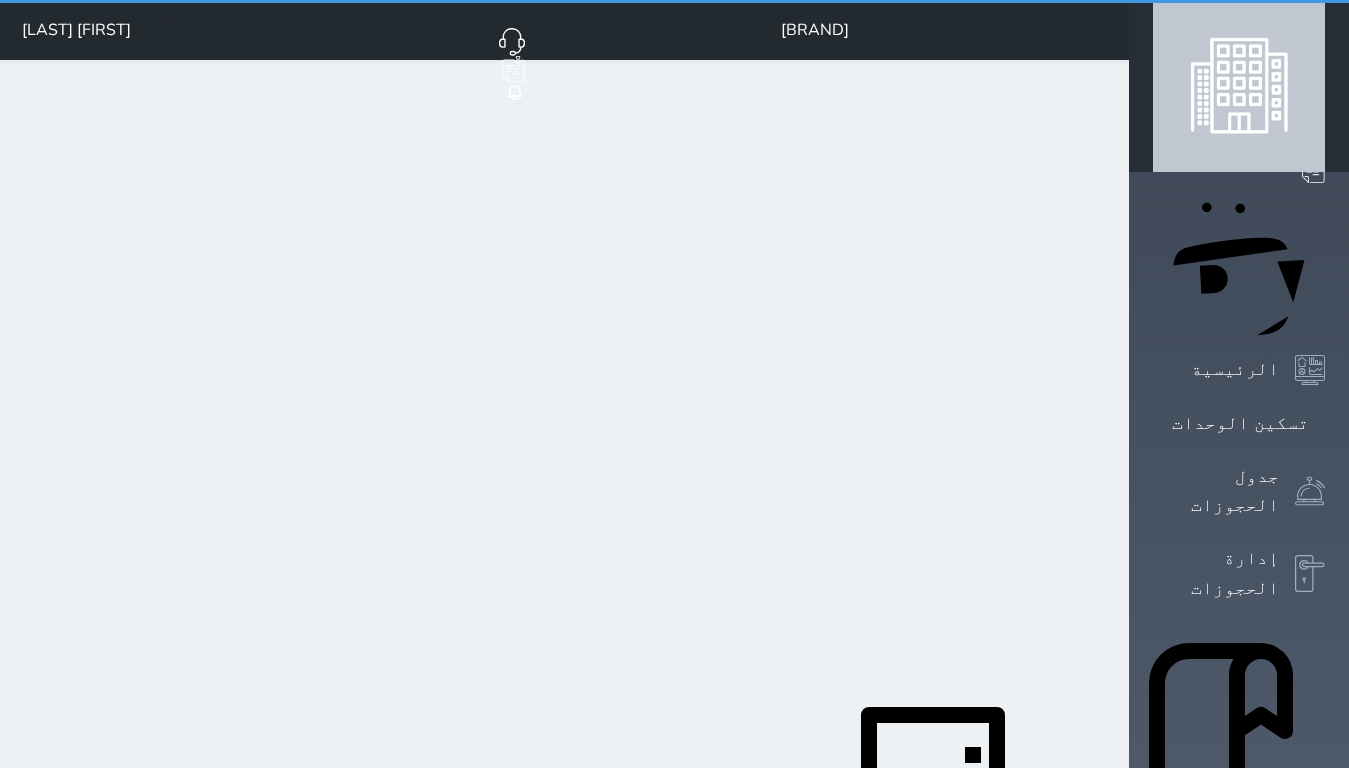 select on "1" 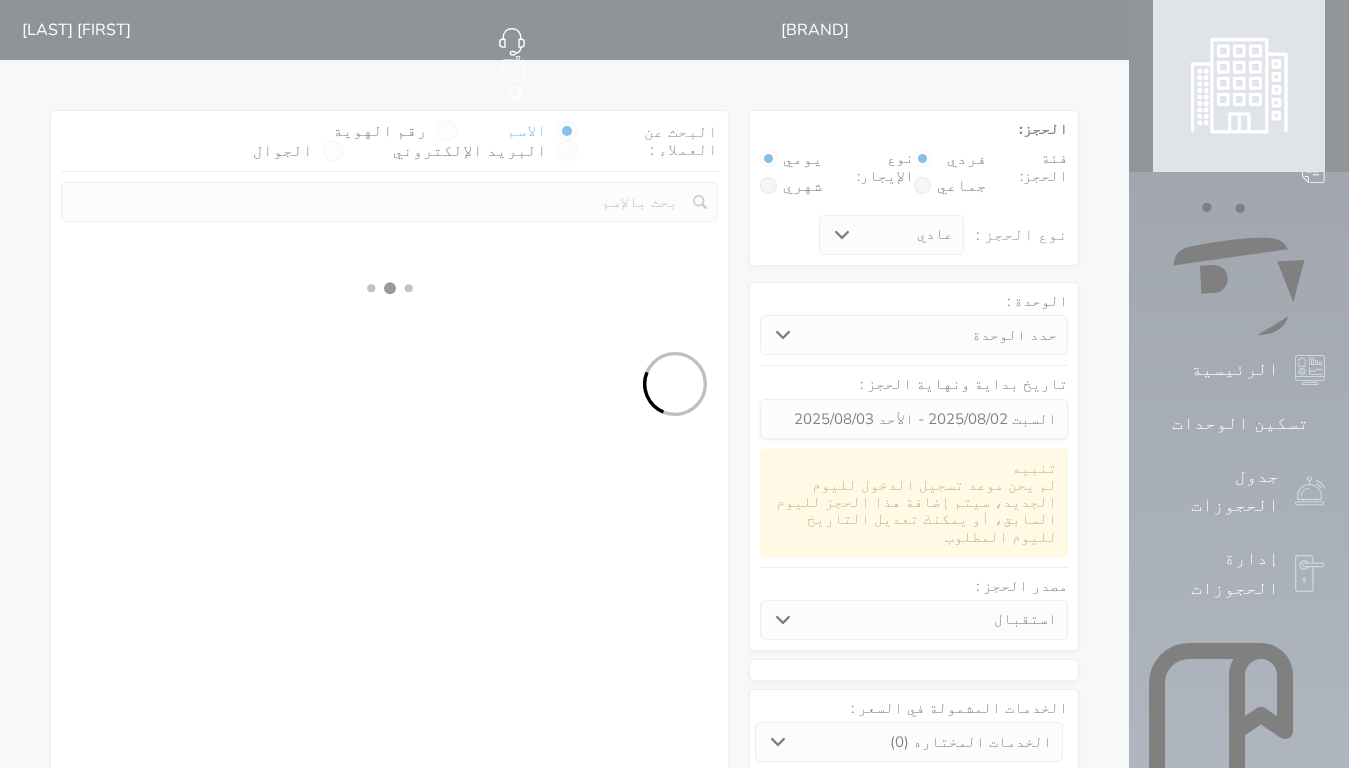select 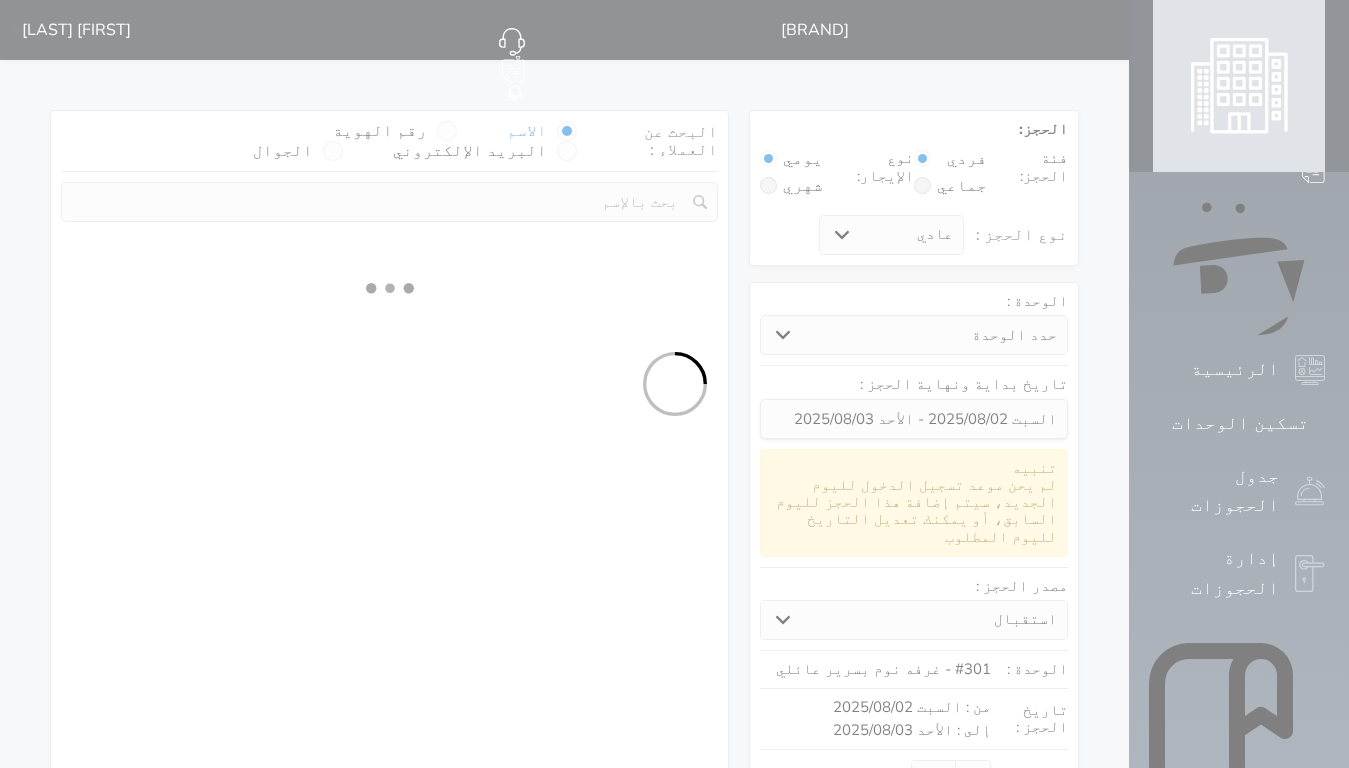 select on "1" 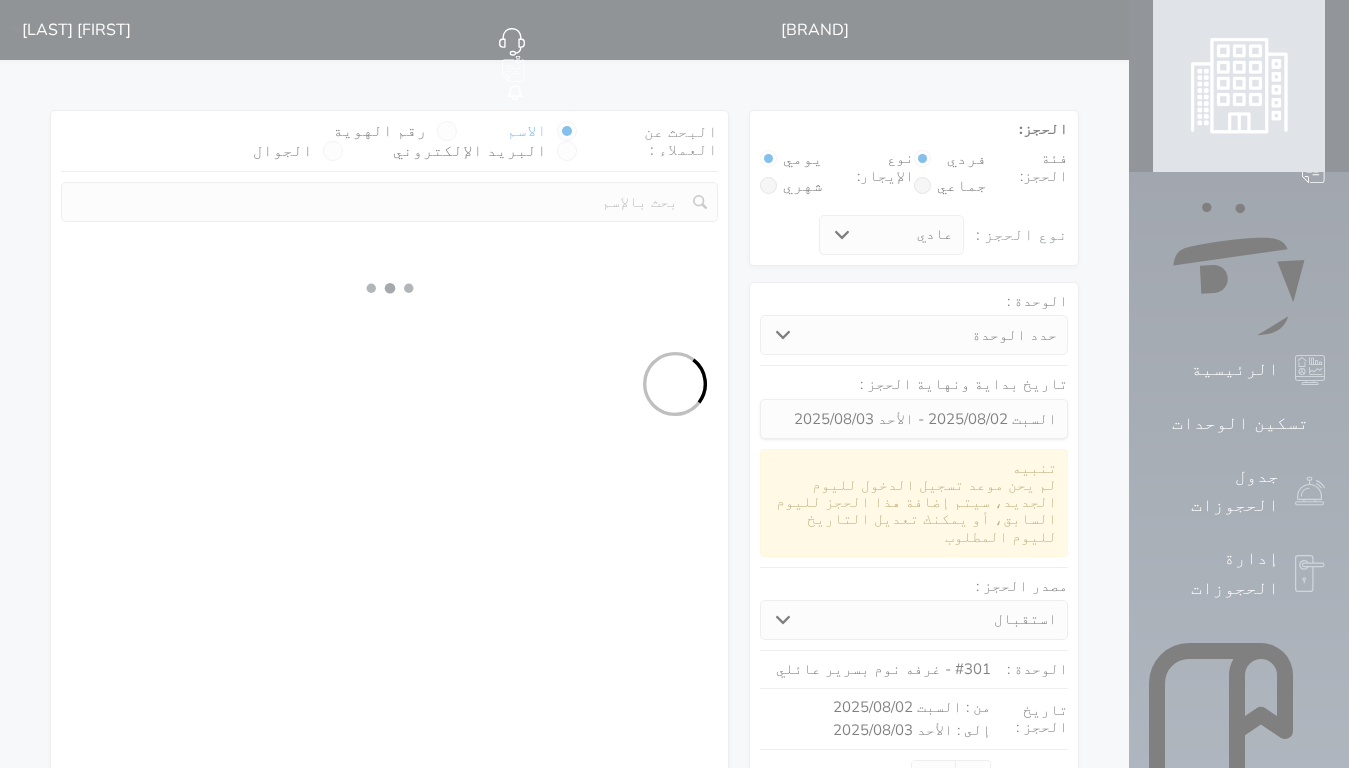 select on "113" 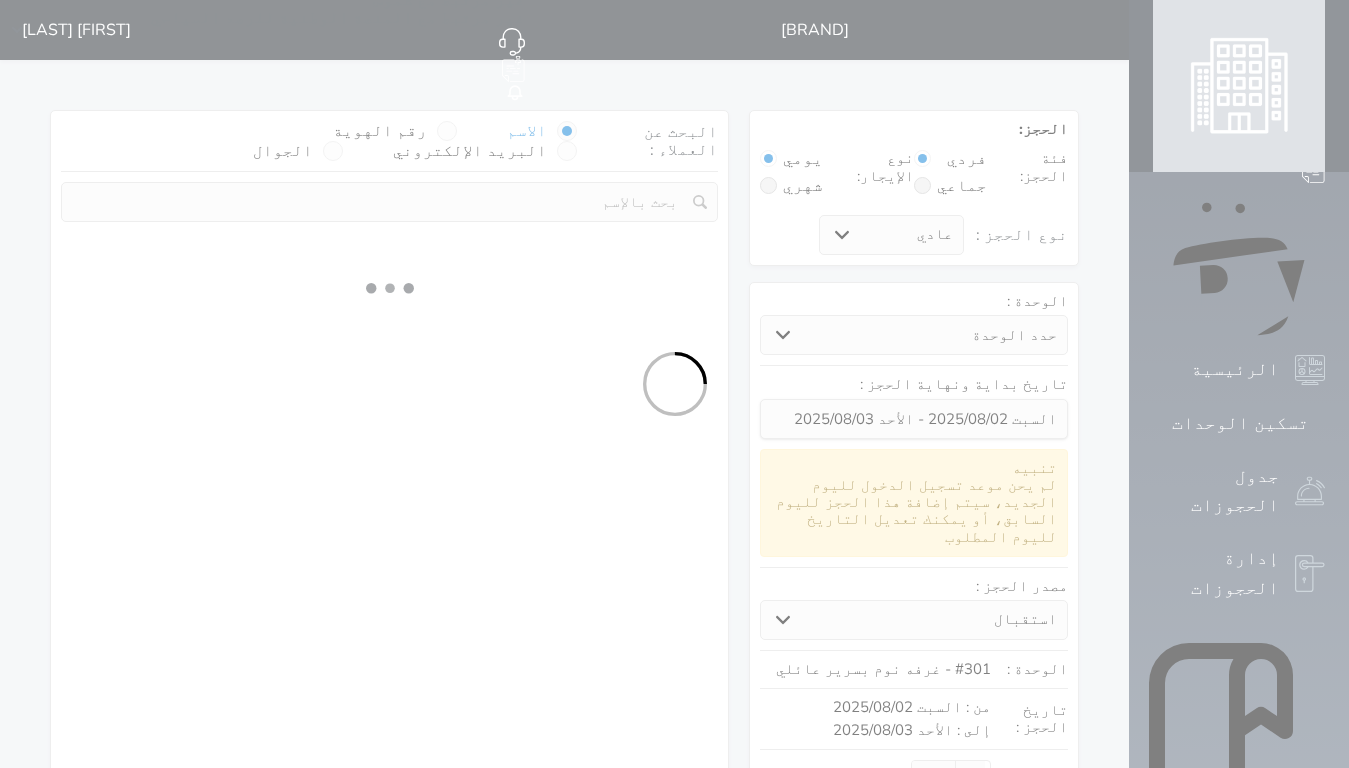 select on "1" 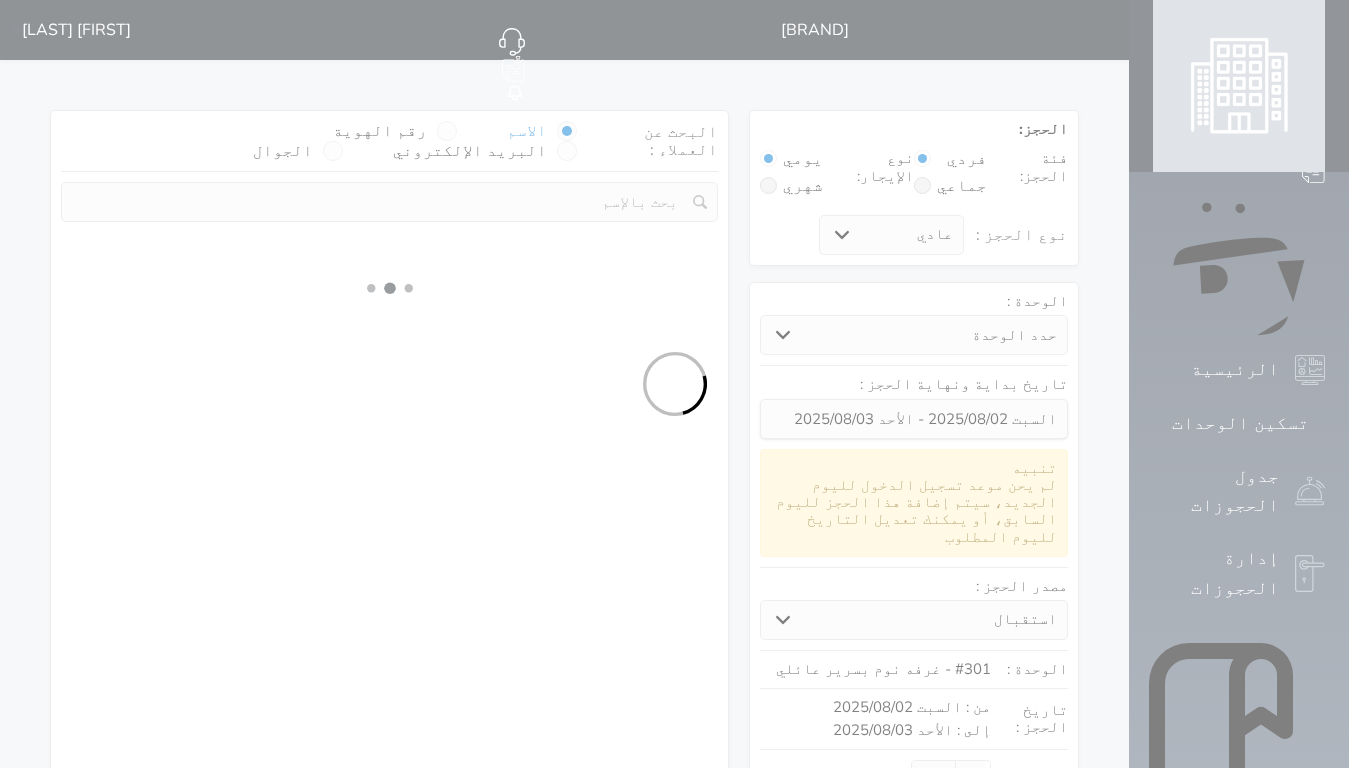 select 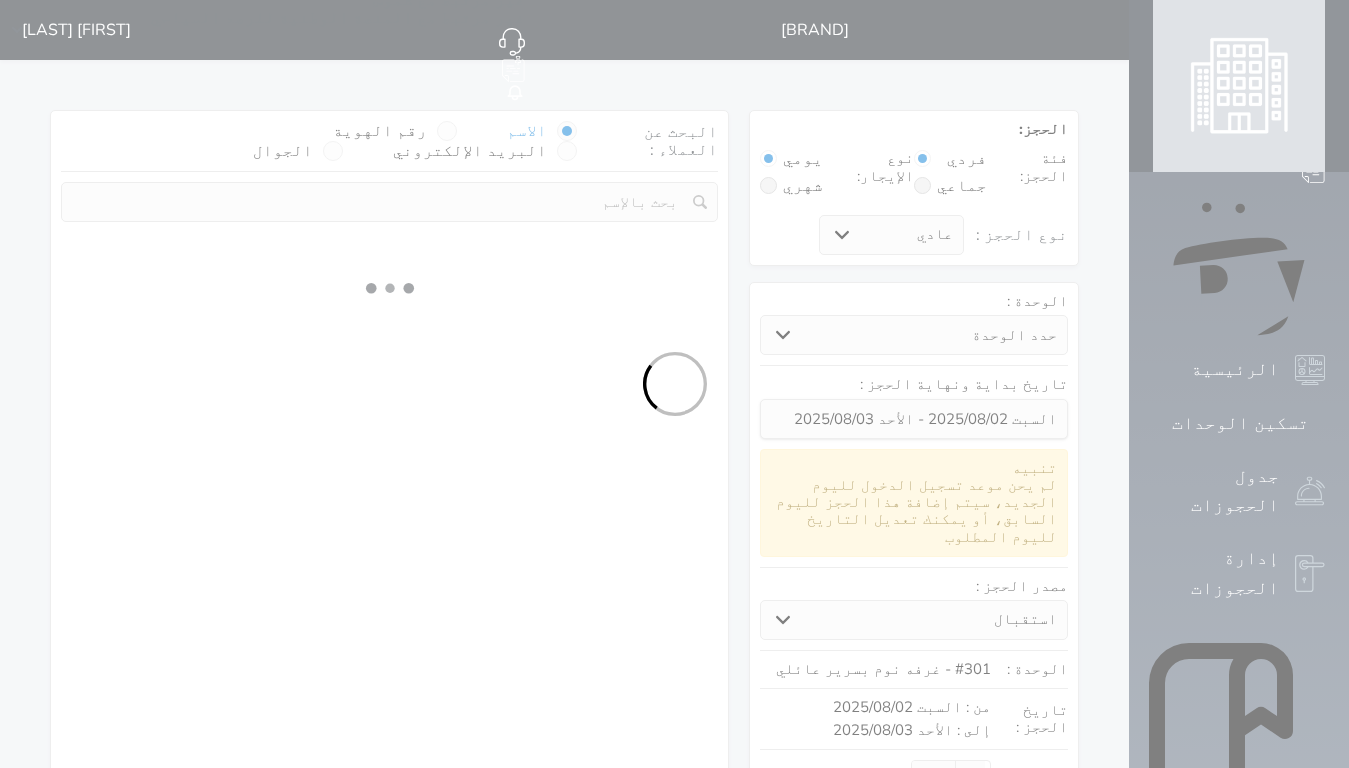 select on "7" 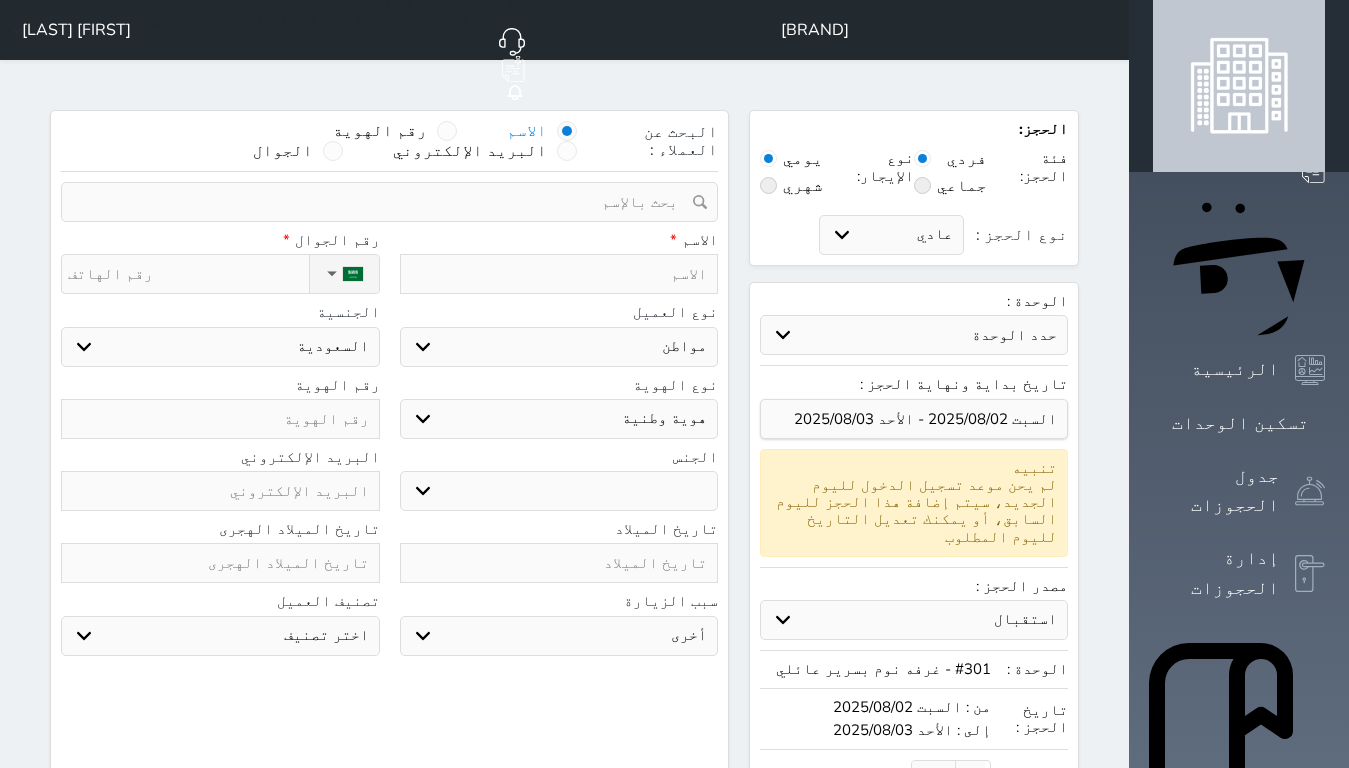 select 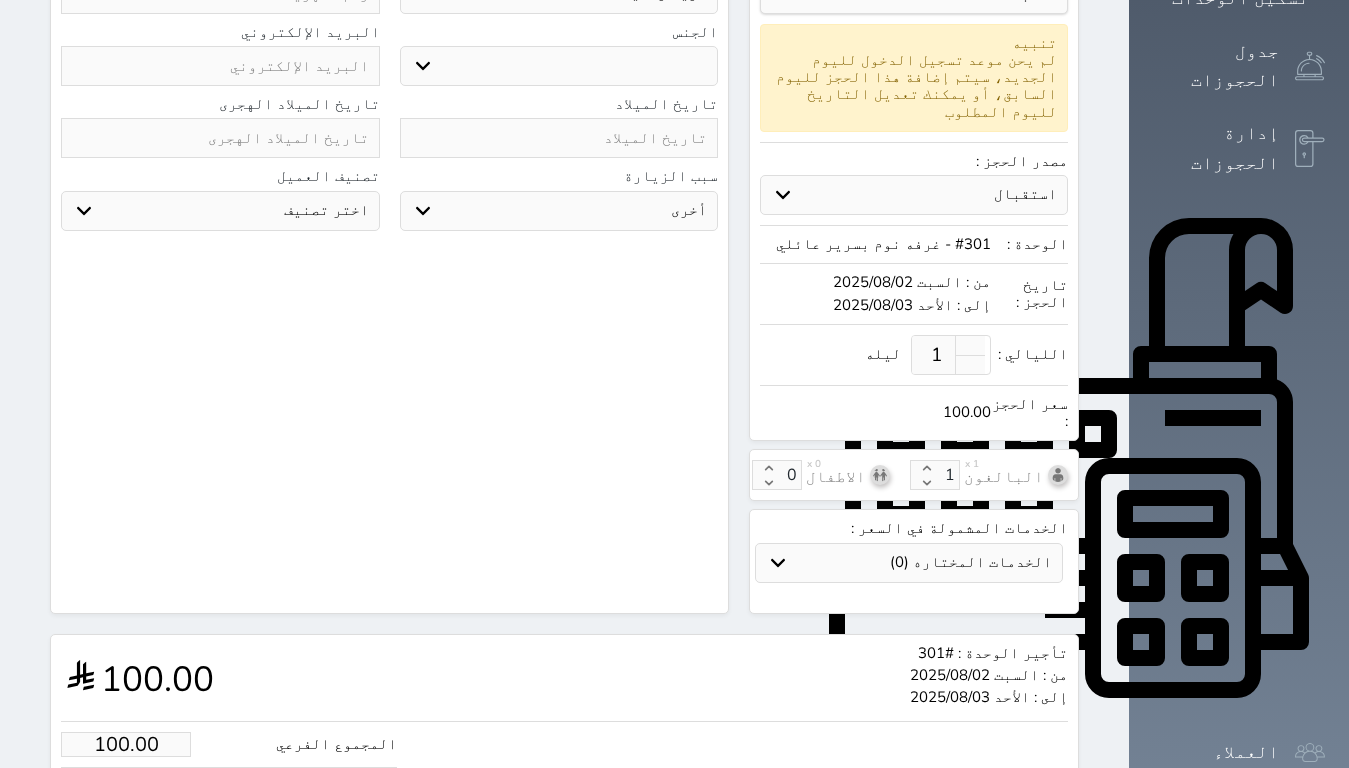 scroll, scrollTop: 461, scrollLeft: 0, axis: vertical 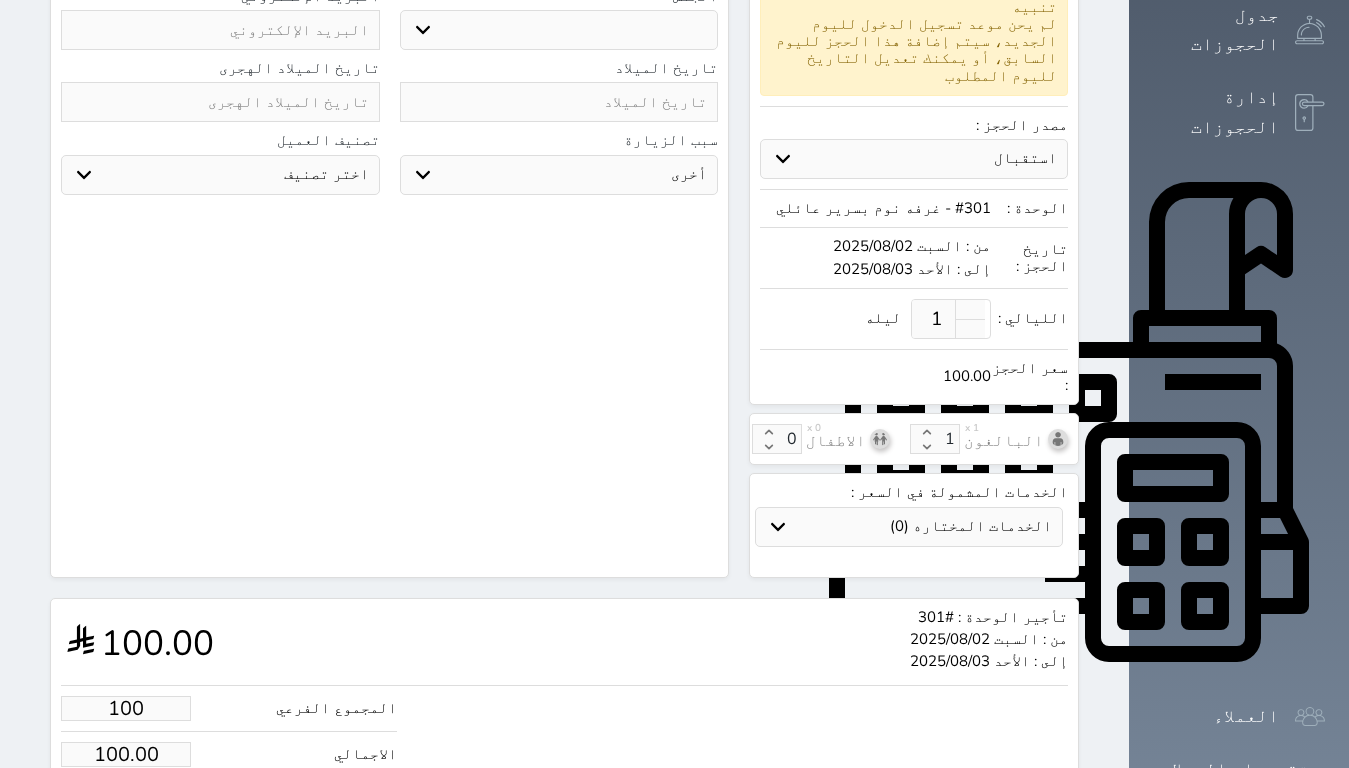 click on "100" at bounding box center (126, 708) 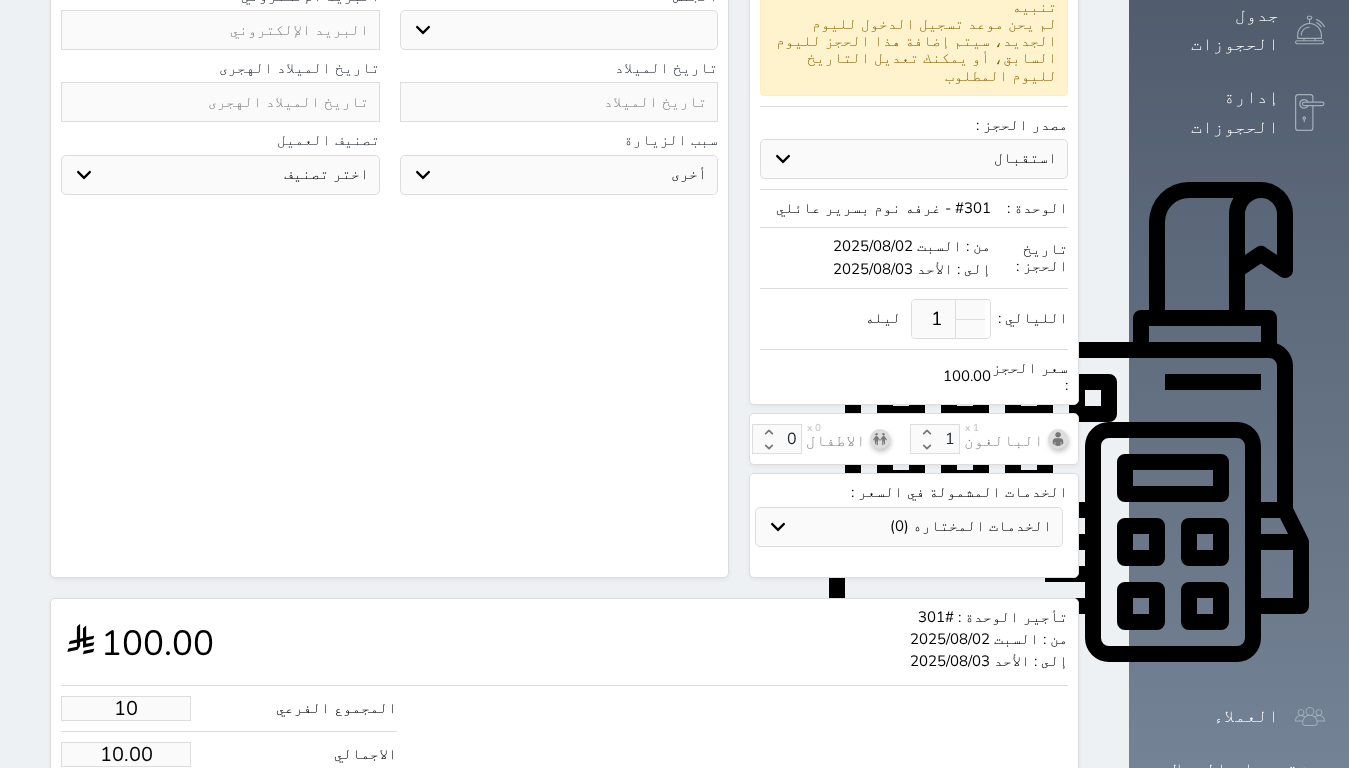 type on "1" 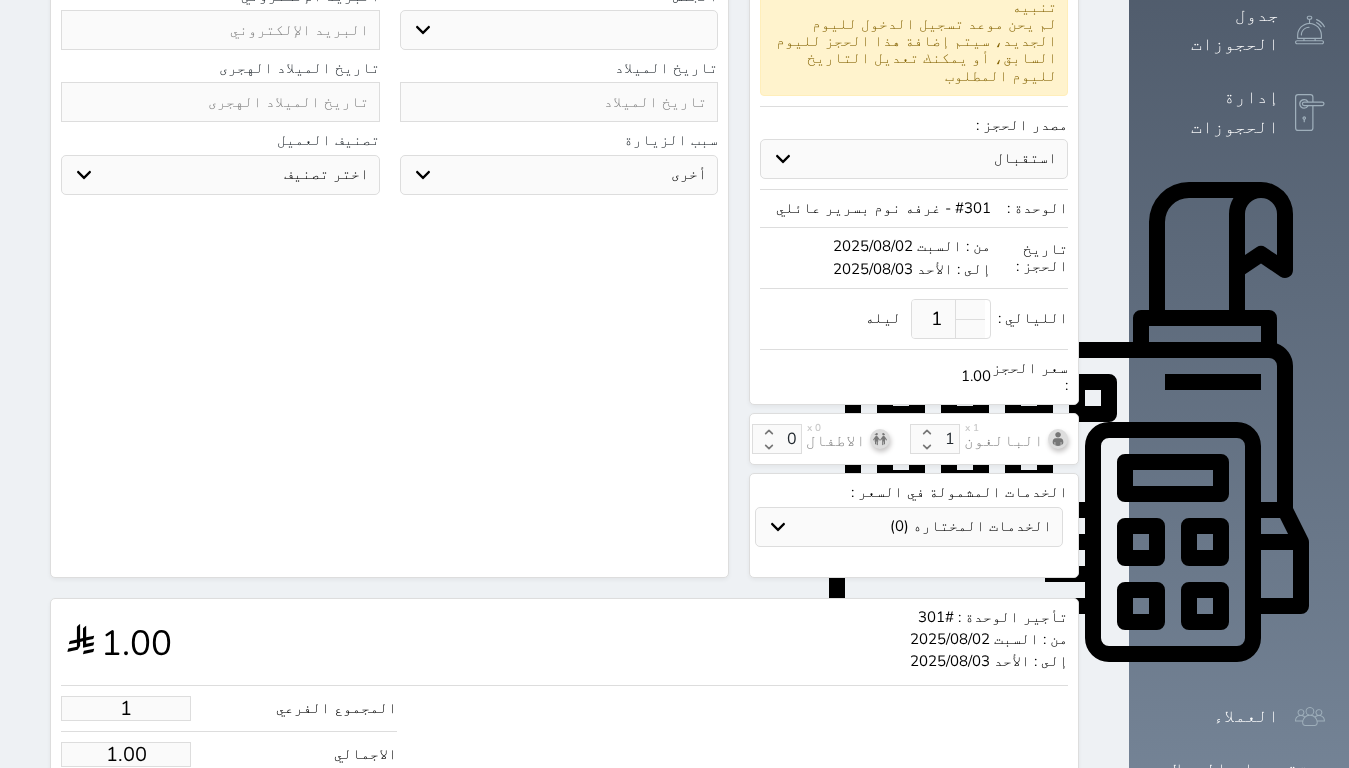 type 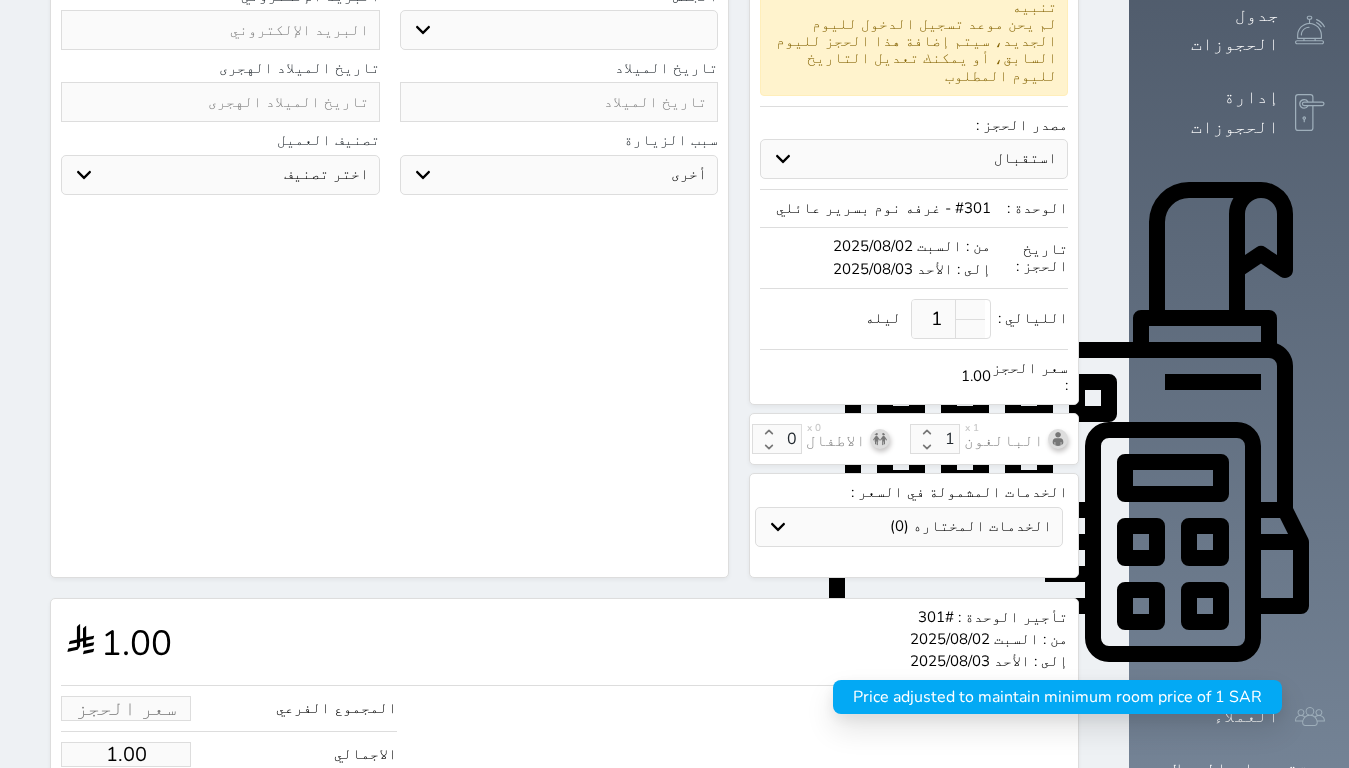 type on "9" 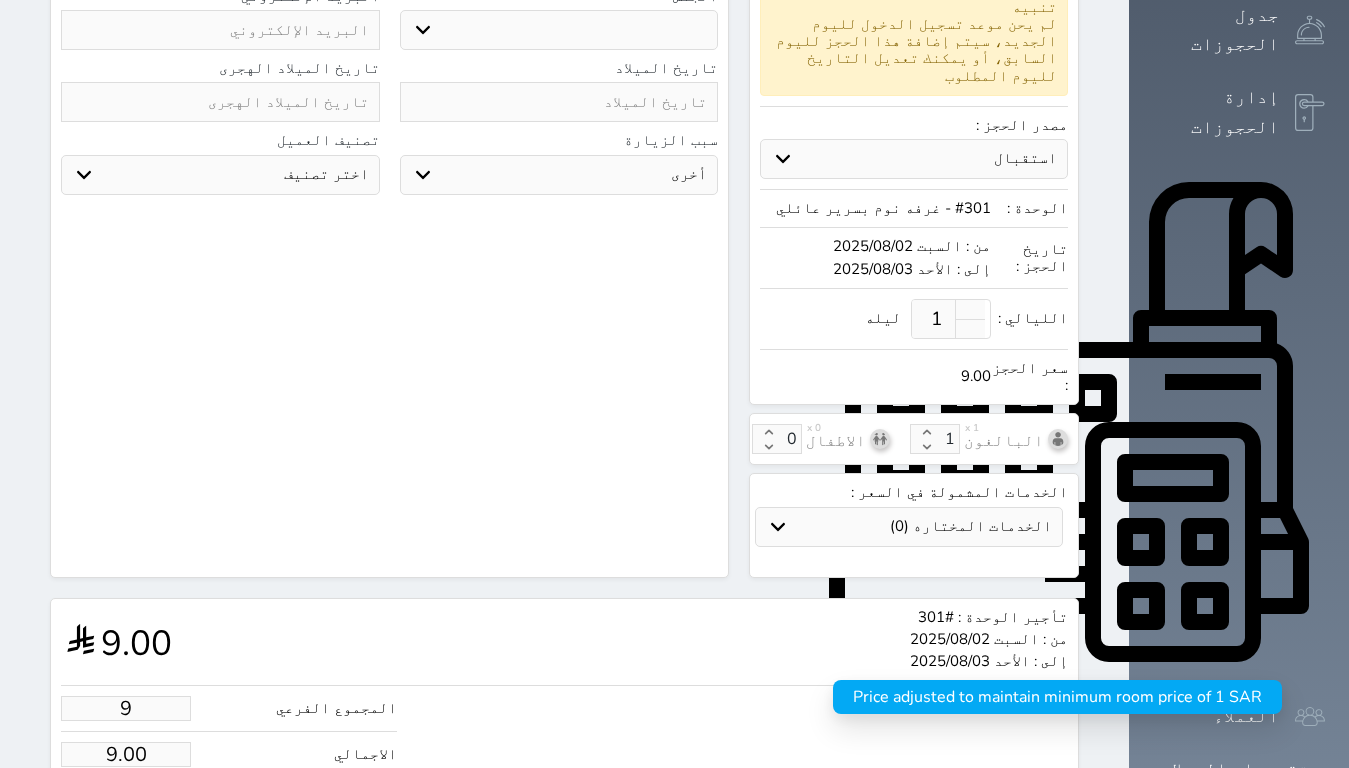type on "90" 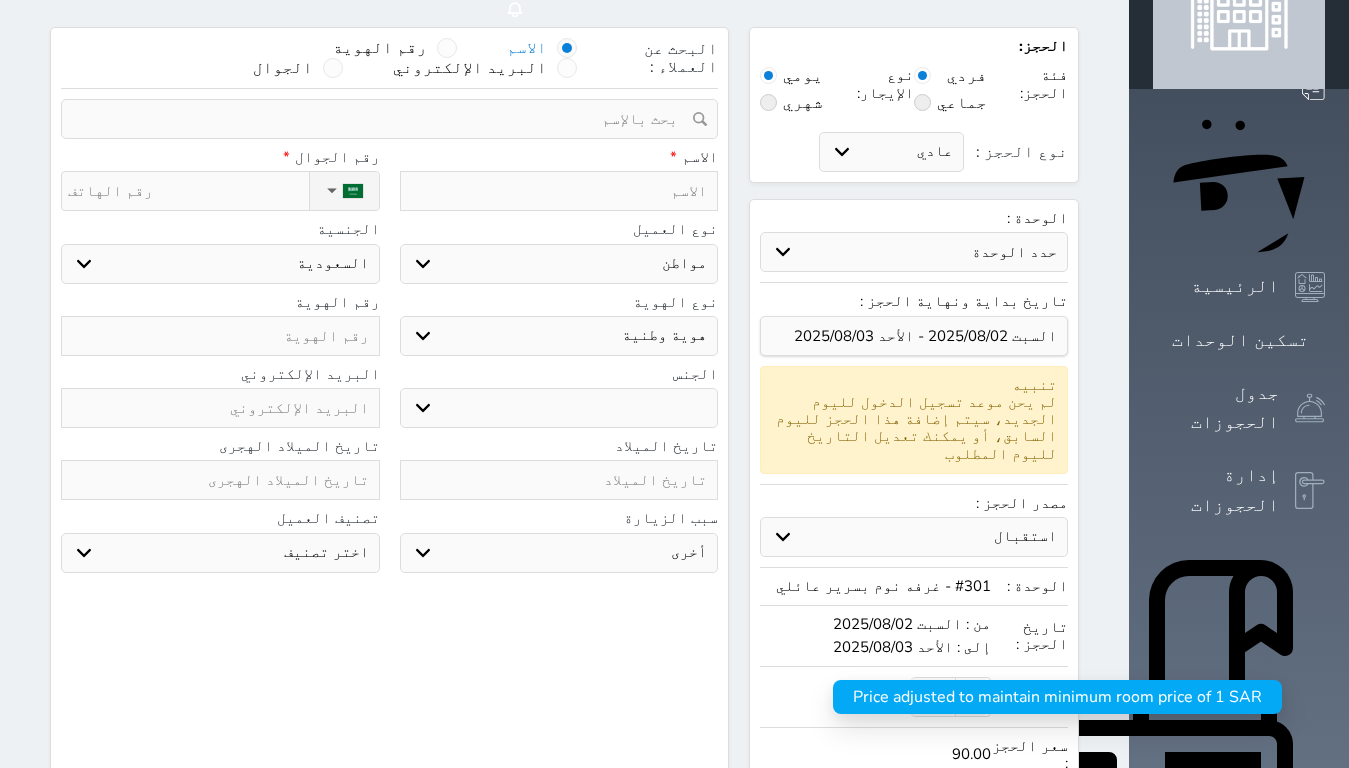 scroll, scrollTop: 0, scrollLeft: 0, axis: both 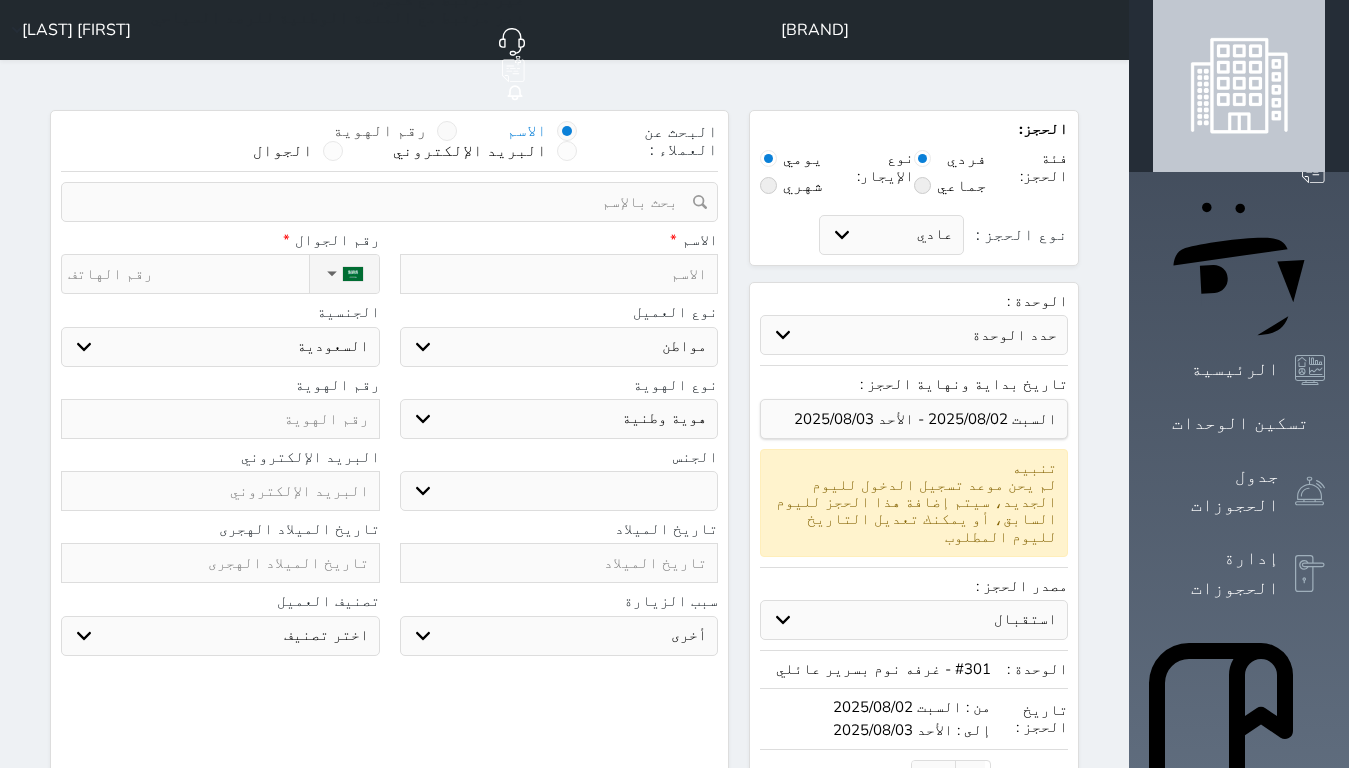 type on "90.00" 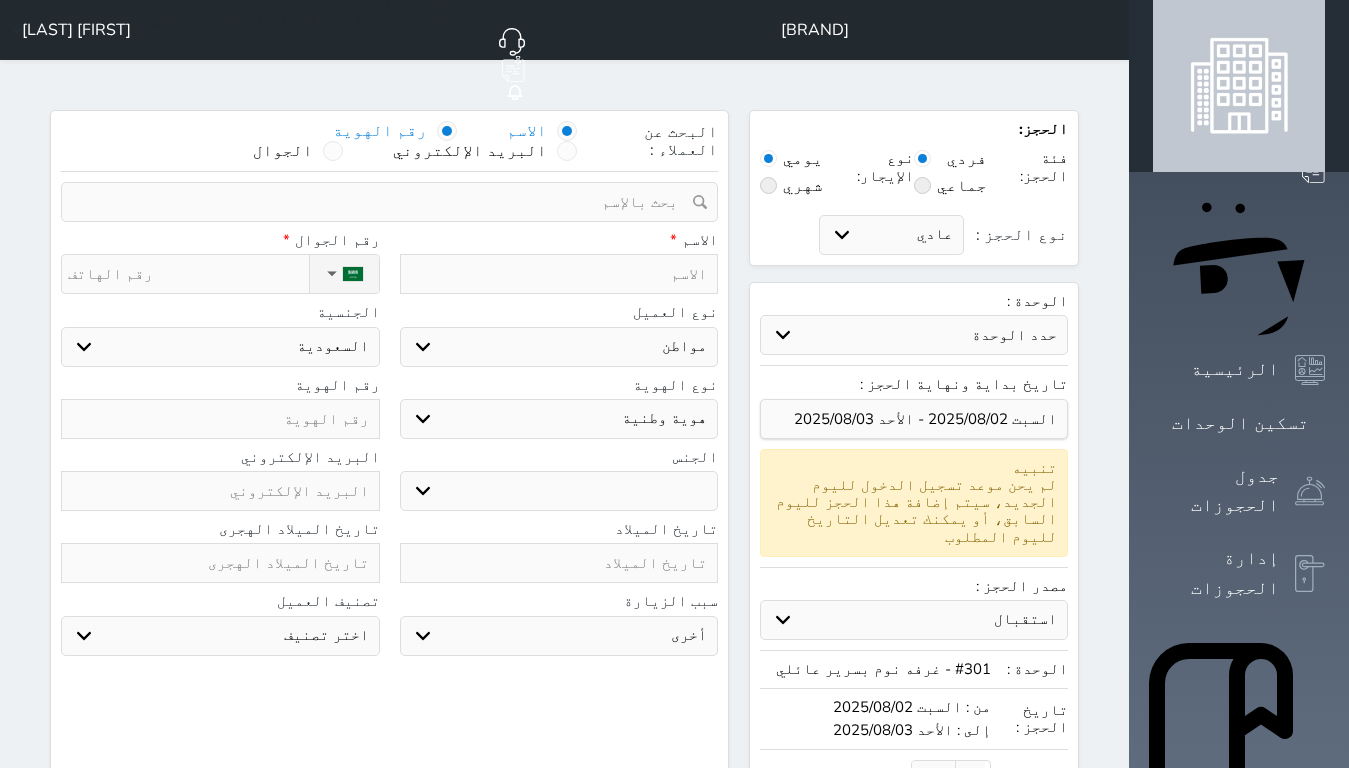 select 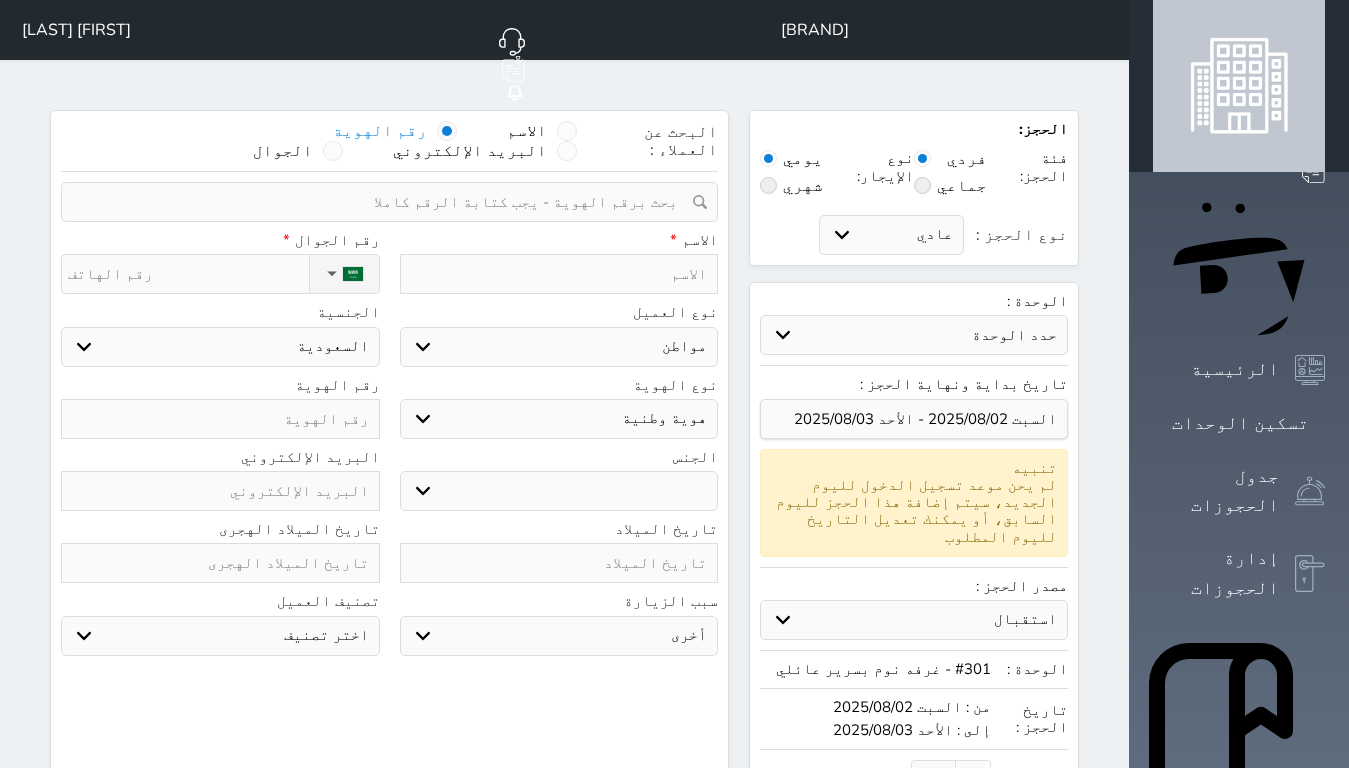 click at bounding box center [382, 202] 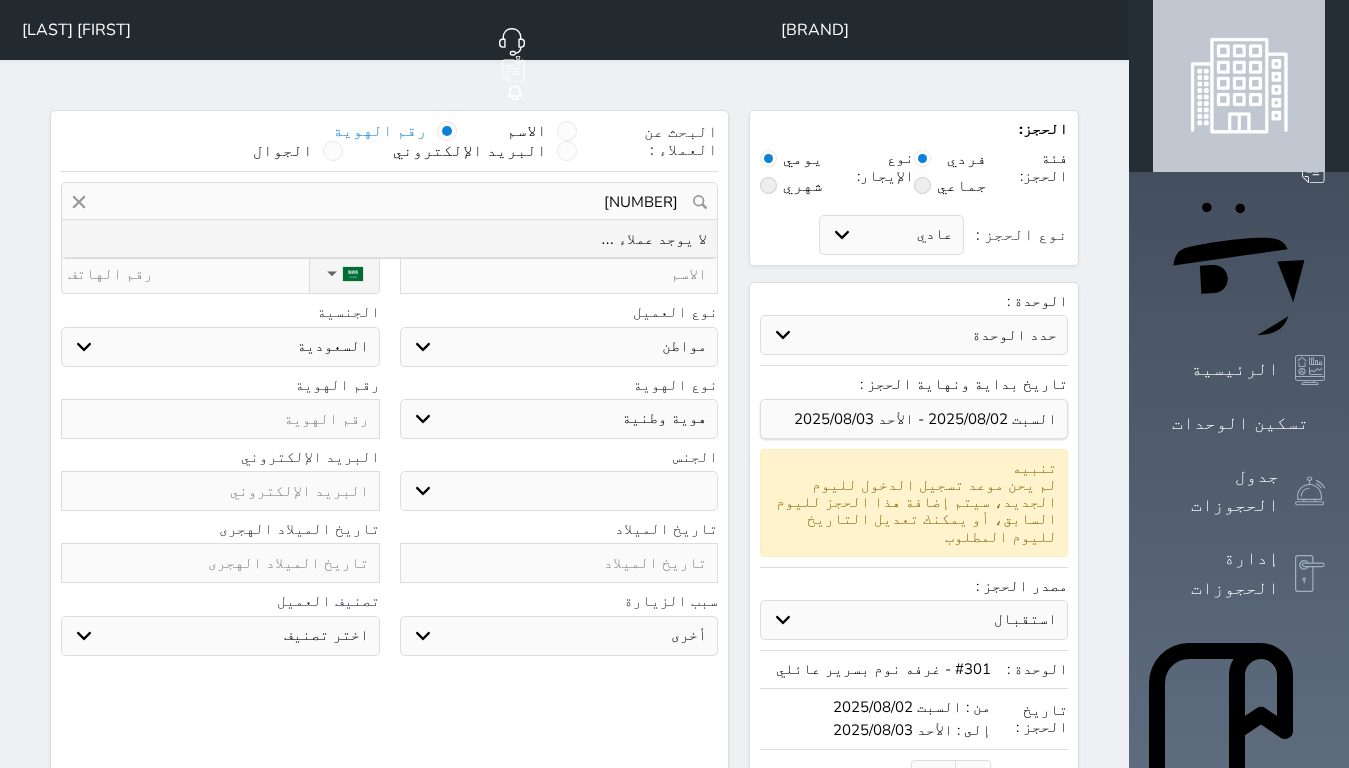 click on "[NUMBER]" at bounding box center [389, 202] 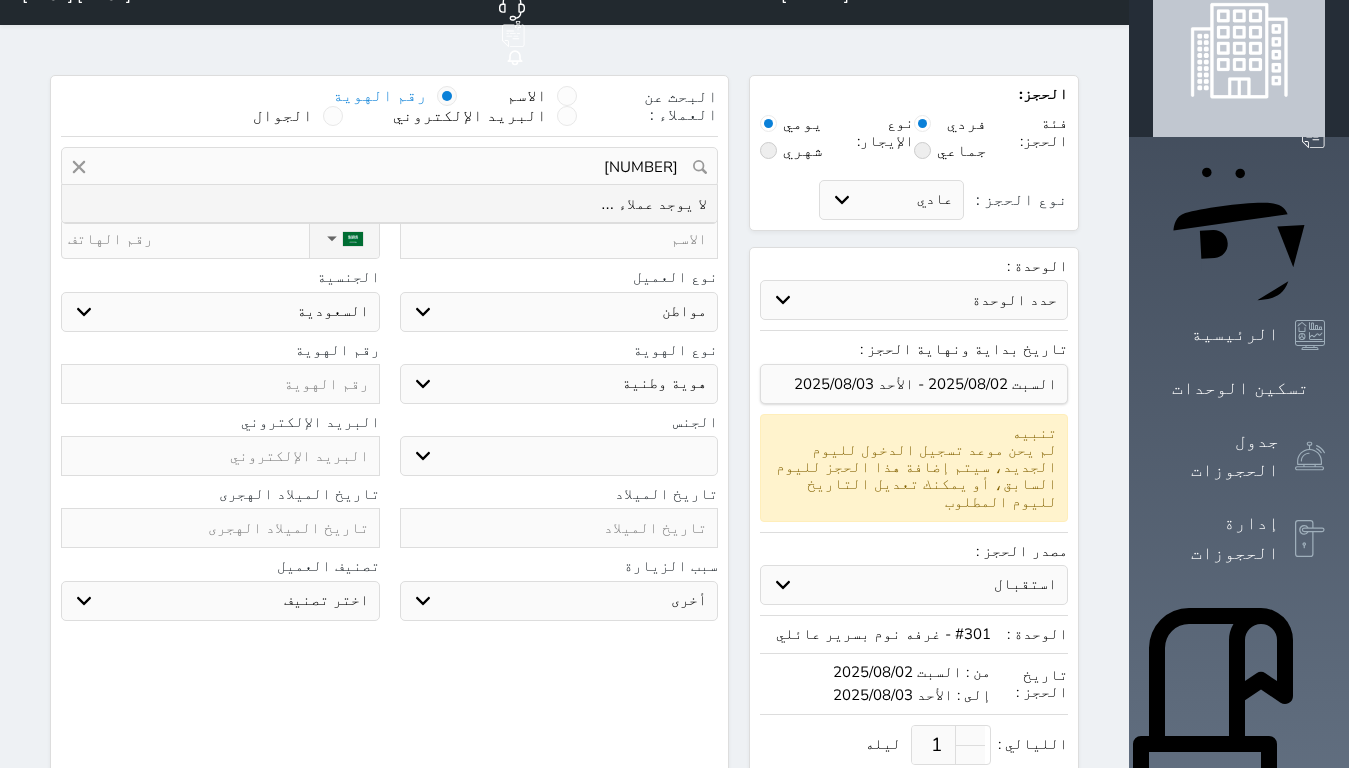 scroll, scrollTop: 0, scrollLeft: 0, axis: both 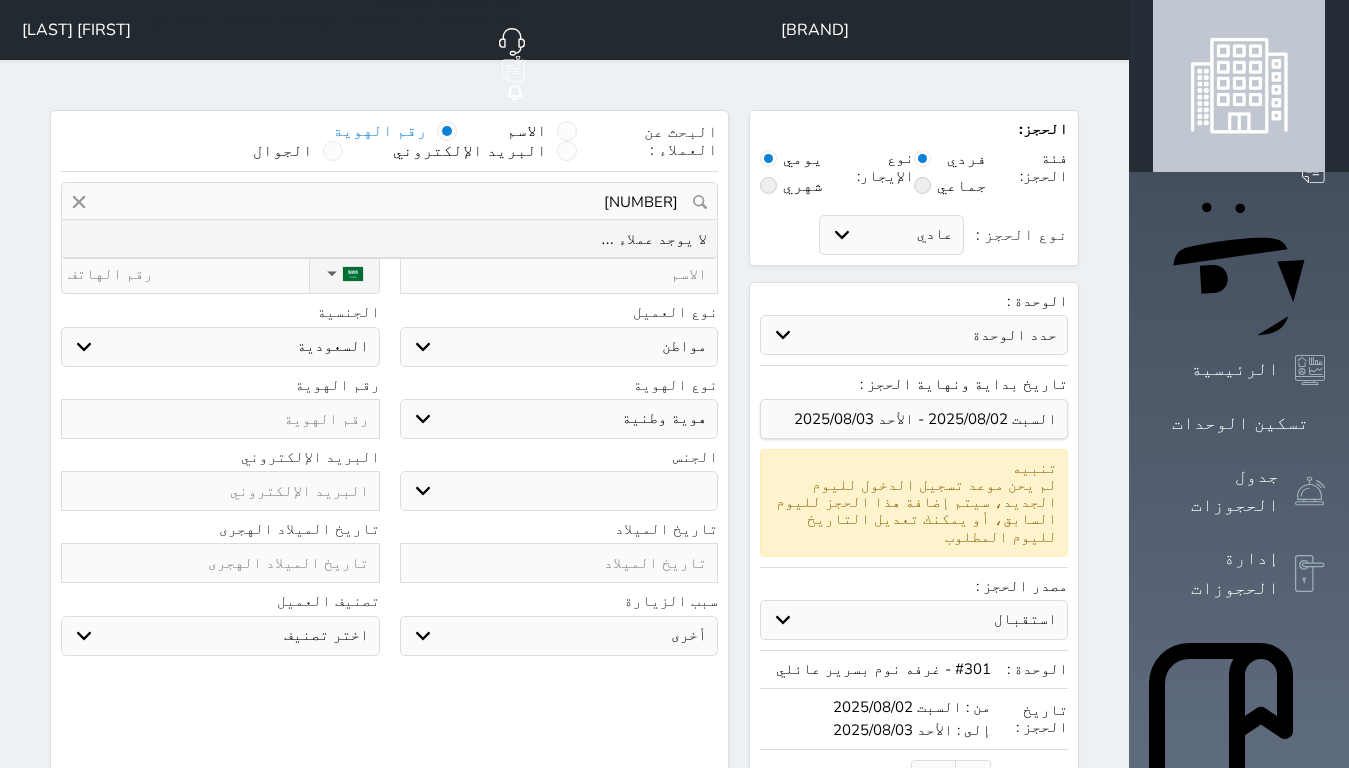 click on "[NUMBER]" at bounding box center (389, 202) 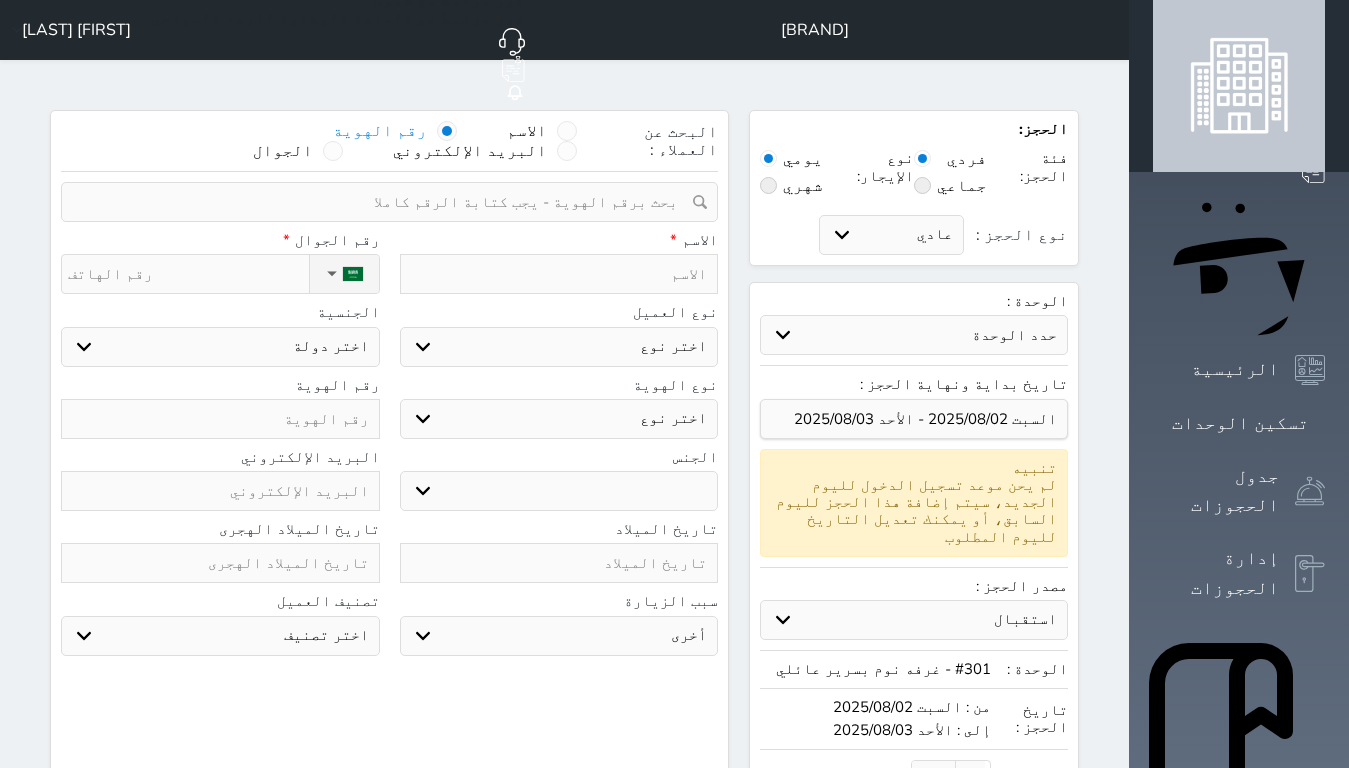click at bounding box center (559, 274) 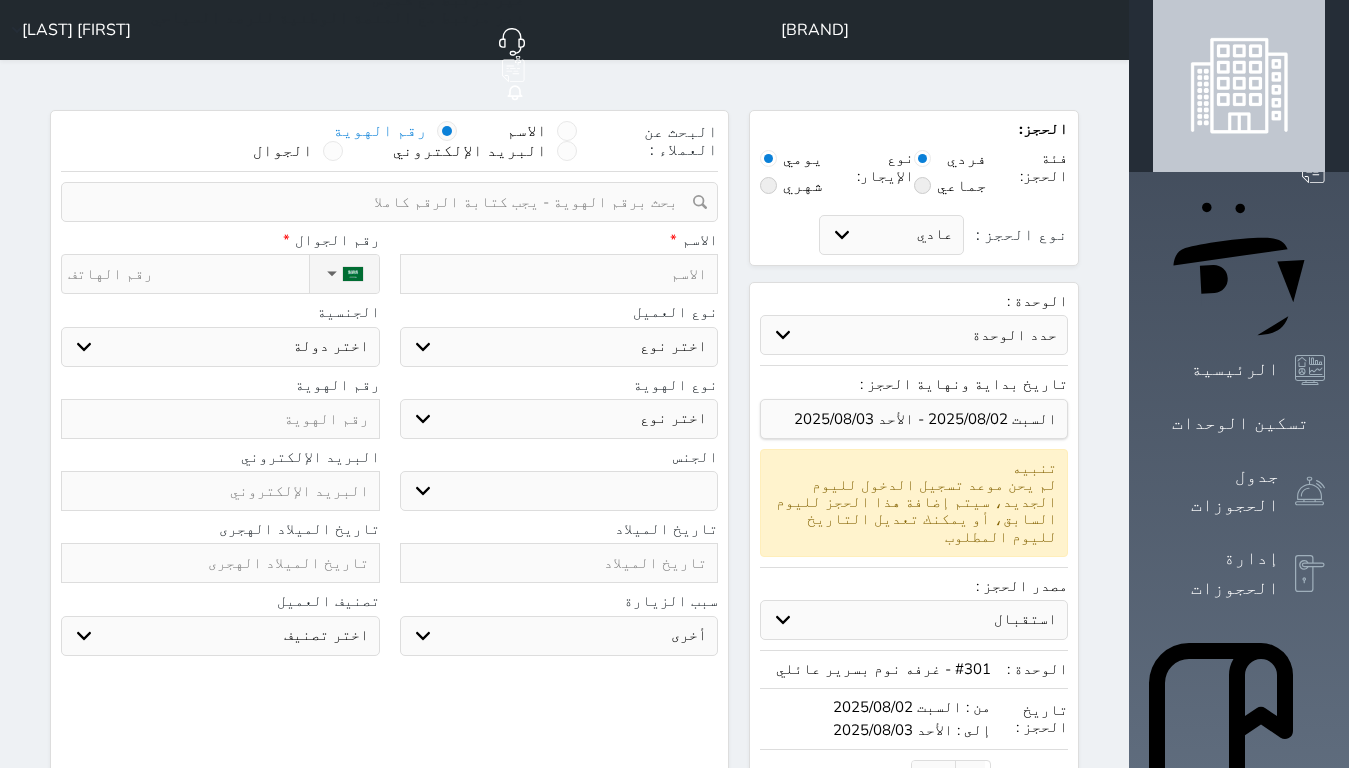 type on "l" 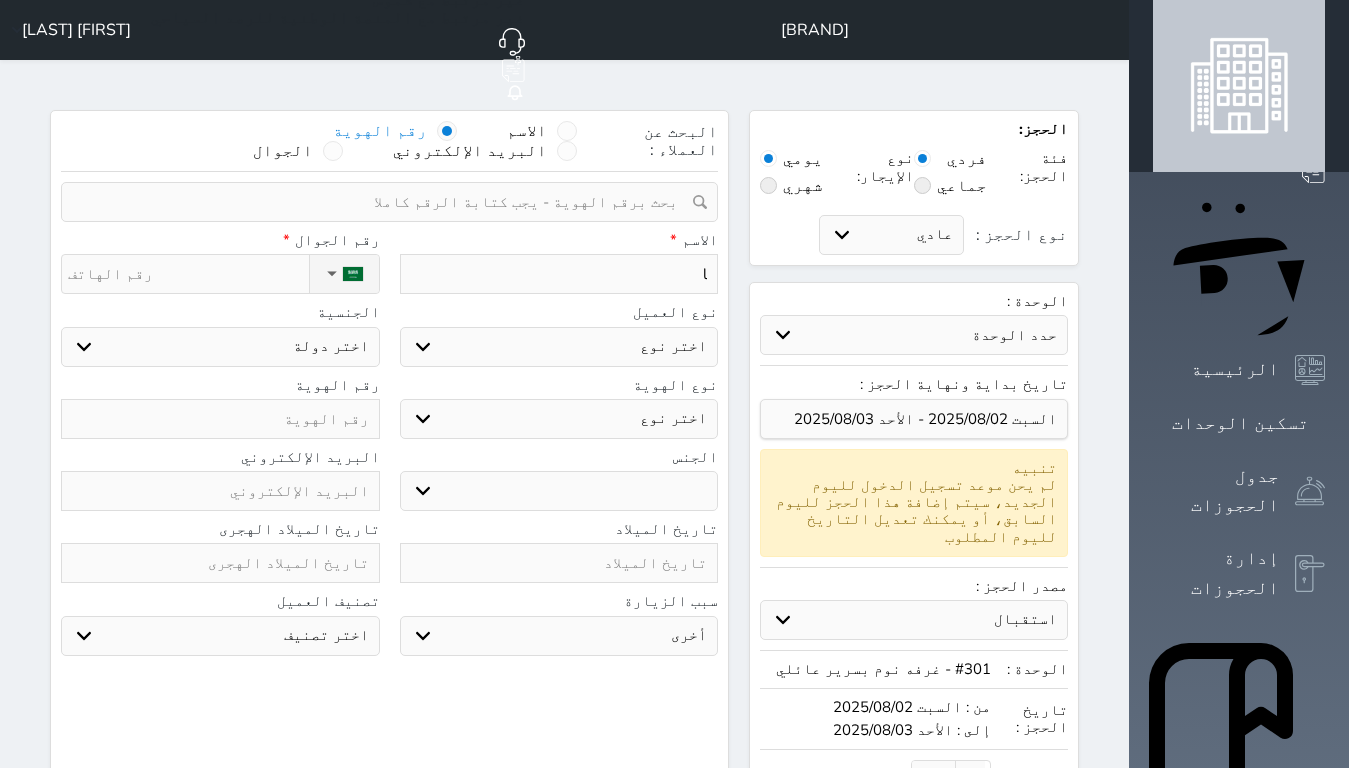 type 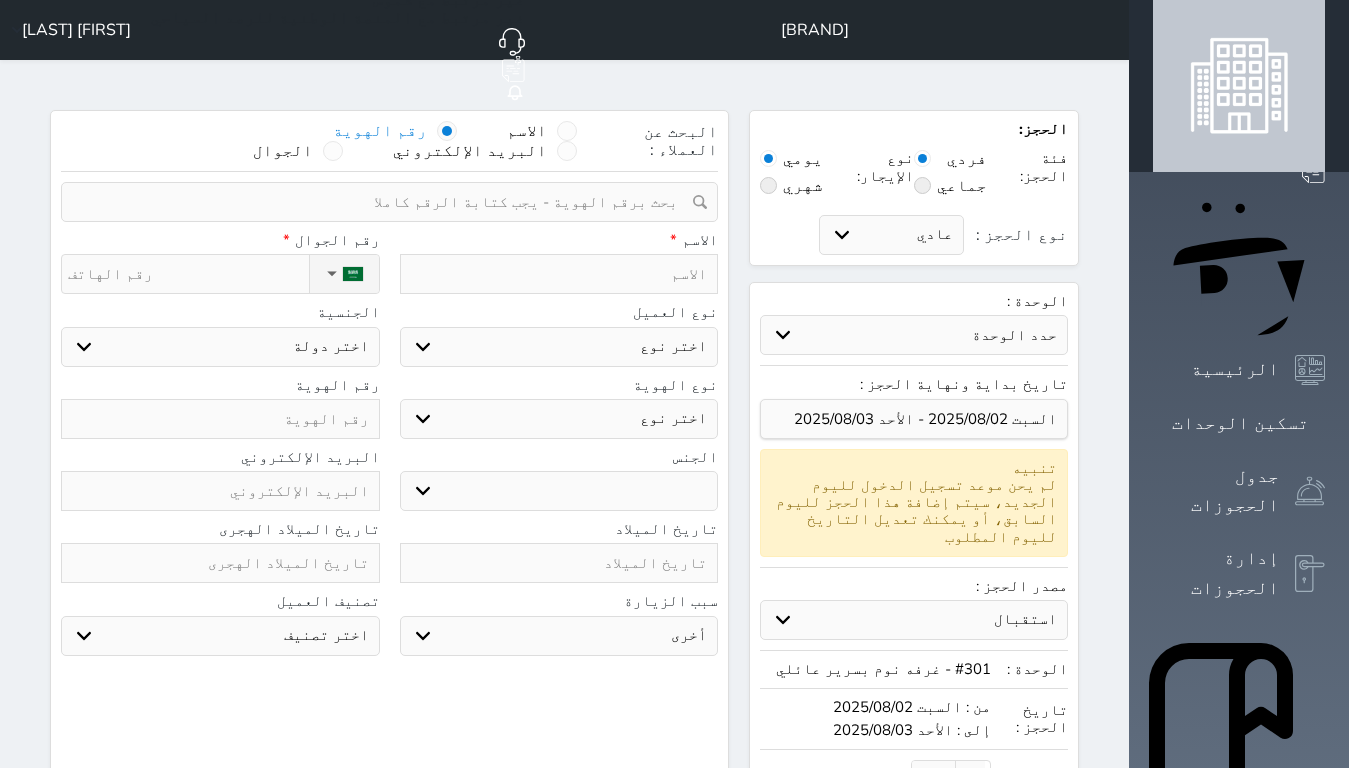 select 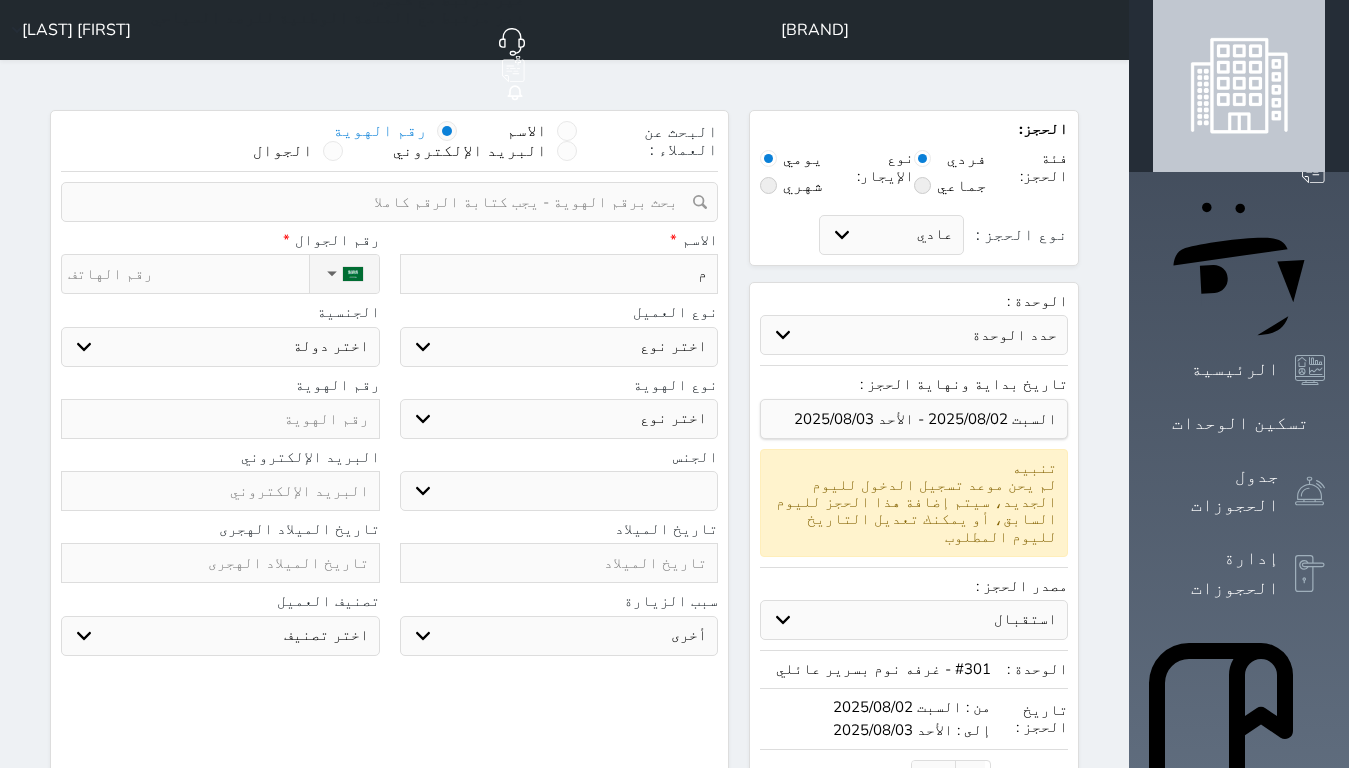 select 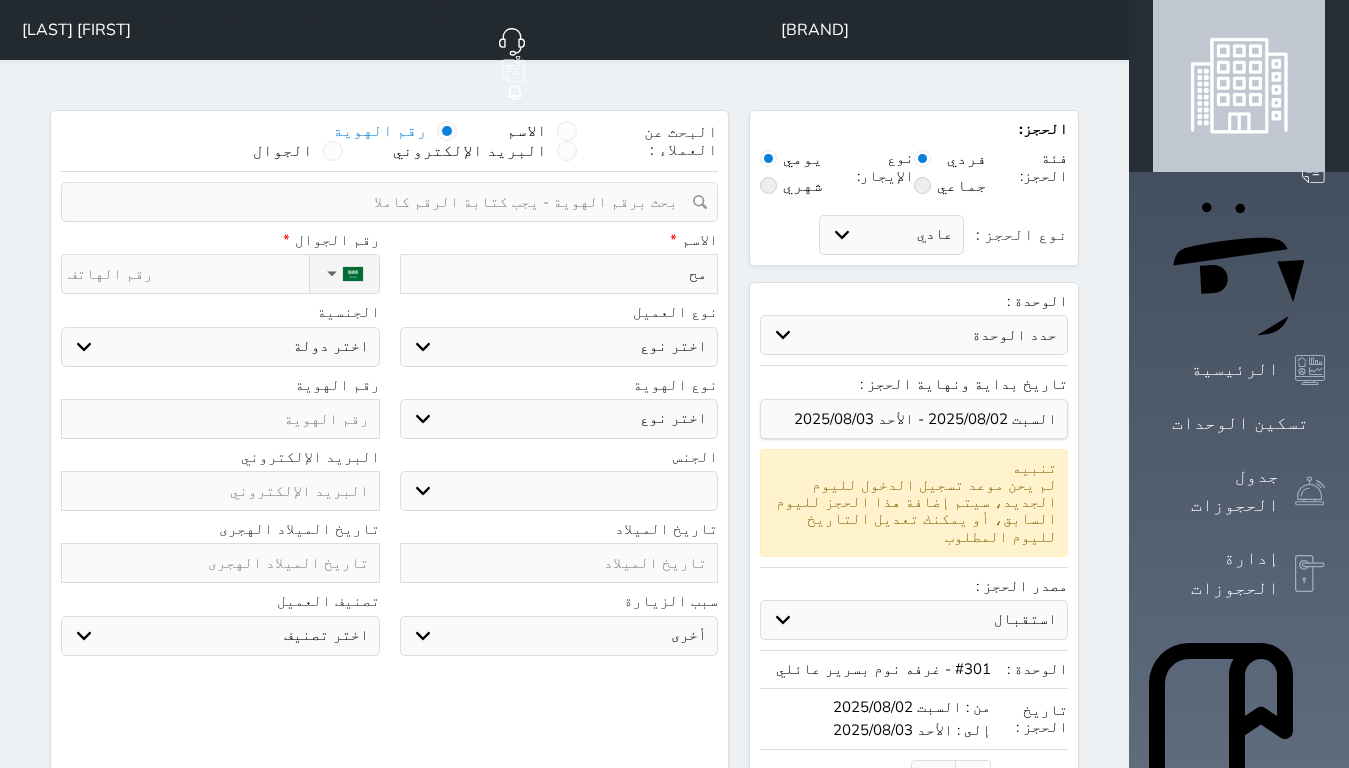 type on "محم" 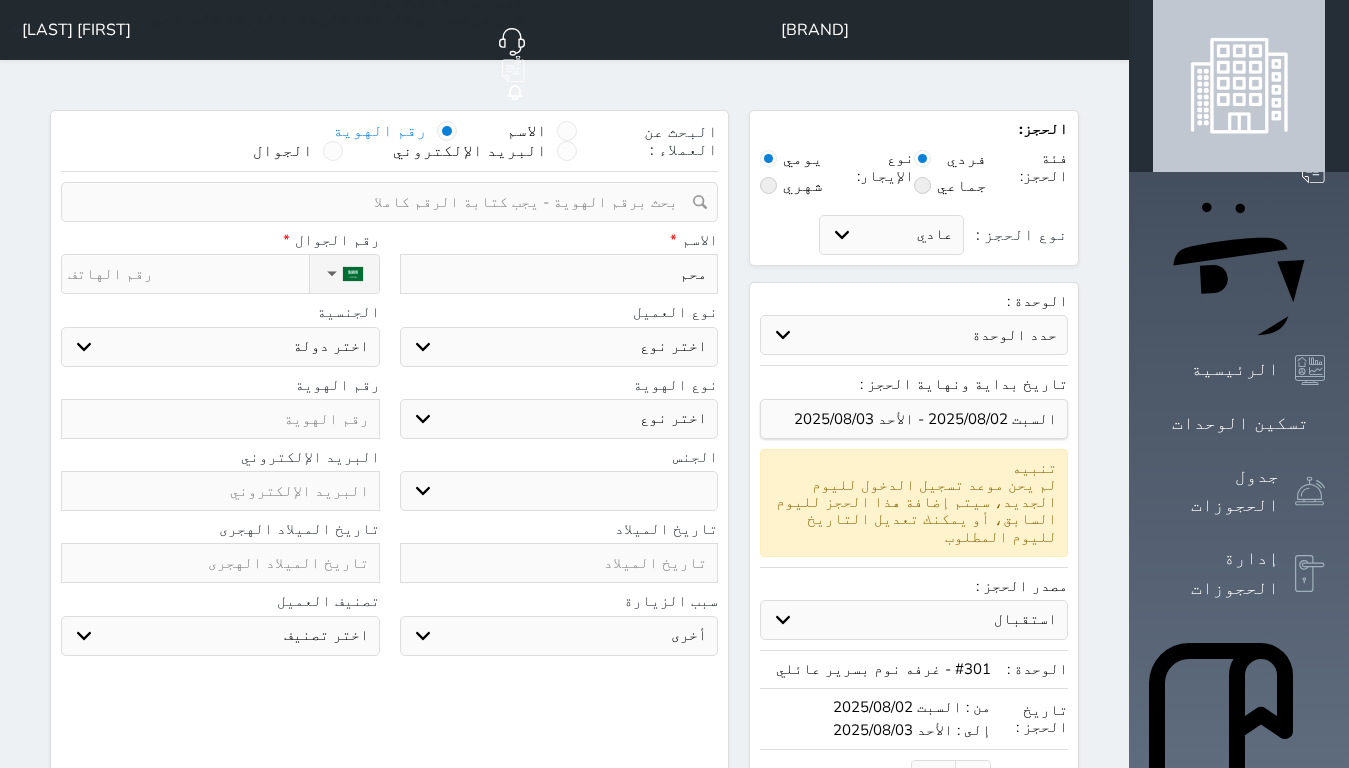 type on "محمد" 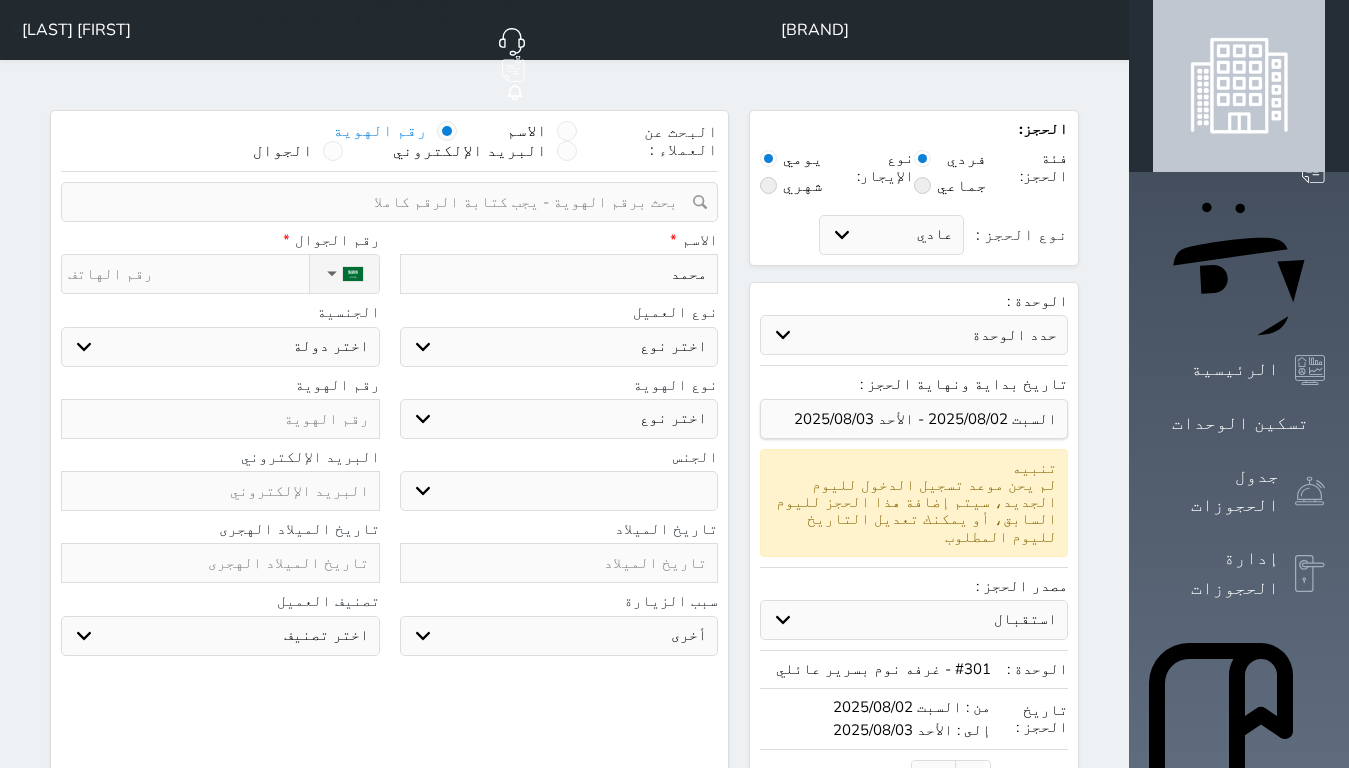 type on "محمد" 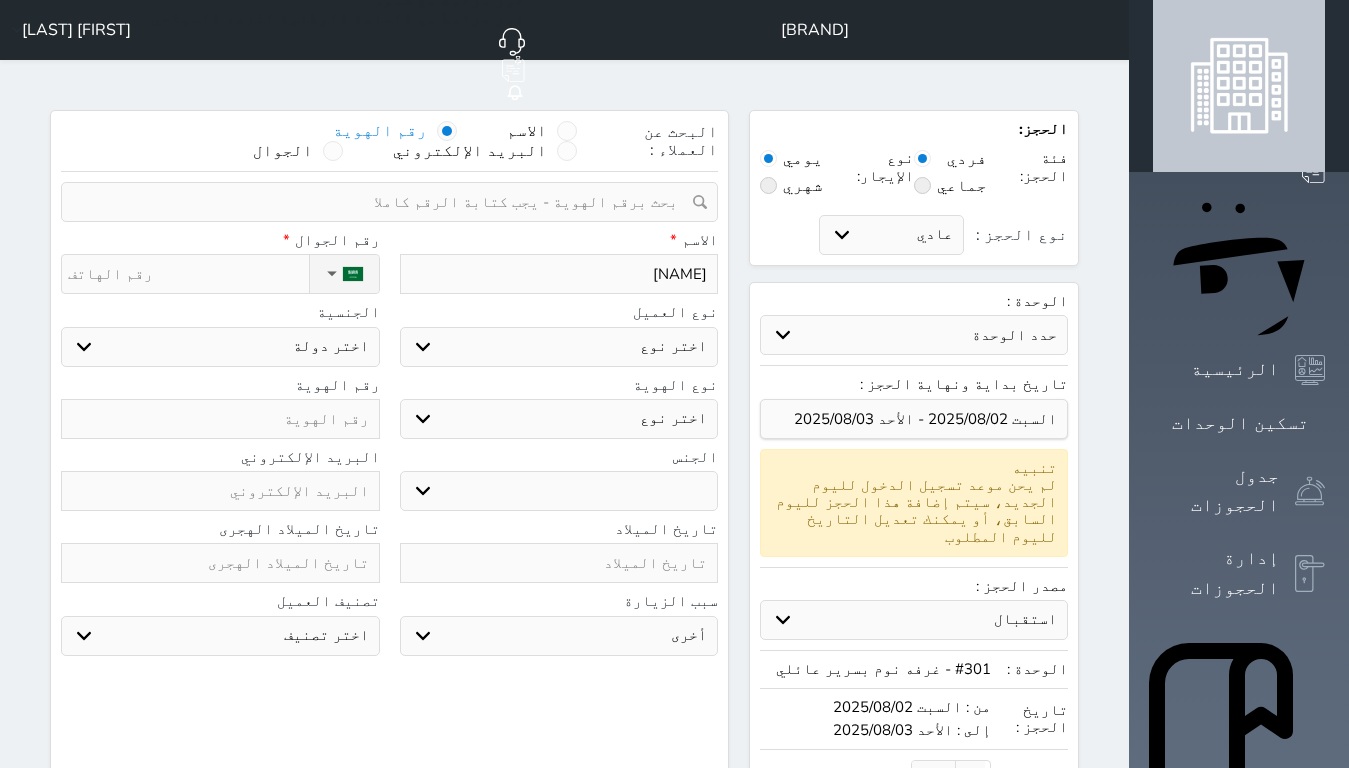 type on "[NAME]" 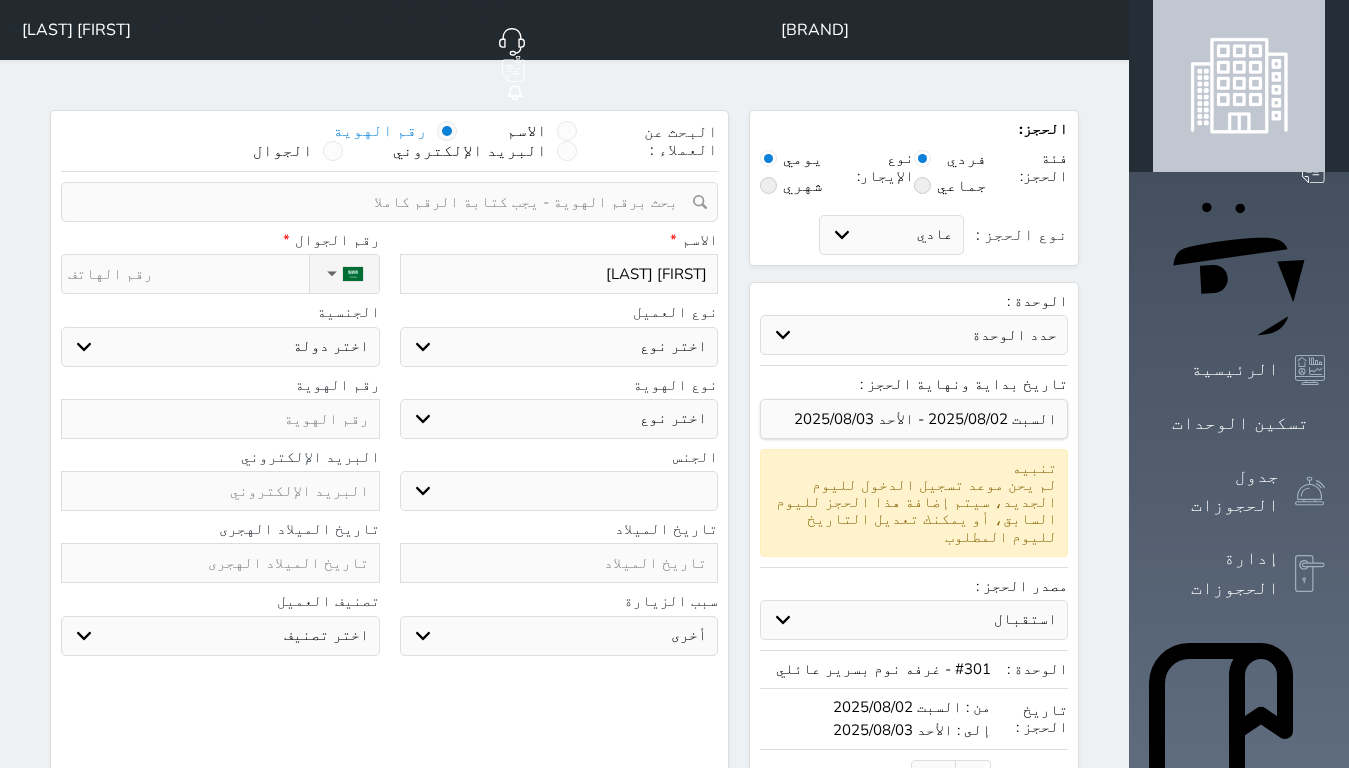 type on "[FIRST] [LAST]" 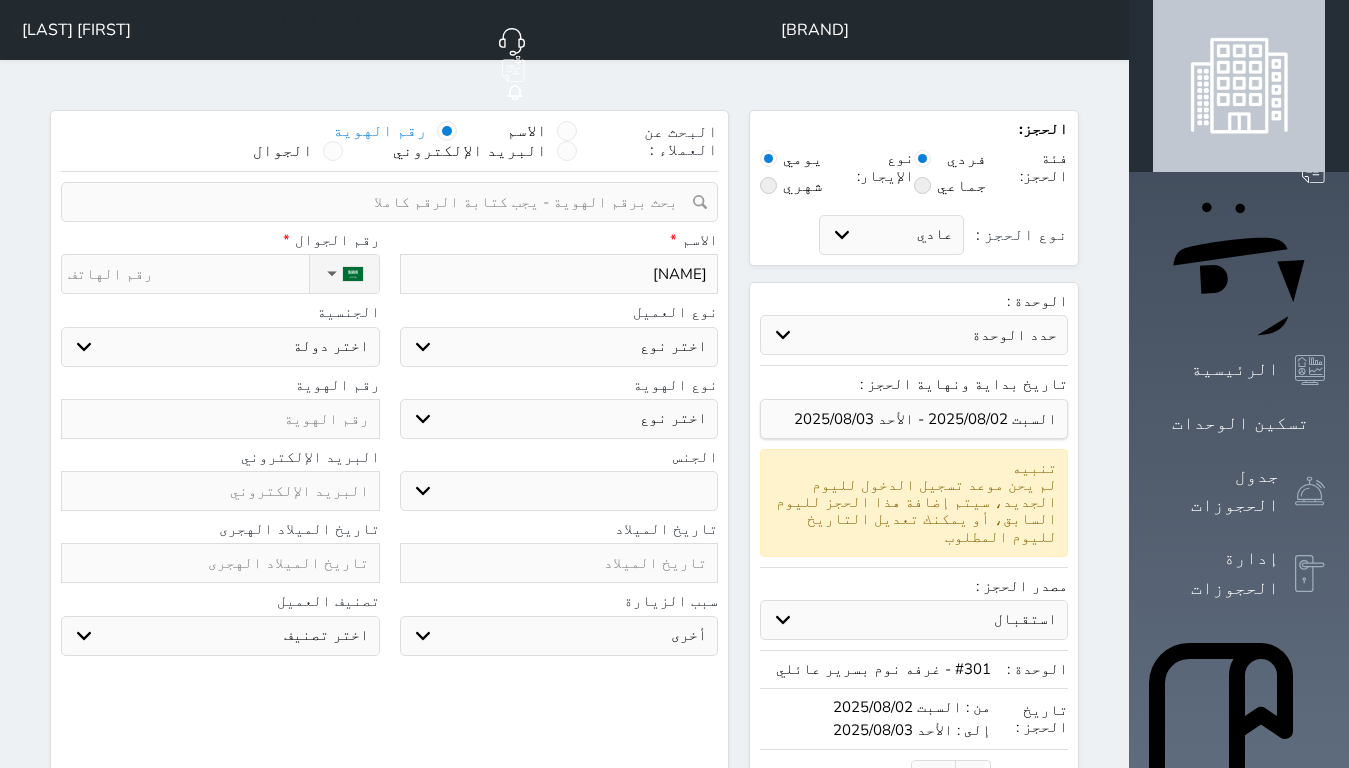 select 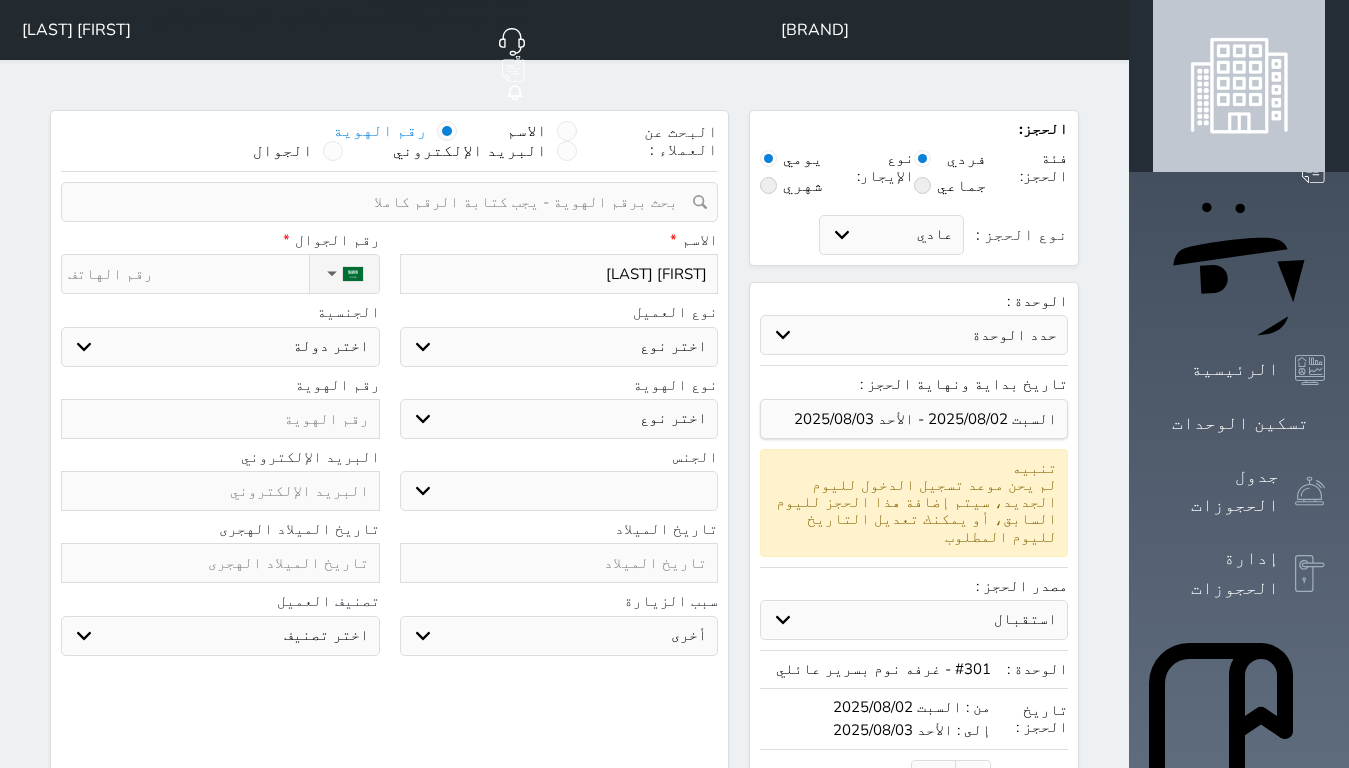 type on "[FIRST] [LAST]" 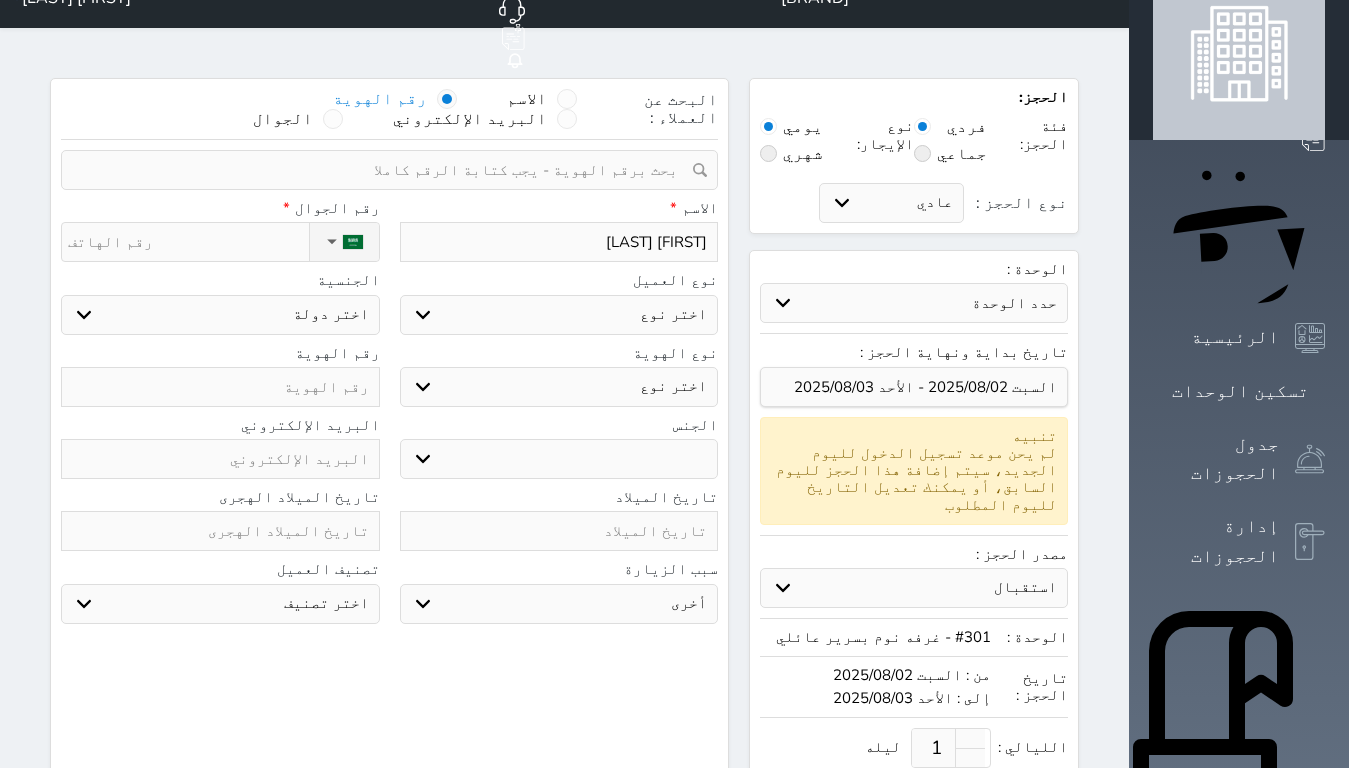 scroll, scrollTop: 0, scrollLeft: 0, axis: both 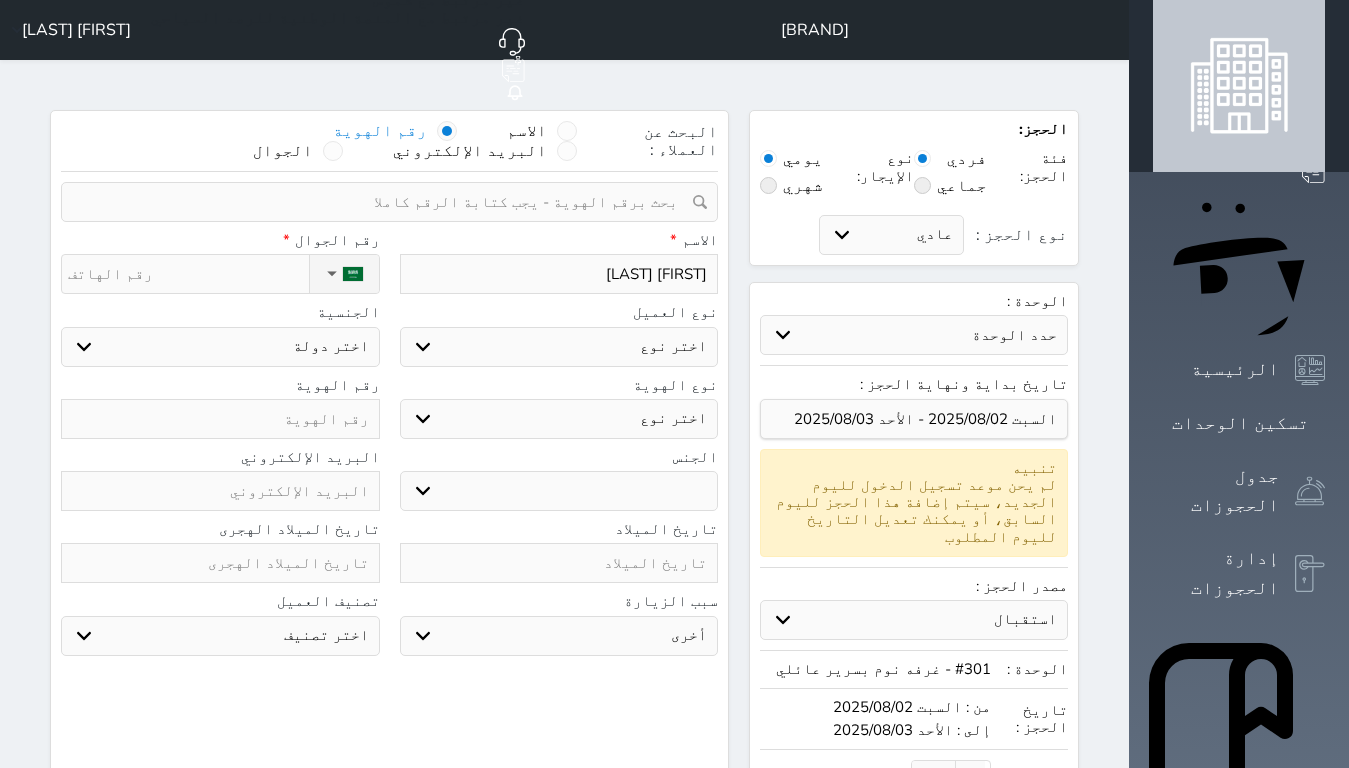 type on "[FIRST] [LAST]" 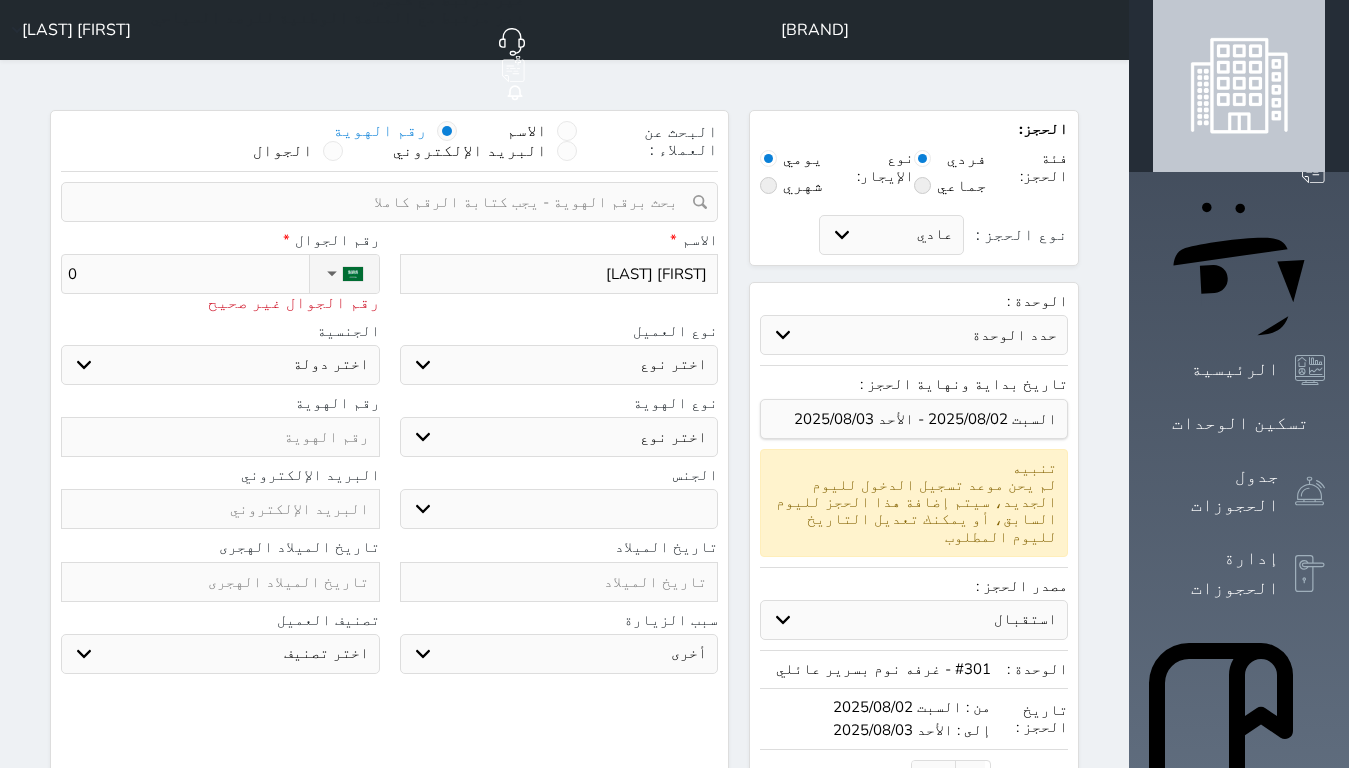 type on "05" 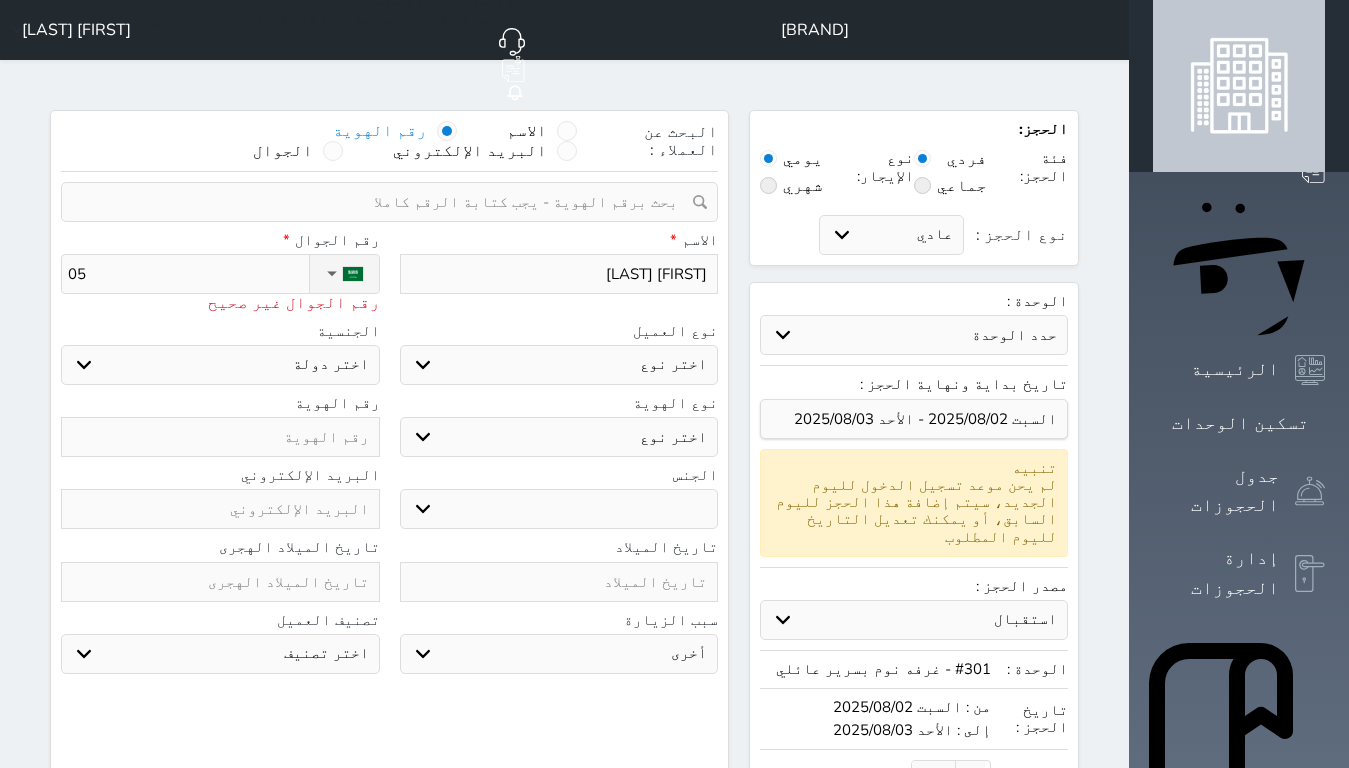 type on "051" 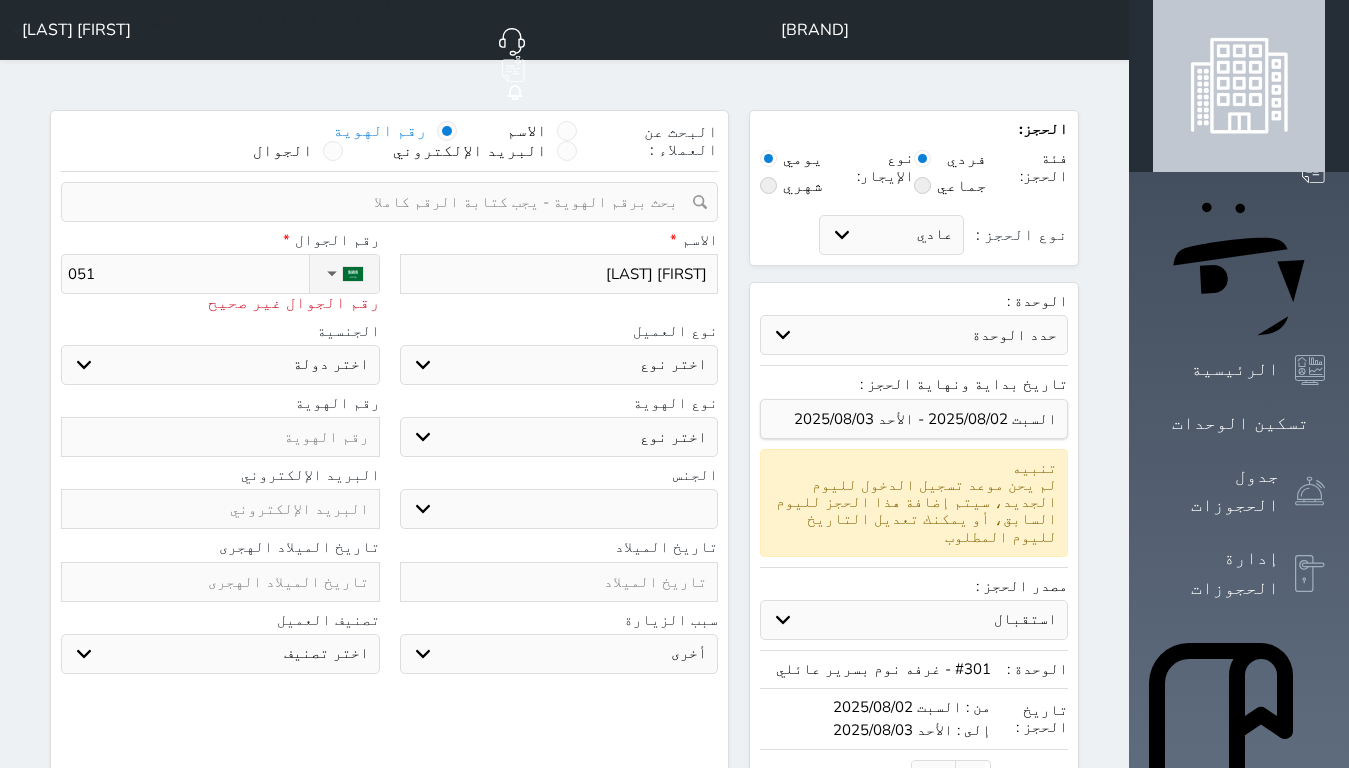 type on "[PHONE]" 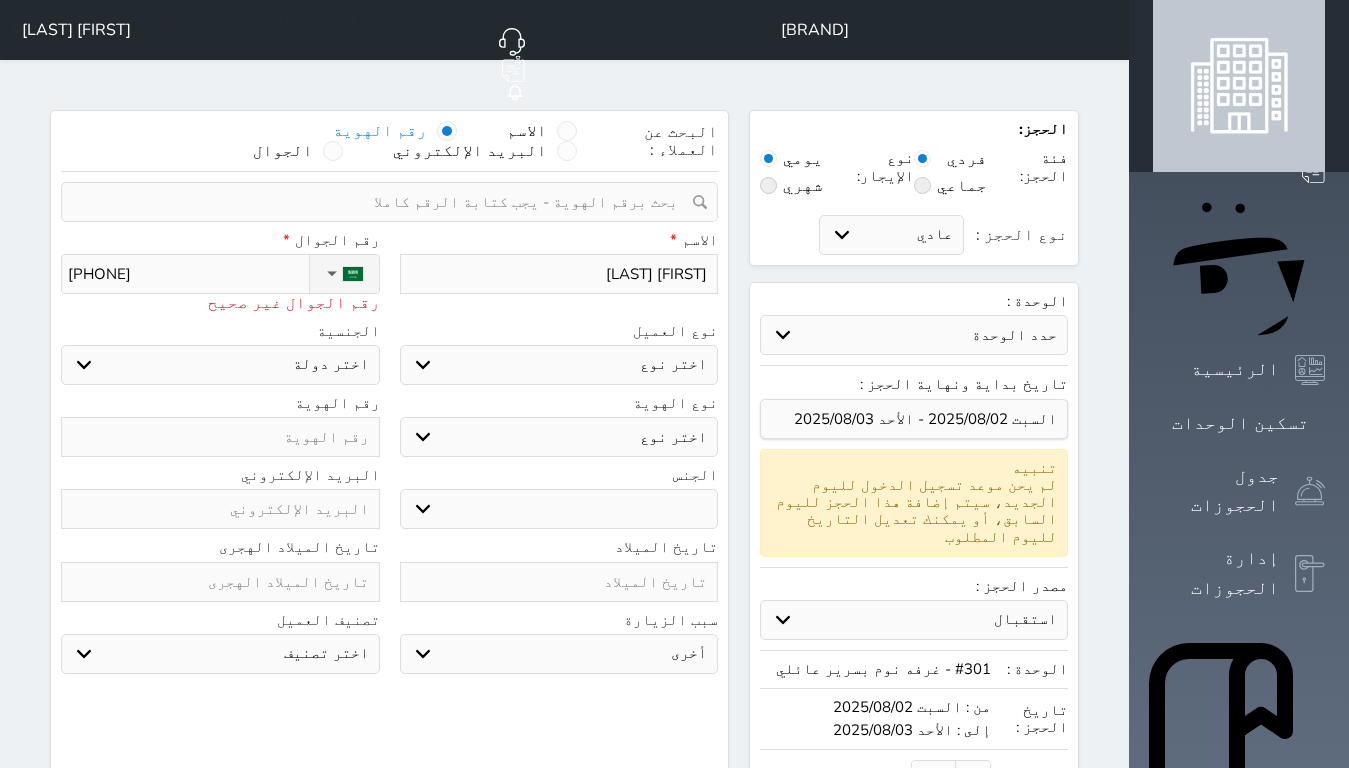 type on "05105" 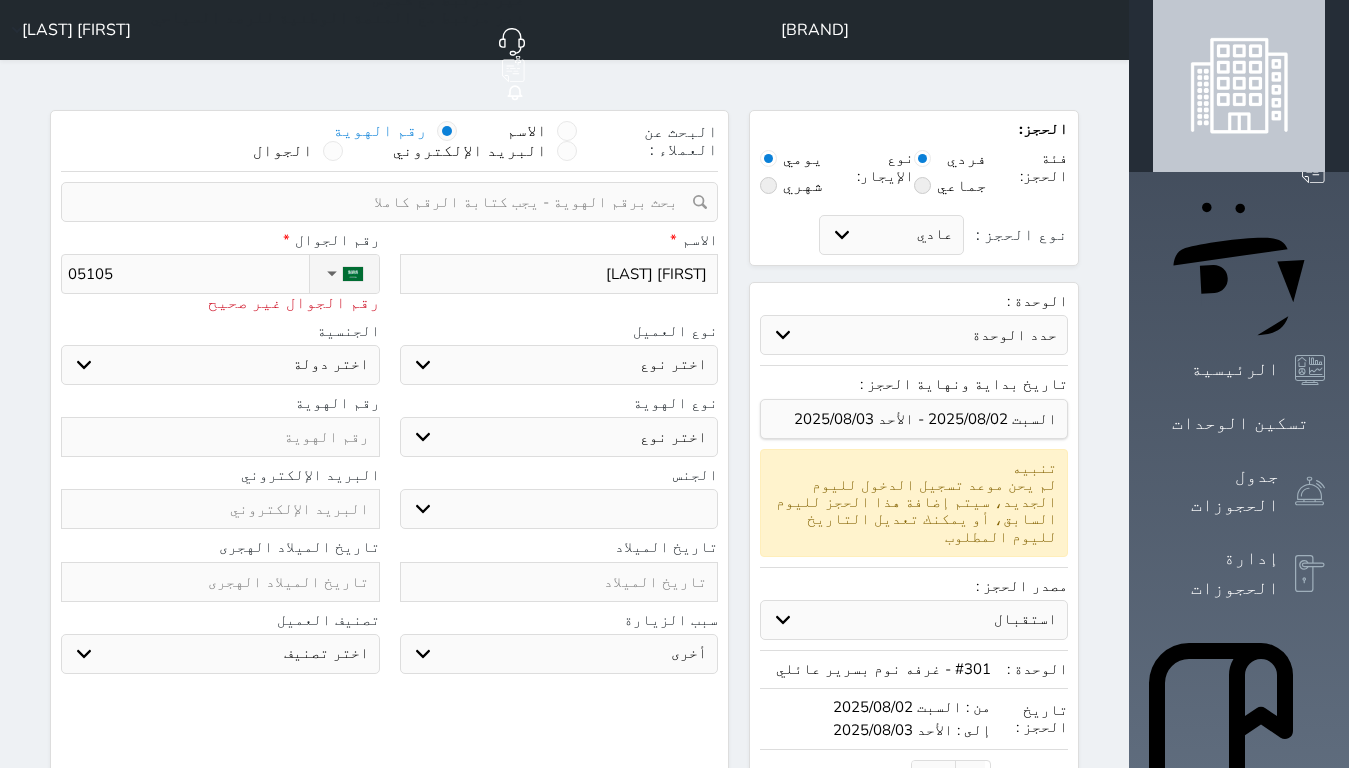 type on "[PHONE]" 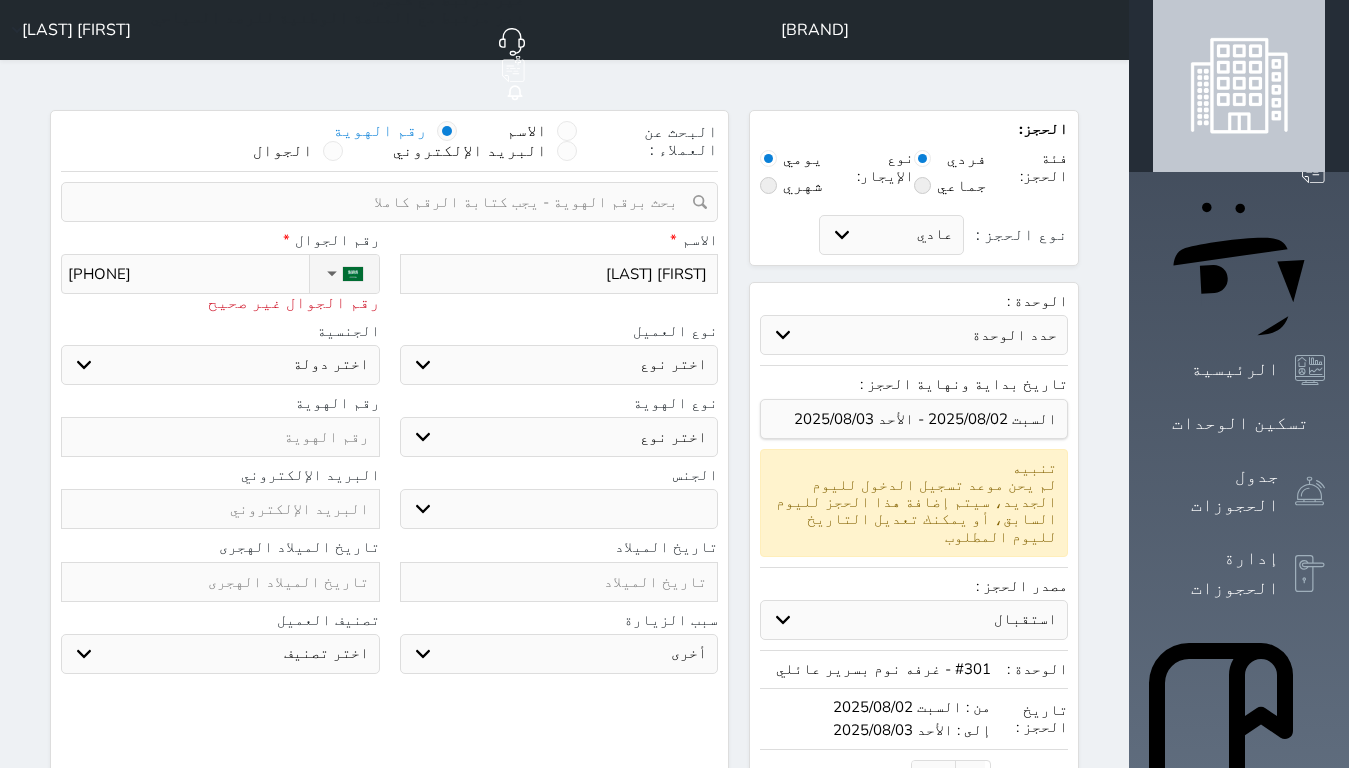 type on "[PHONE]" 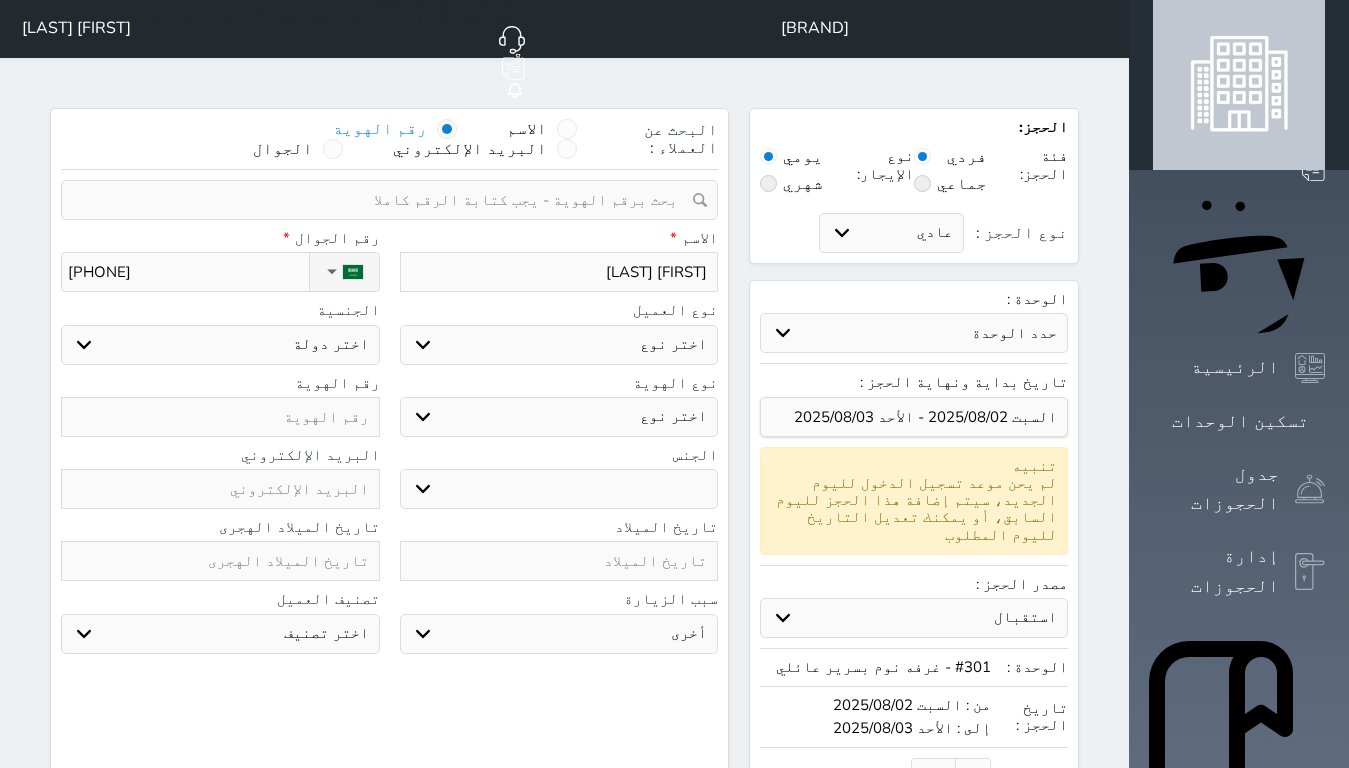 scroll, scrollTop: 0, scrollLeft: 0, axis: both 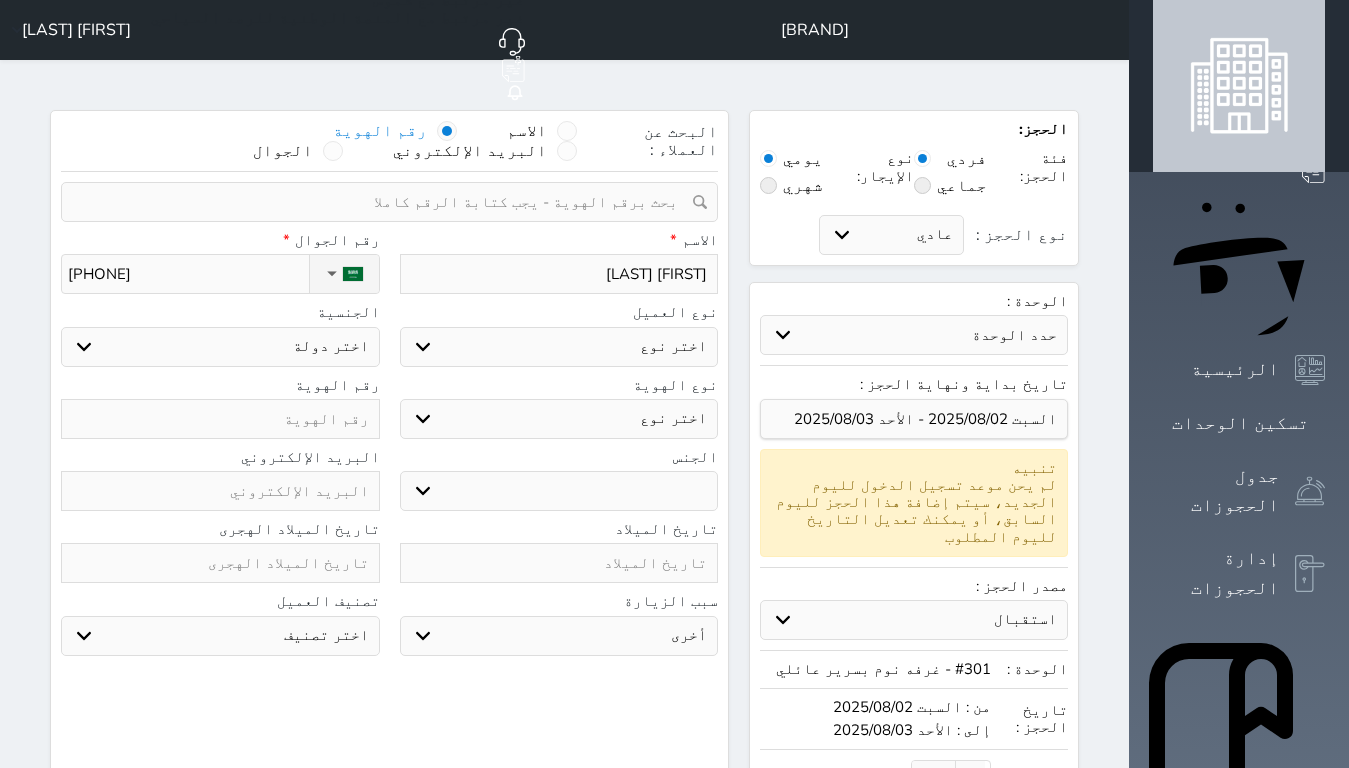 type on "[PHONE]" 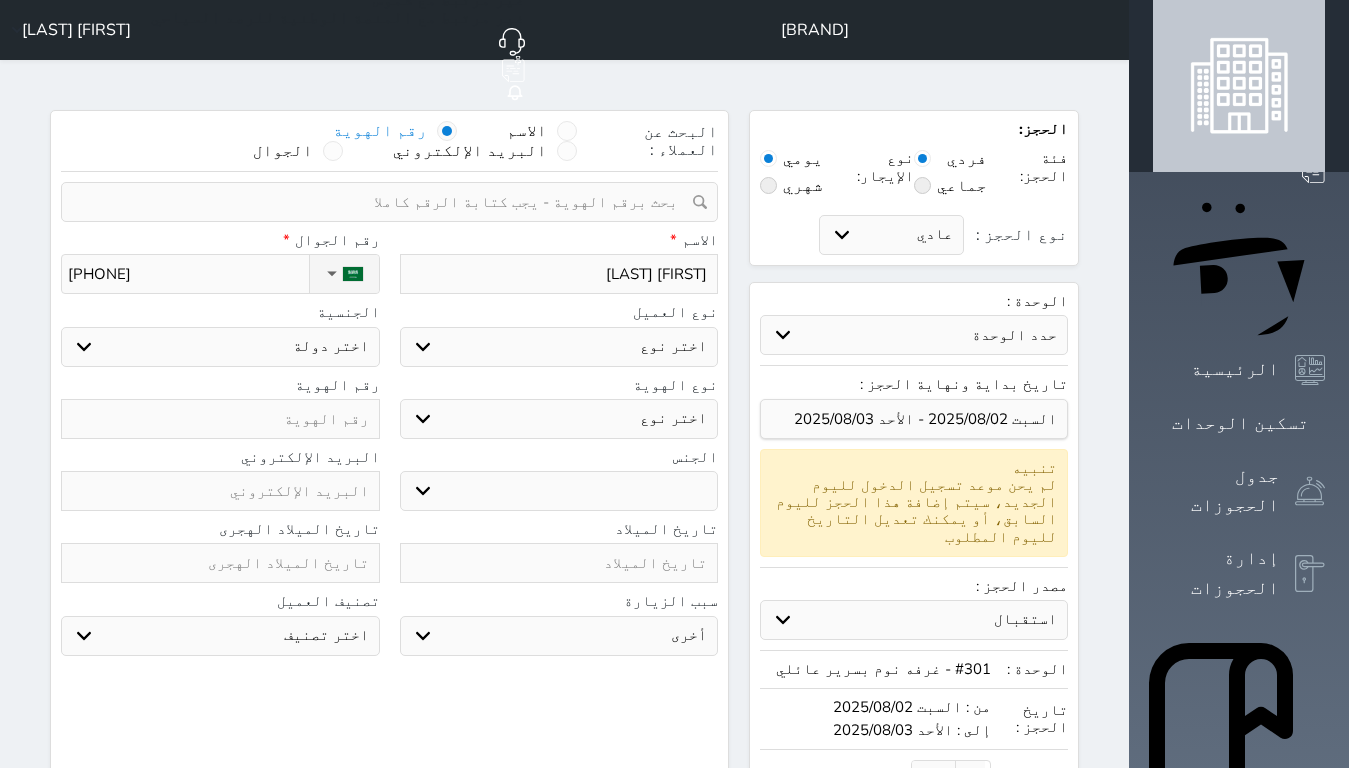 click on "اختر نوع   مواطن مواطن خليجي زائر مقيم" at bounding box center (559, 347) 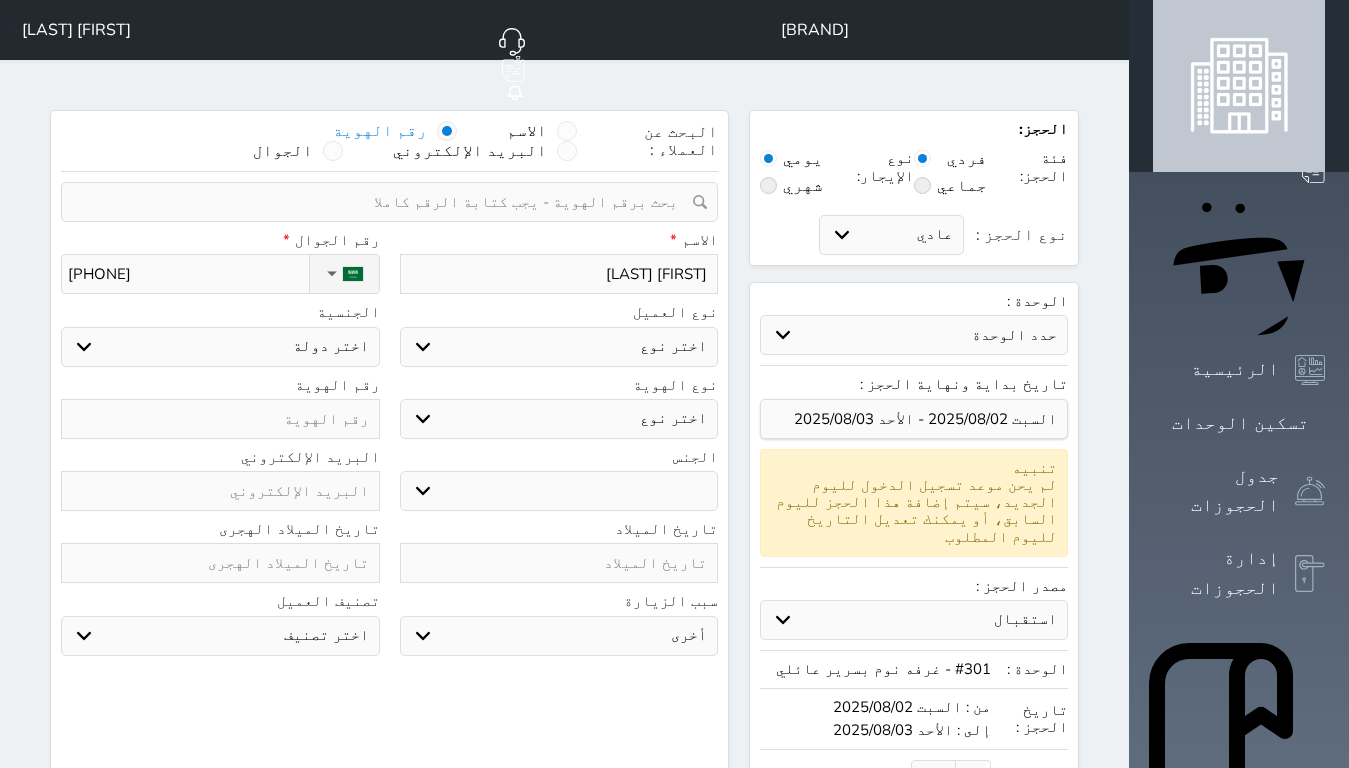 select on "4" 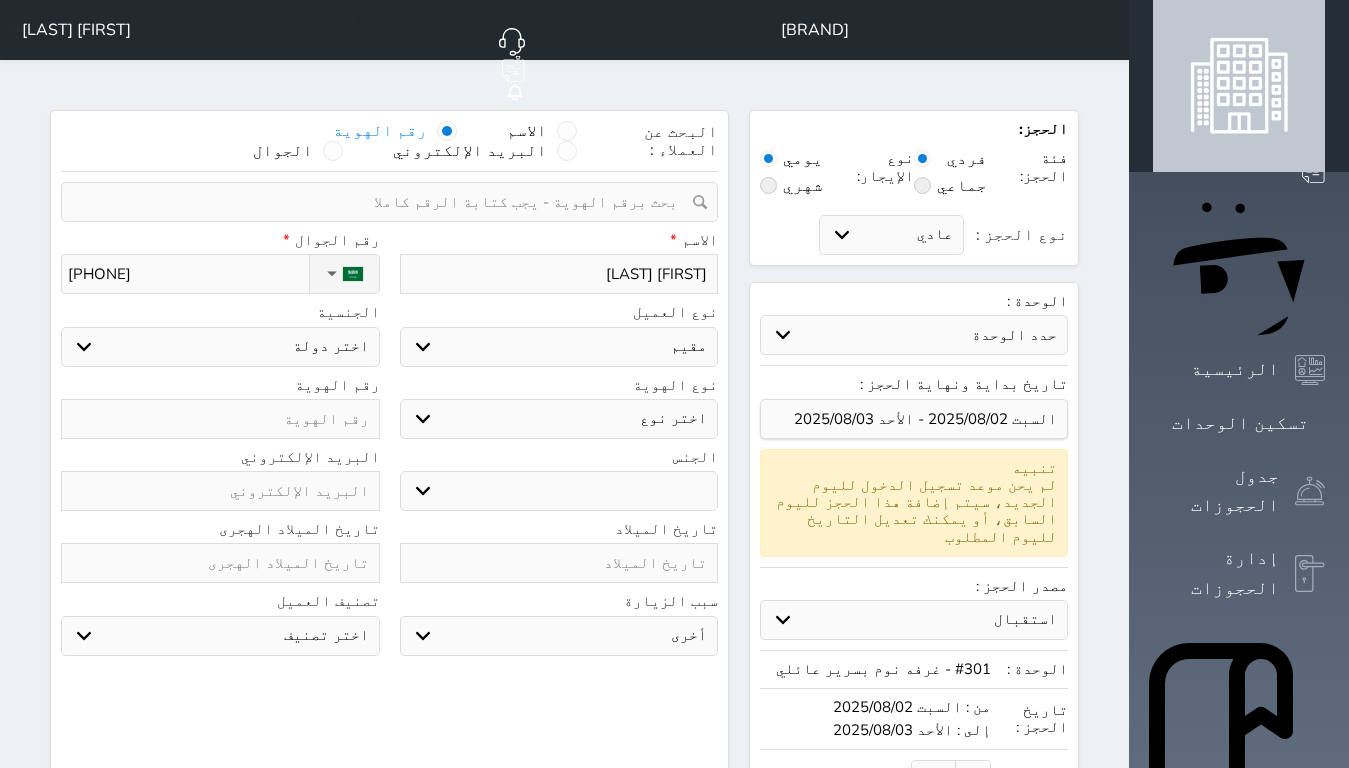 click on "اختر نوع   مواطن مواطن خليجي زائر مقيم" at bounding box center [559, 347] 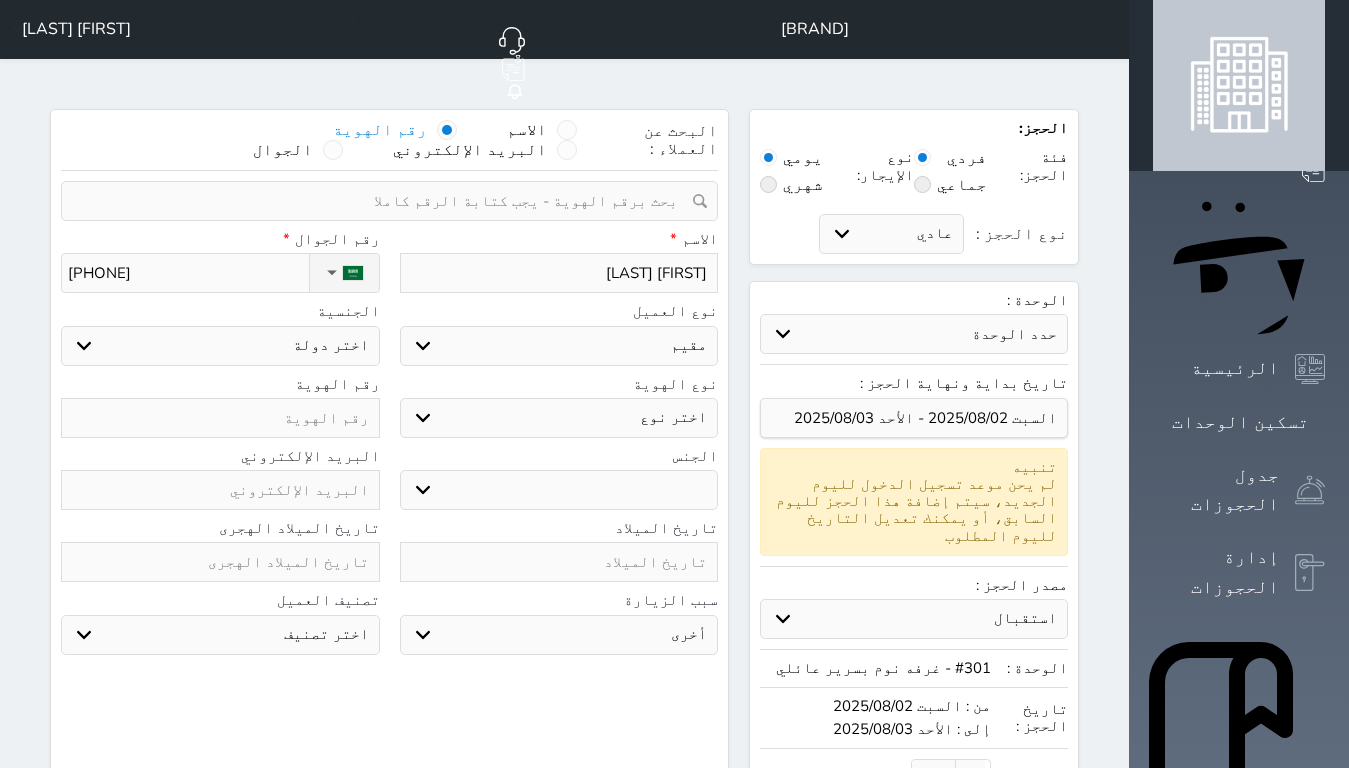 scroll, scrollTop: 0, scrollLeft: 0, axis: both 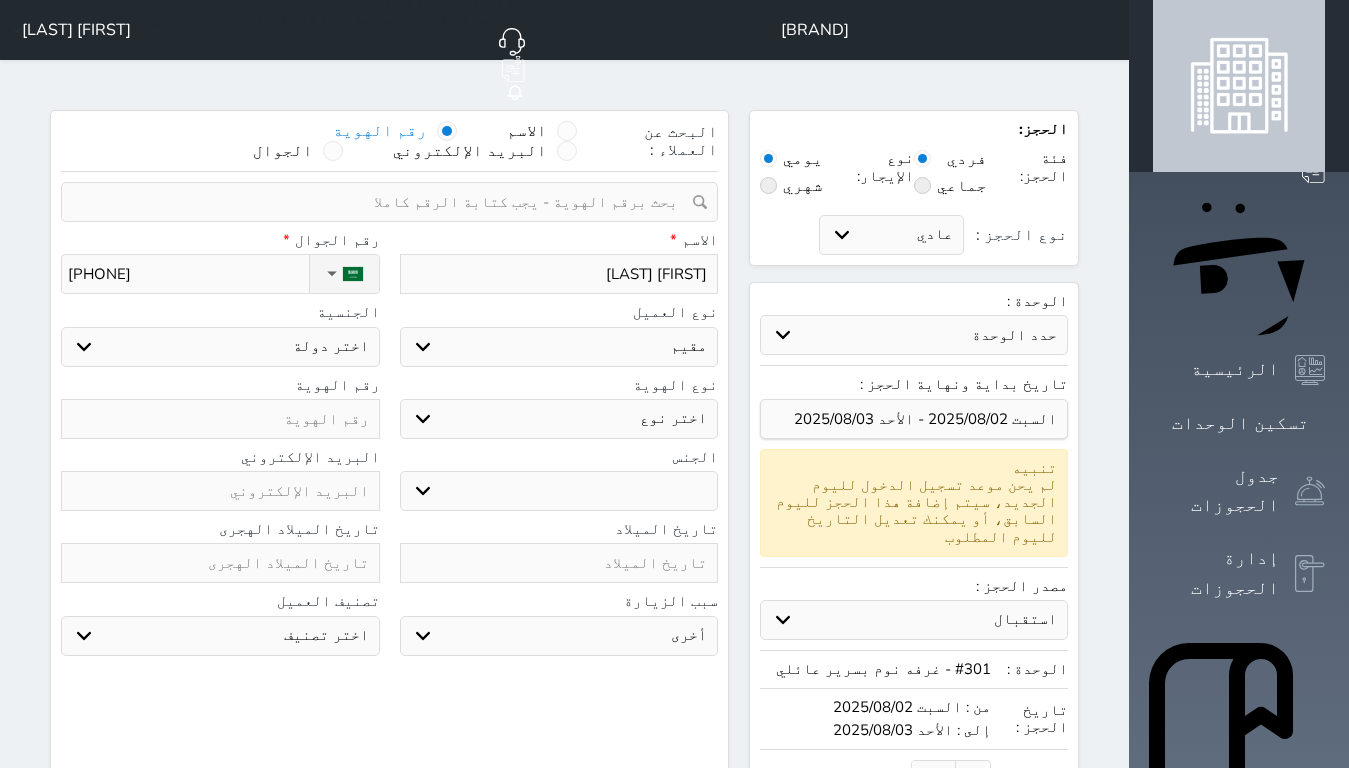 click at bounding box center (220, 419) 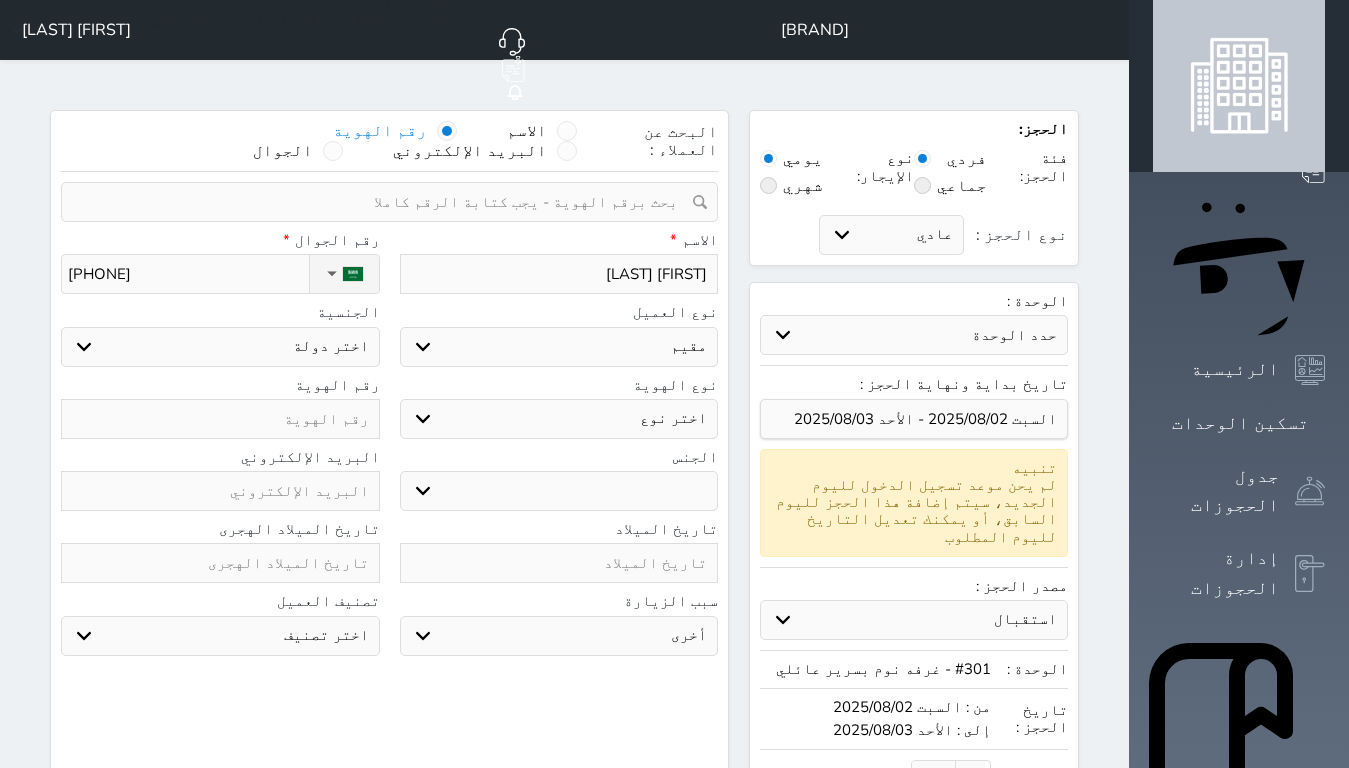 paste on "[NUMBER]" 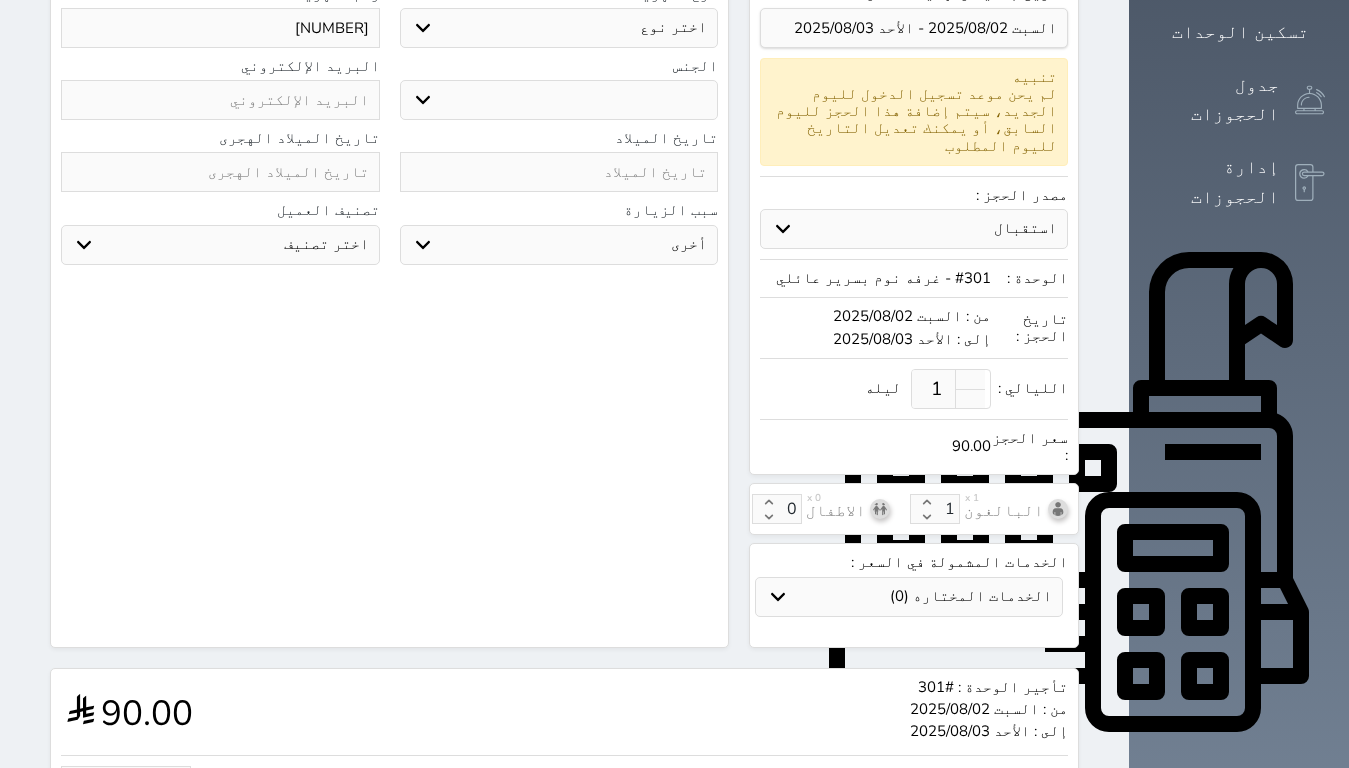 scroll, scrollTop: 461, scrollLeft: 0, axis: vertical 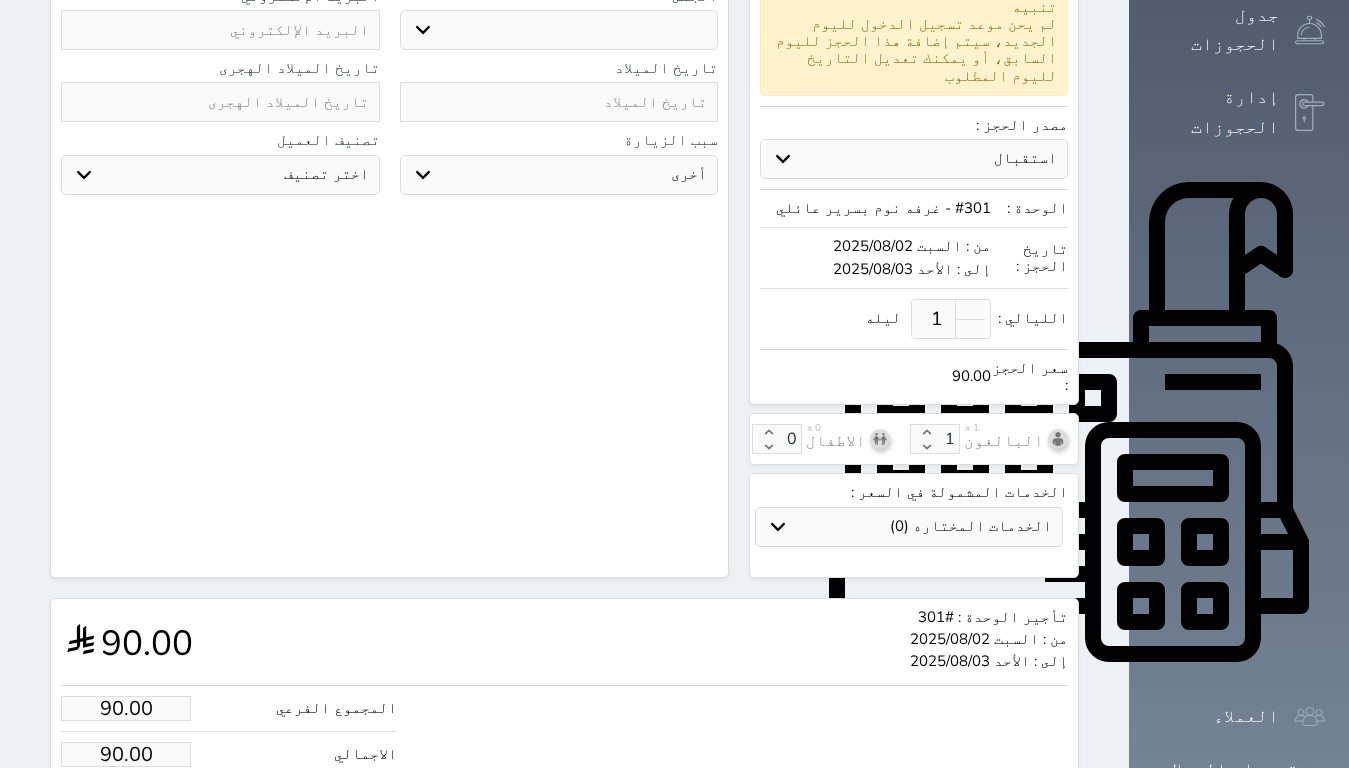 type on "[NUMBER]" 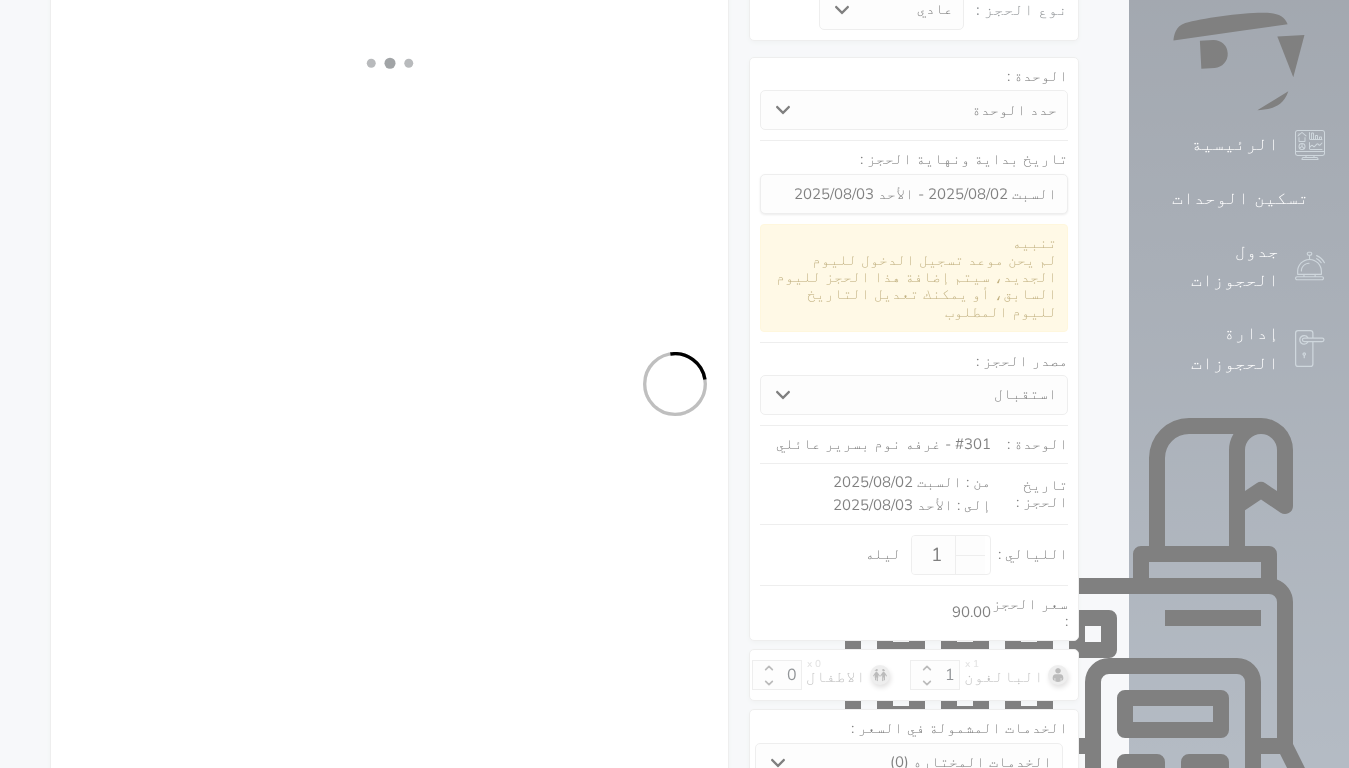 select on "4" 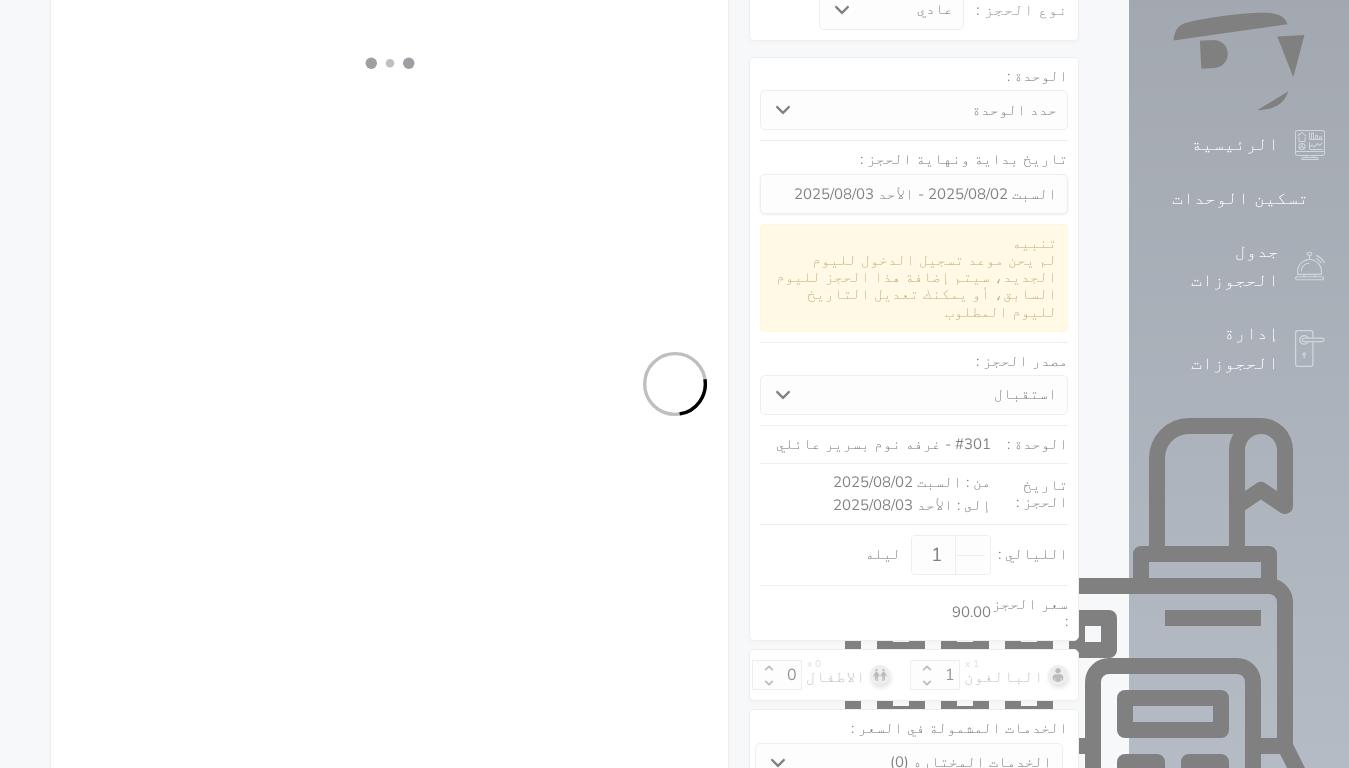 select 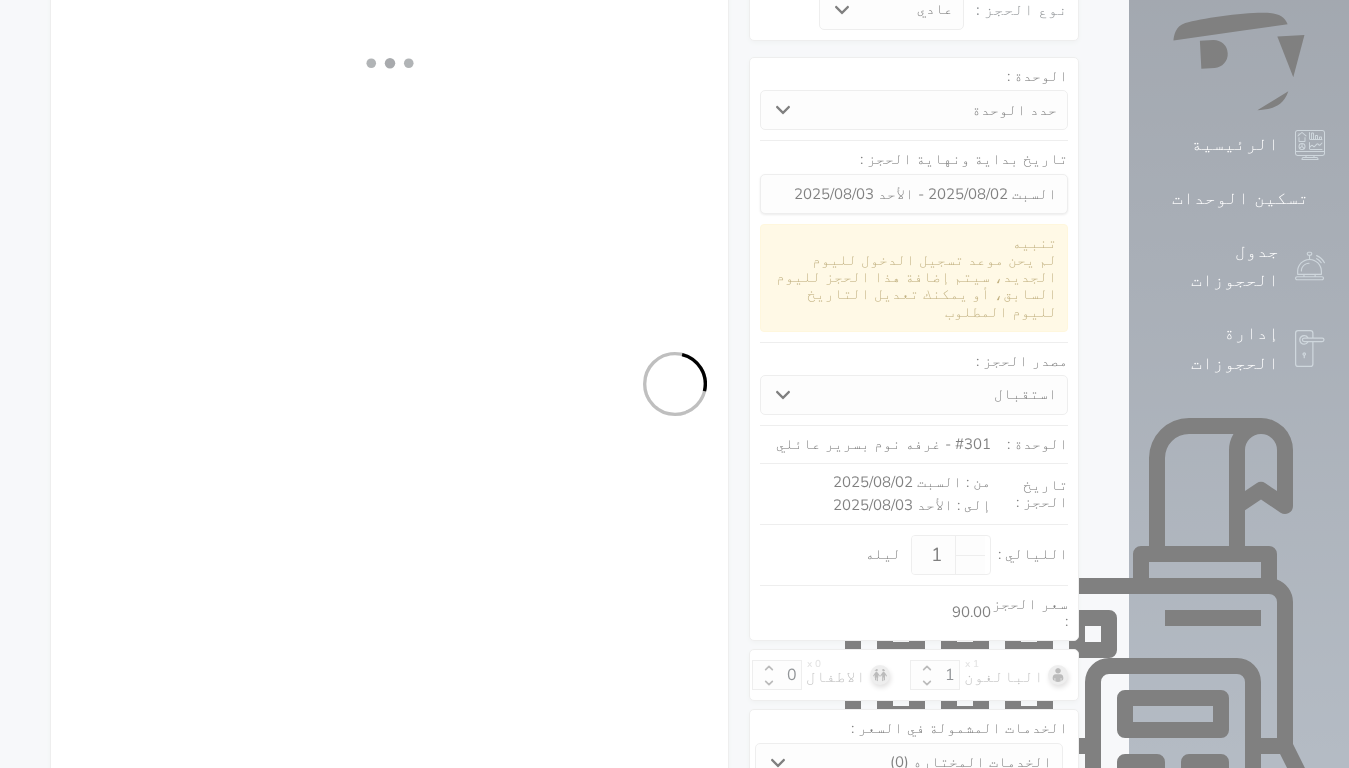 select on "7" 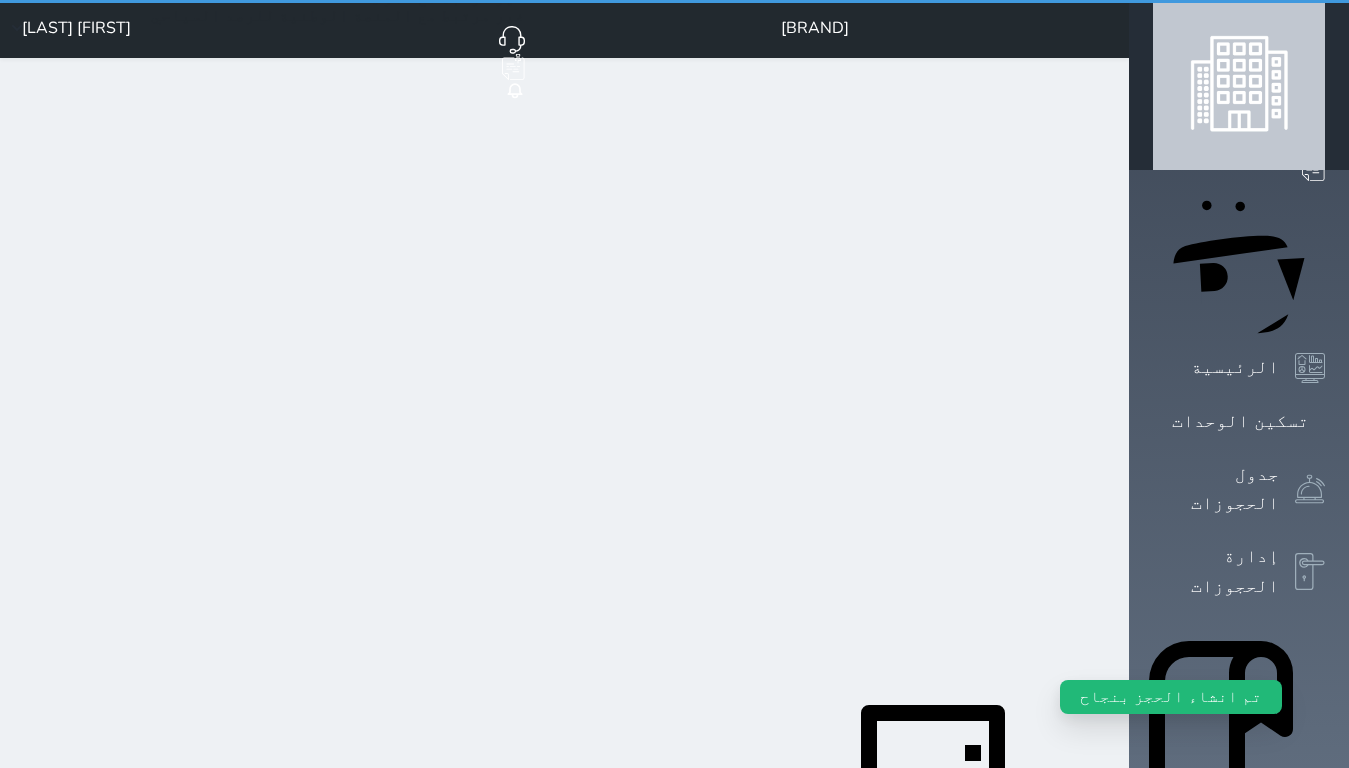 scroll, scrollTop: 0, scrollLeft: 0, axis: both 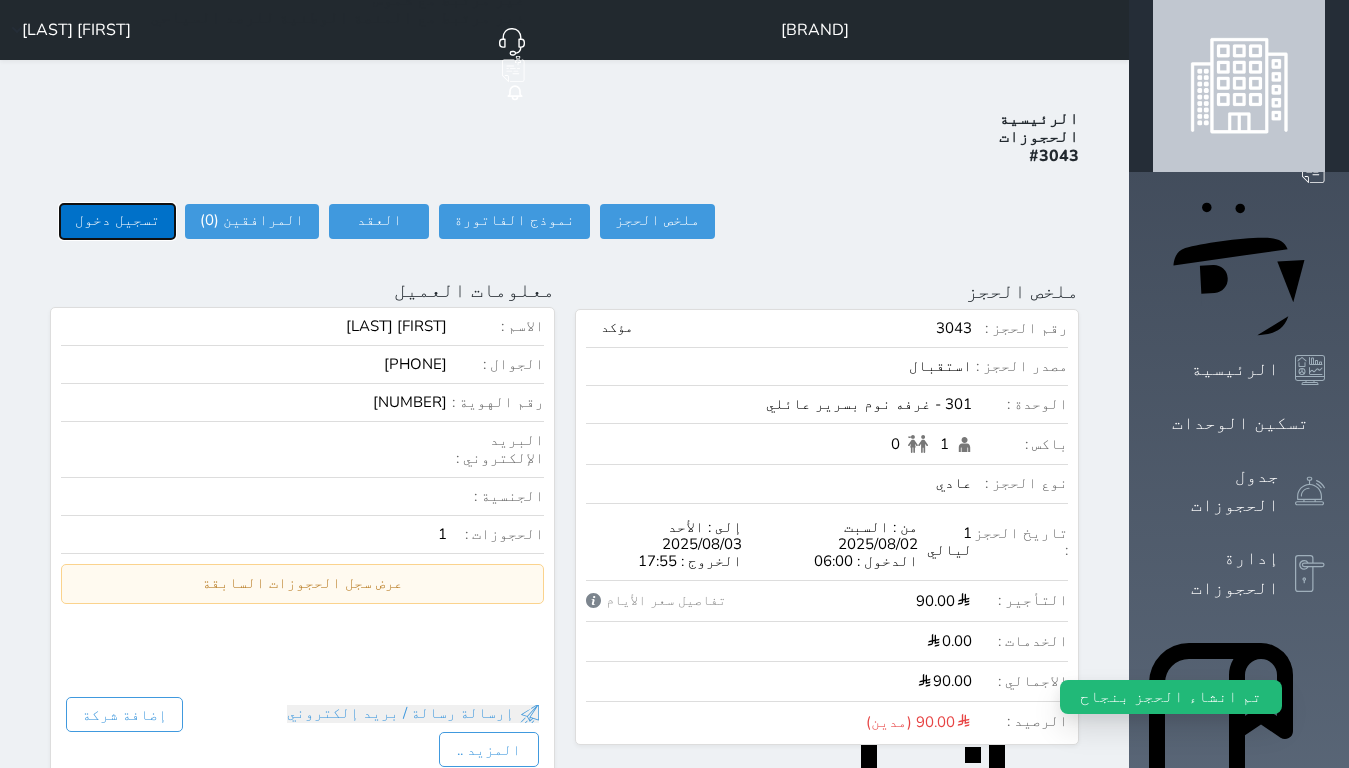 click on "تسجيل دخول" at bounding box center [117, 221] 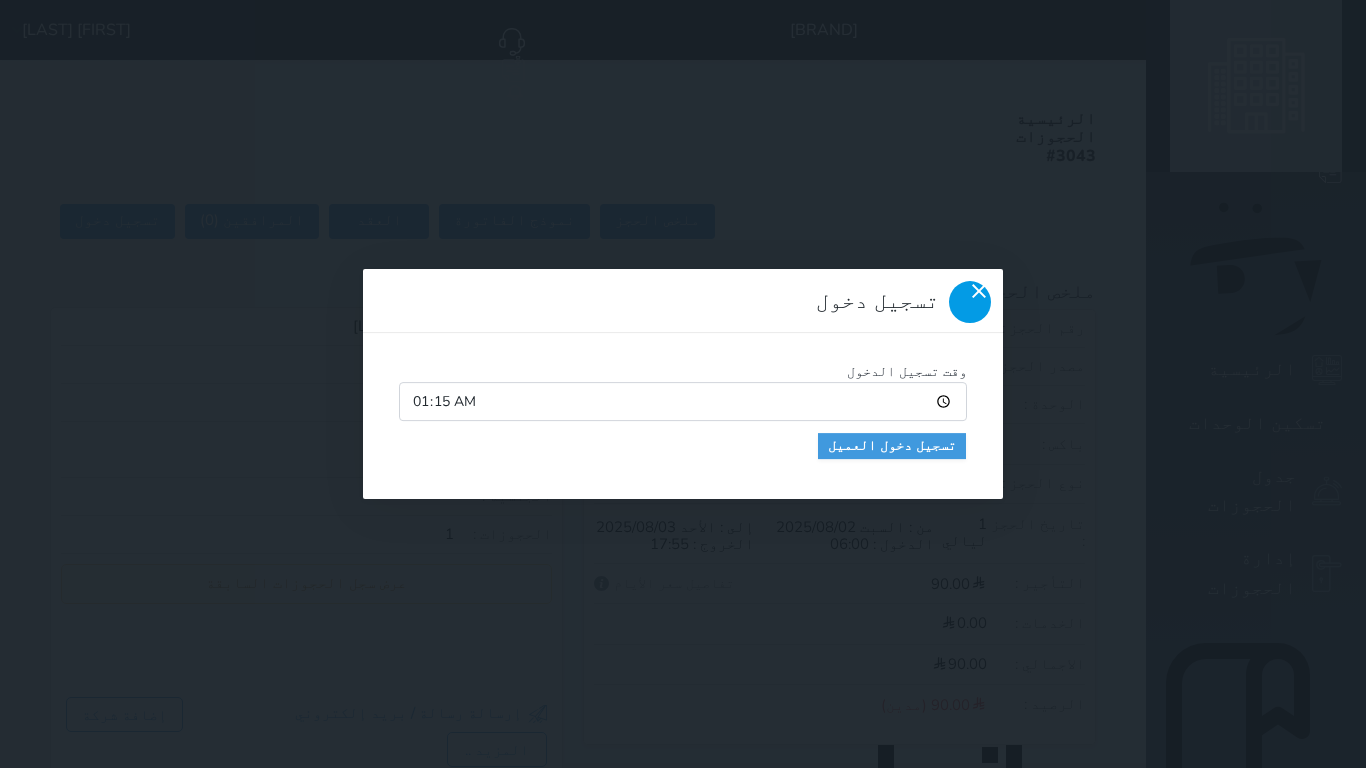 click at bounding box center (970, 302) 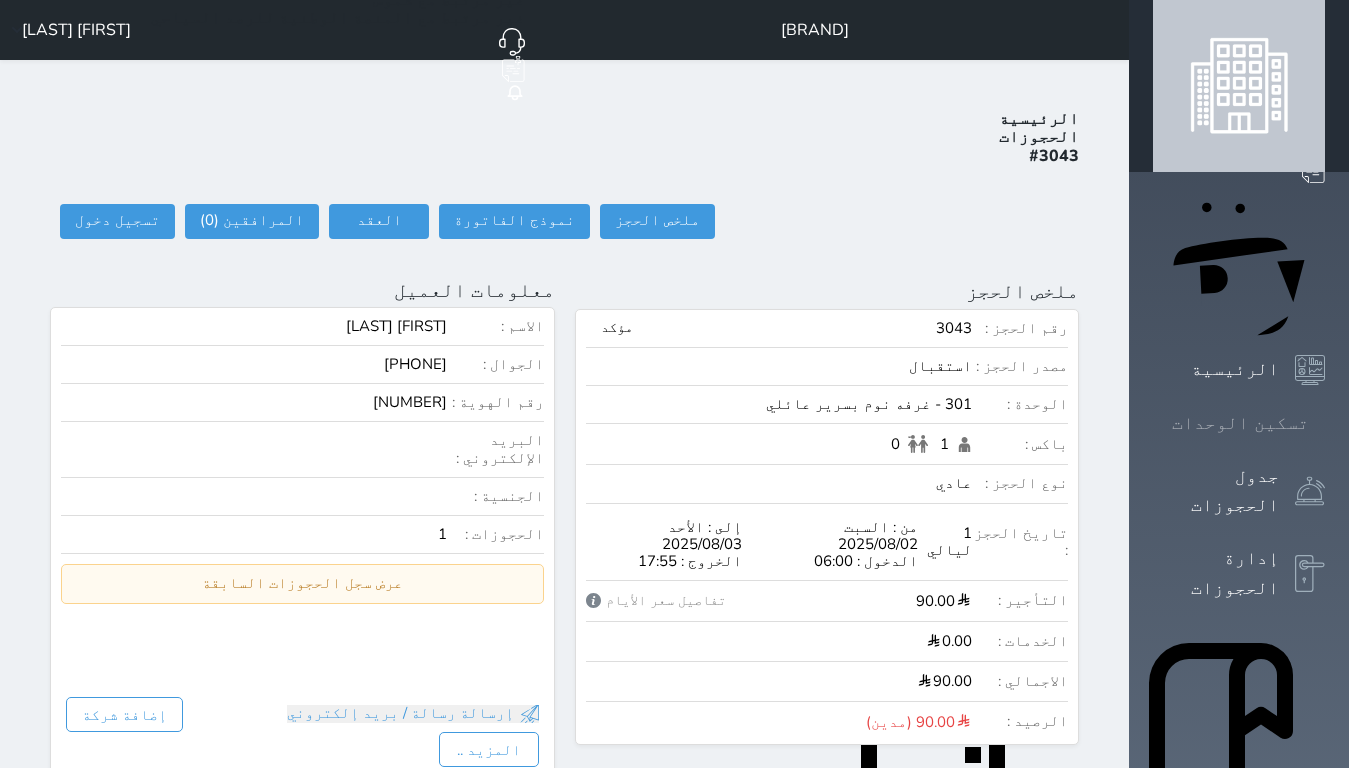 click 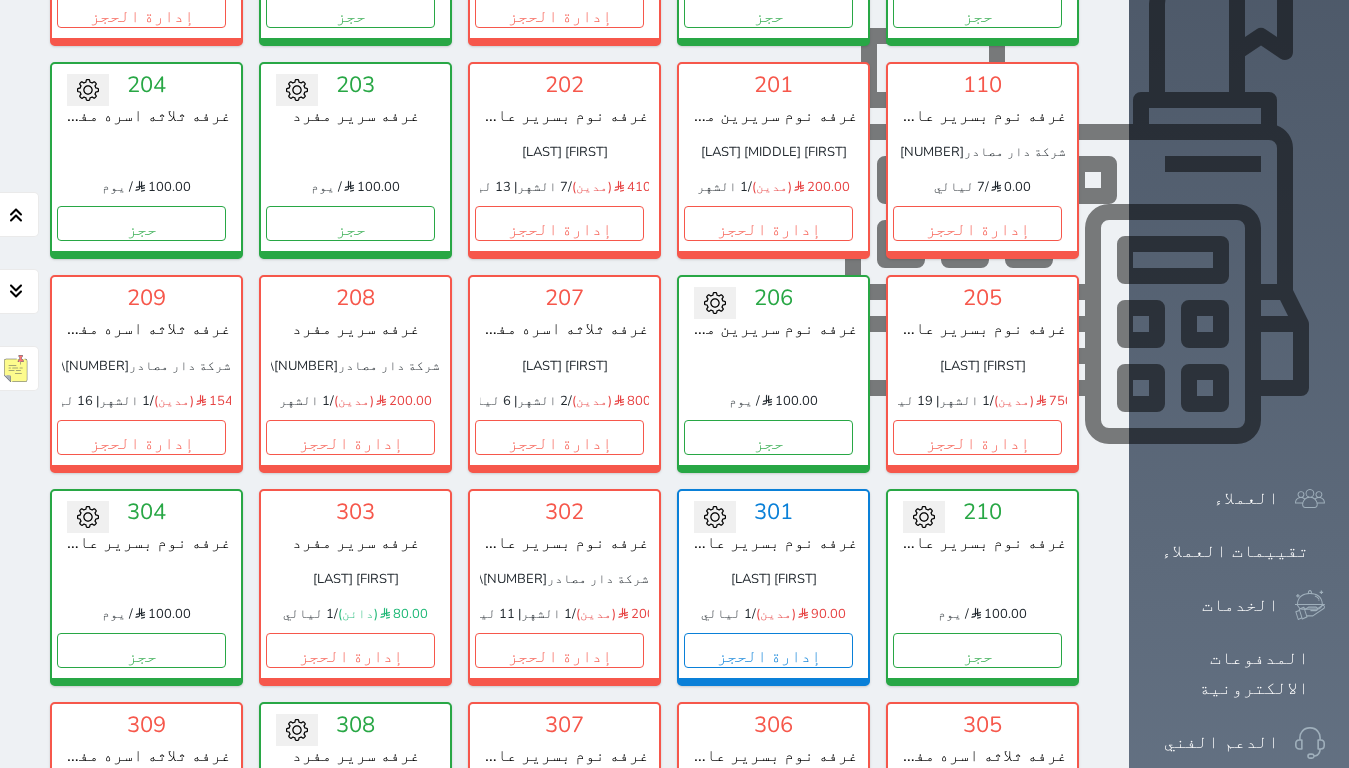 scroll, scrollTop: 814, scrollLeft: 0, axis: vertical 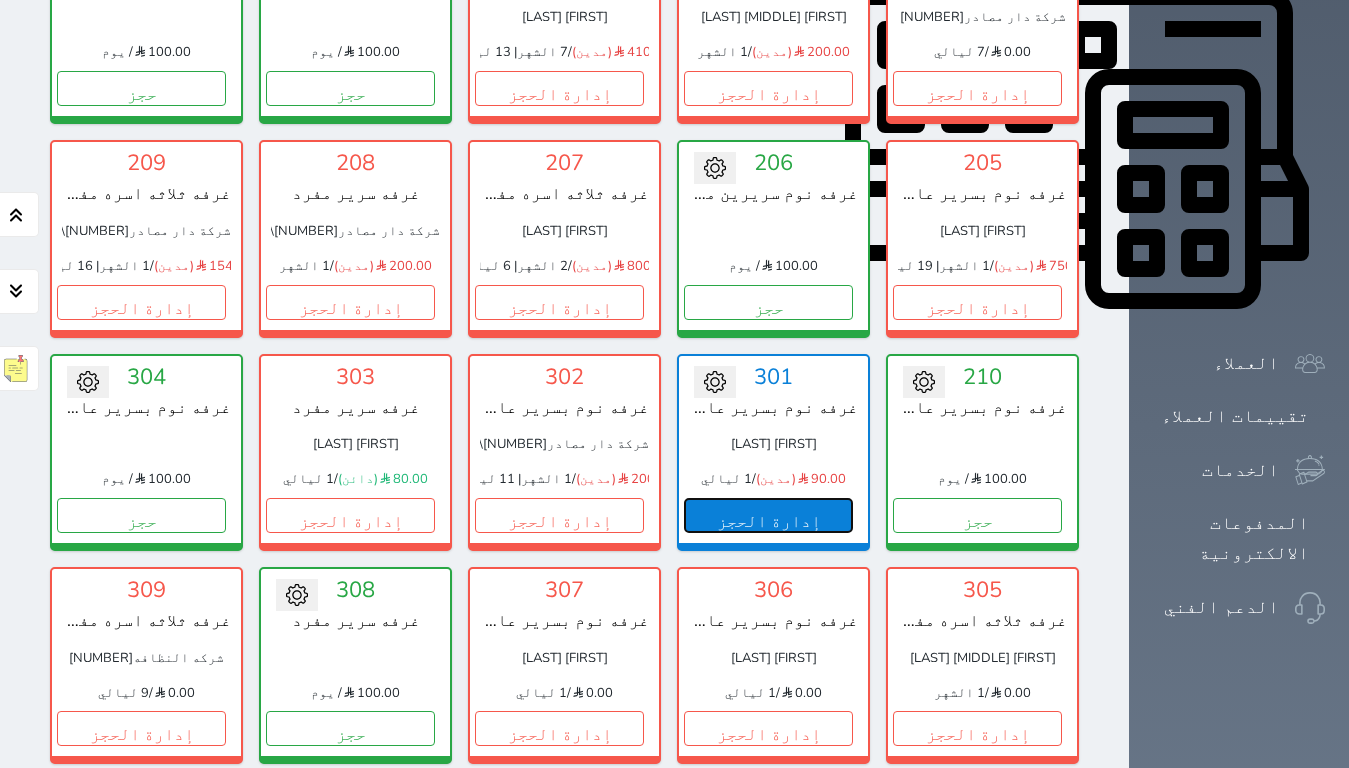 click on "إدارة الحجز" at bounding box center (768, 515) 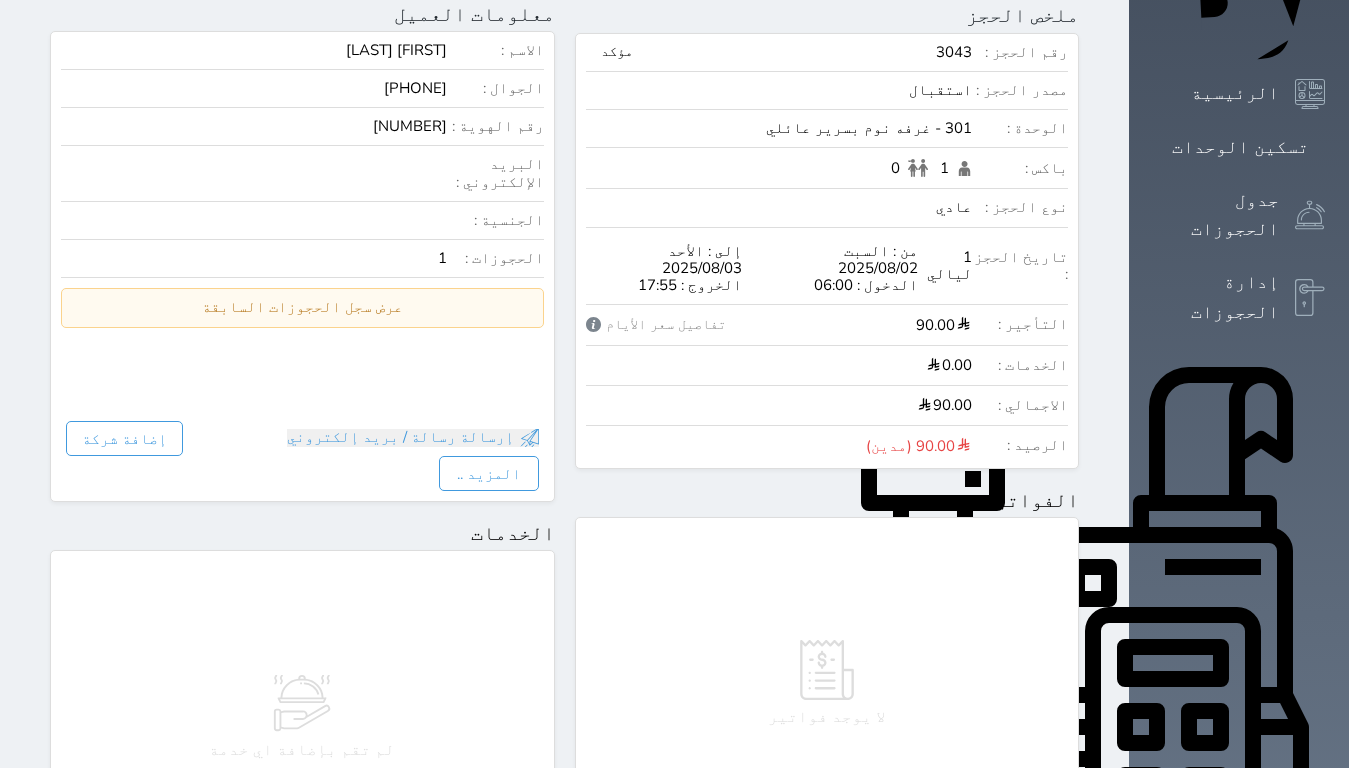 scroll, scrollTop: 0, scrollLeft: 0, axis: both 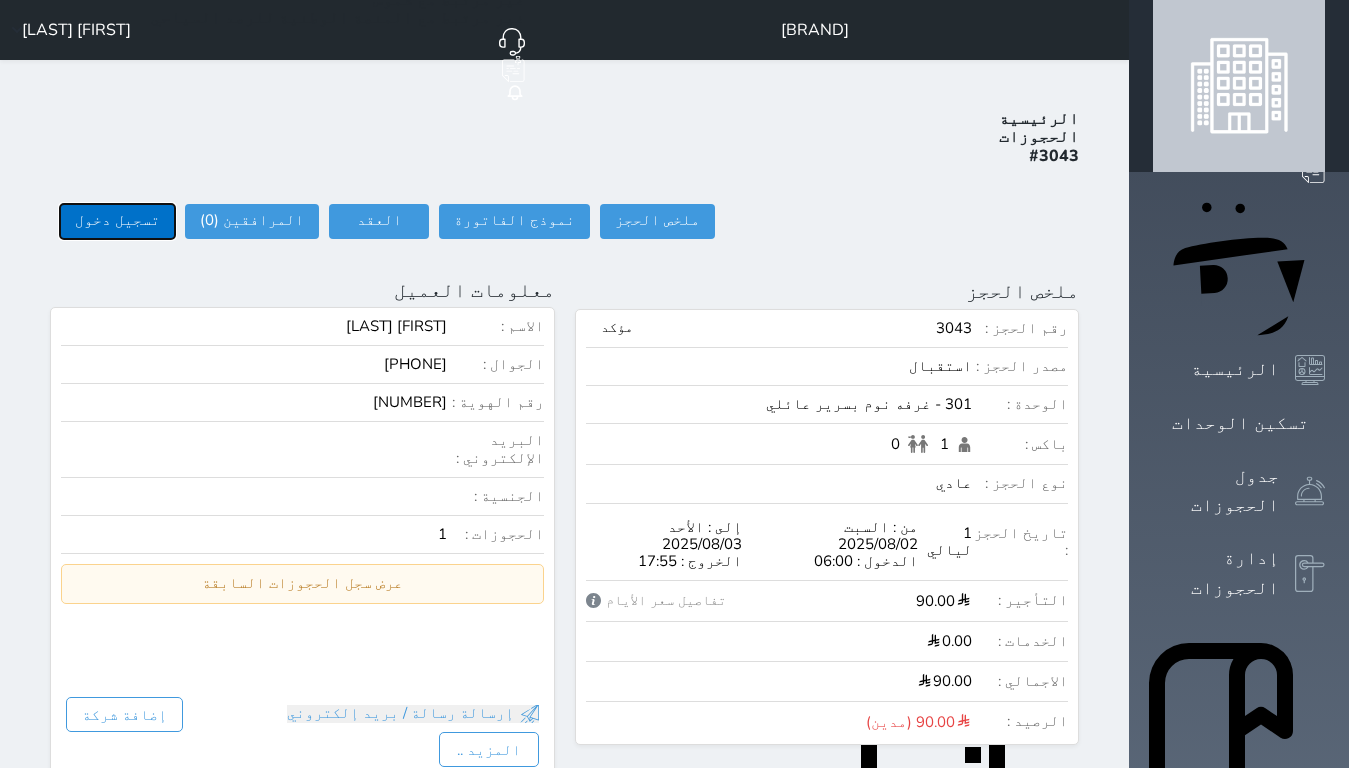 click on "تسجيل دخول" at bounding box center [117, 221] 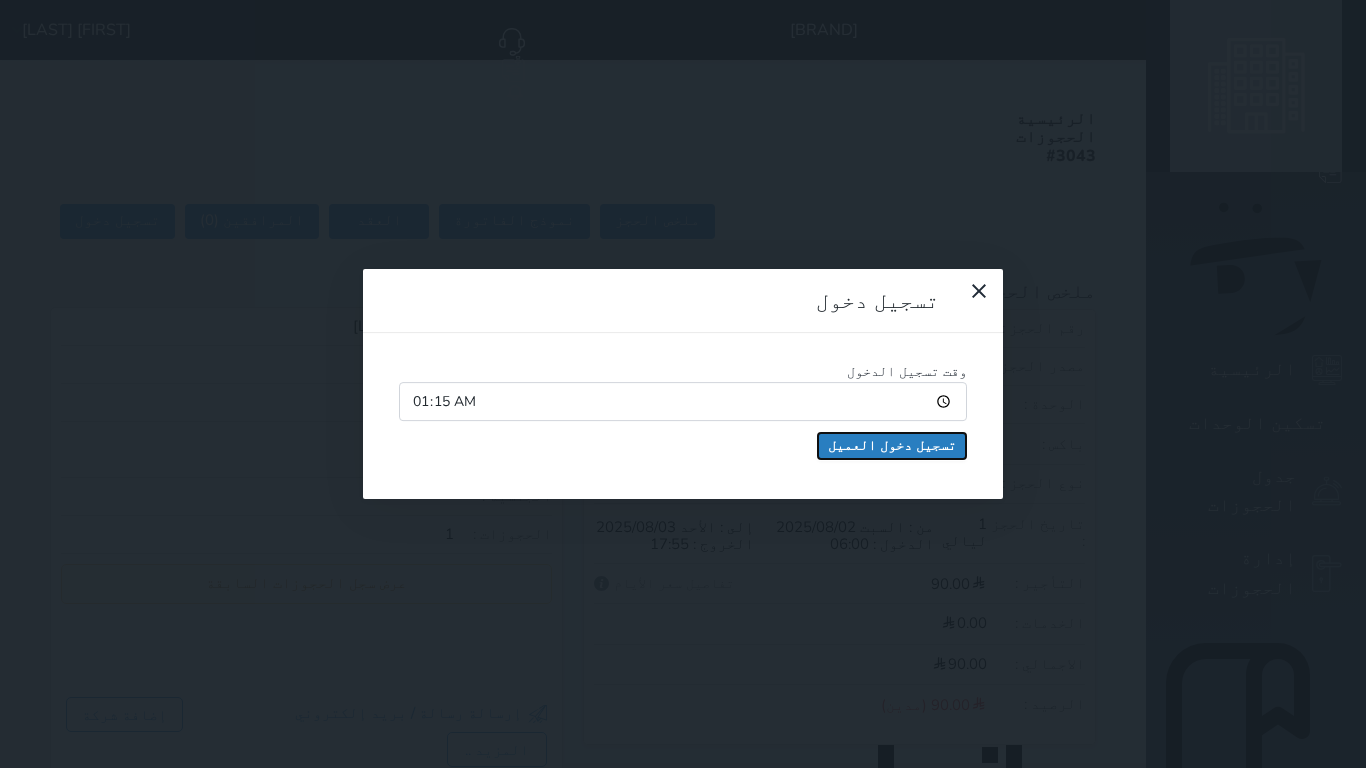 click on "تسجيل دخول العميل" at bounding box center [892, 446] 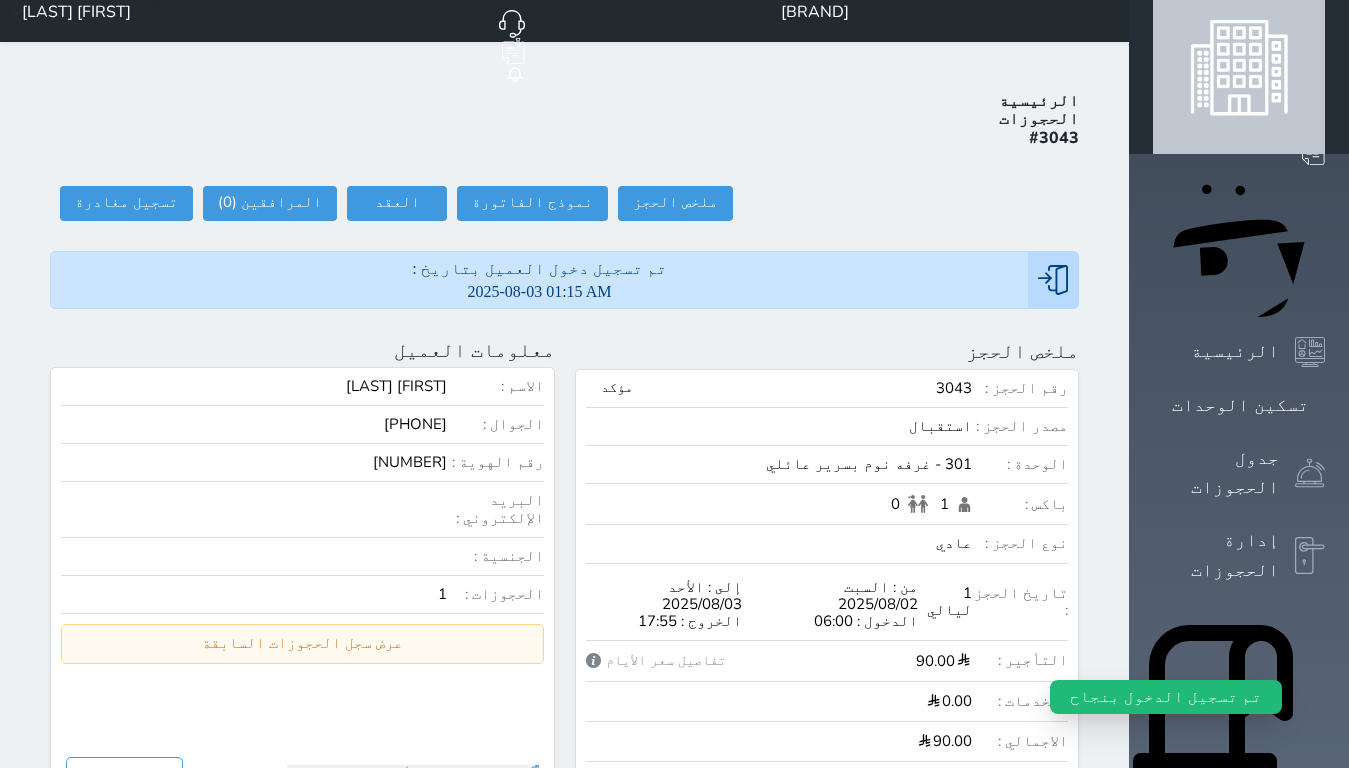 scroll, scrollTop: 0, scrollLeft: 0, axis: both 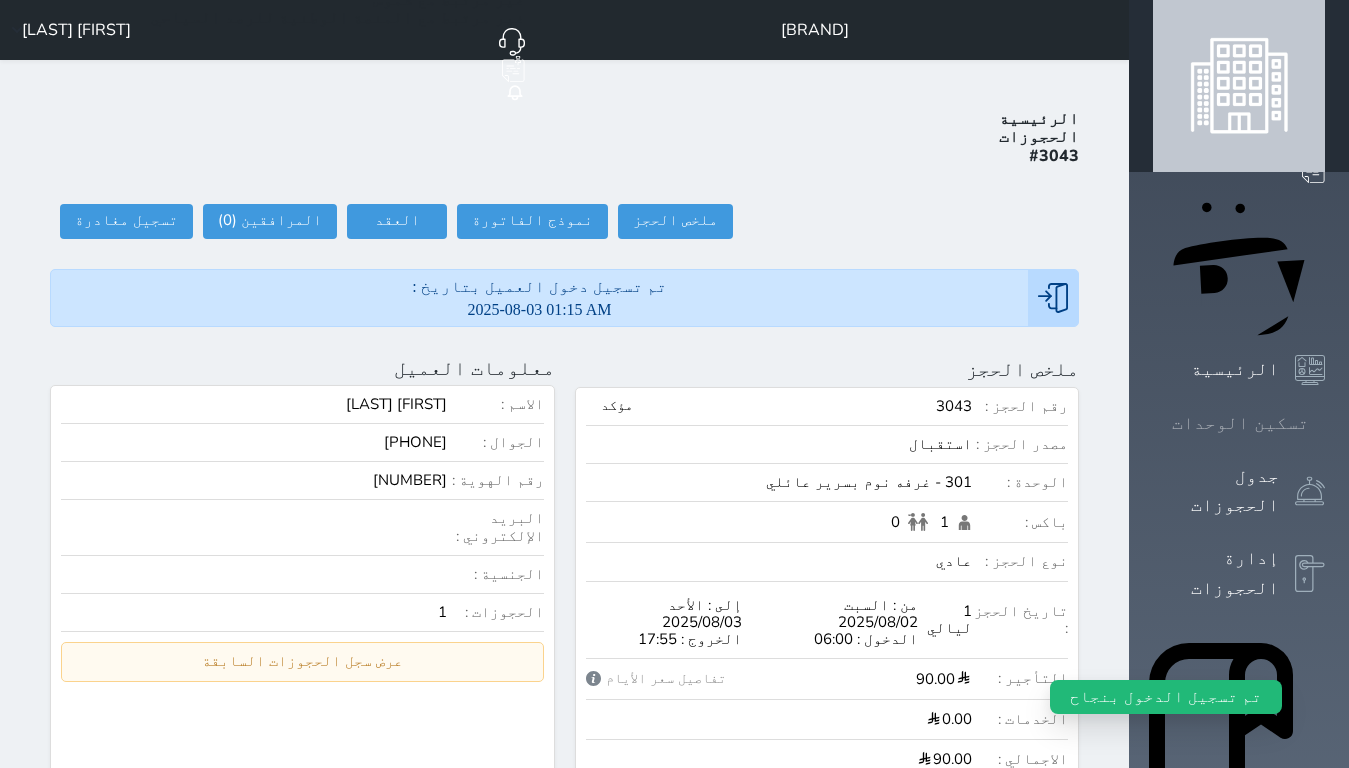 click on "تسكين الوحدات" at bounding box center (1240, 423) 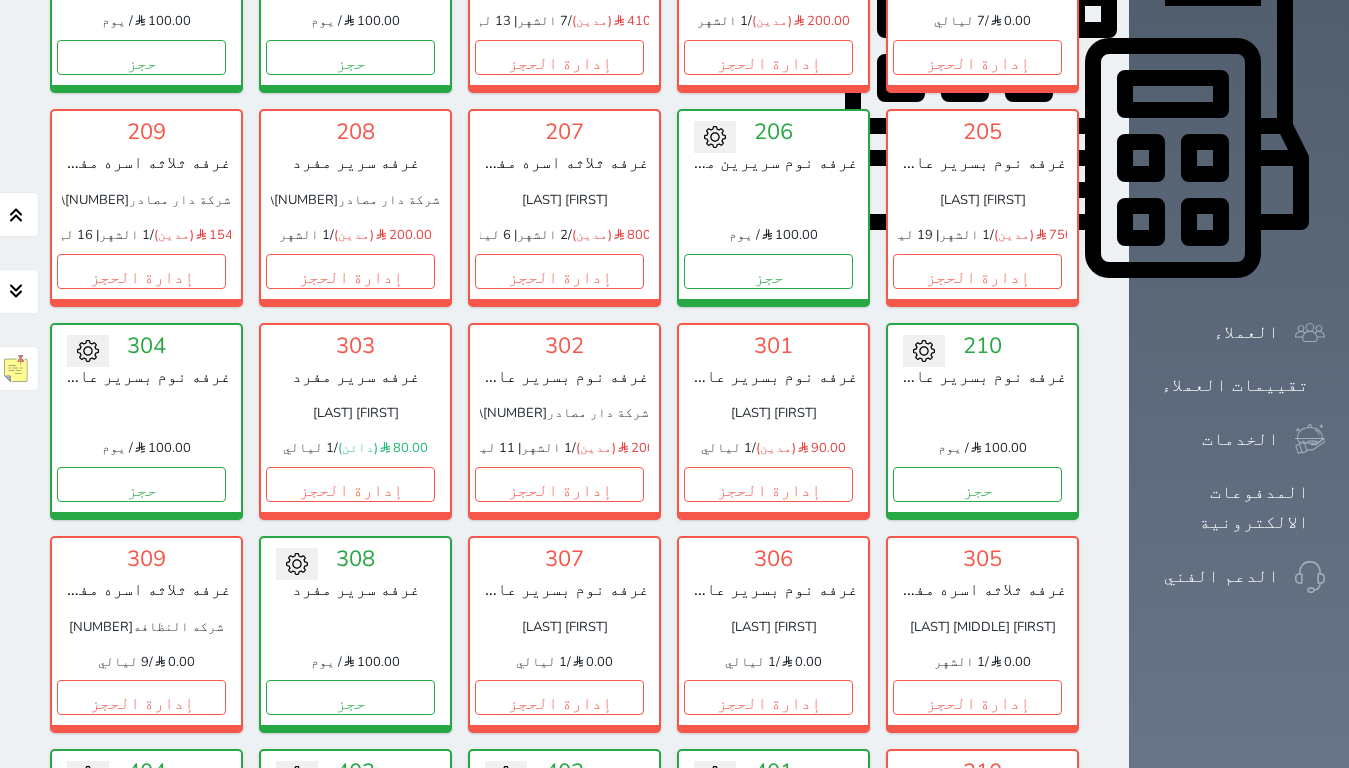 scroll, scrollTop: 815, scrollLeft: 0, axis: vertical 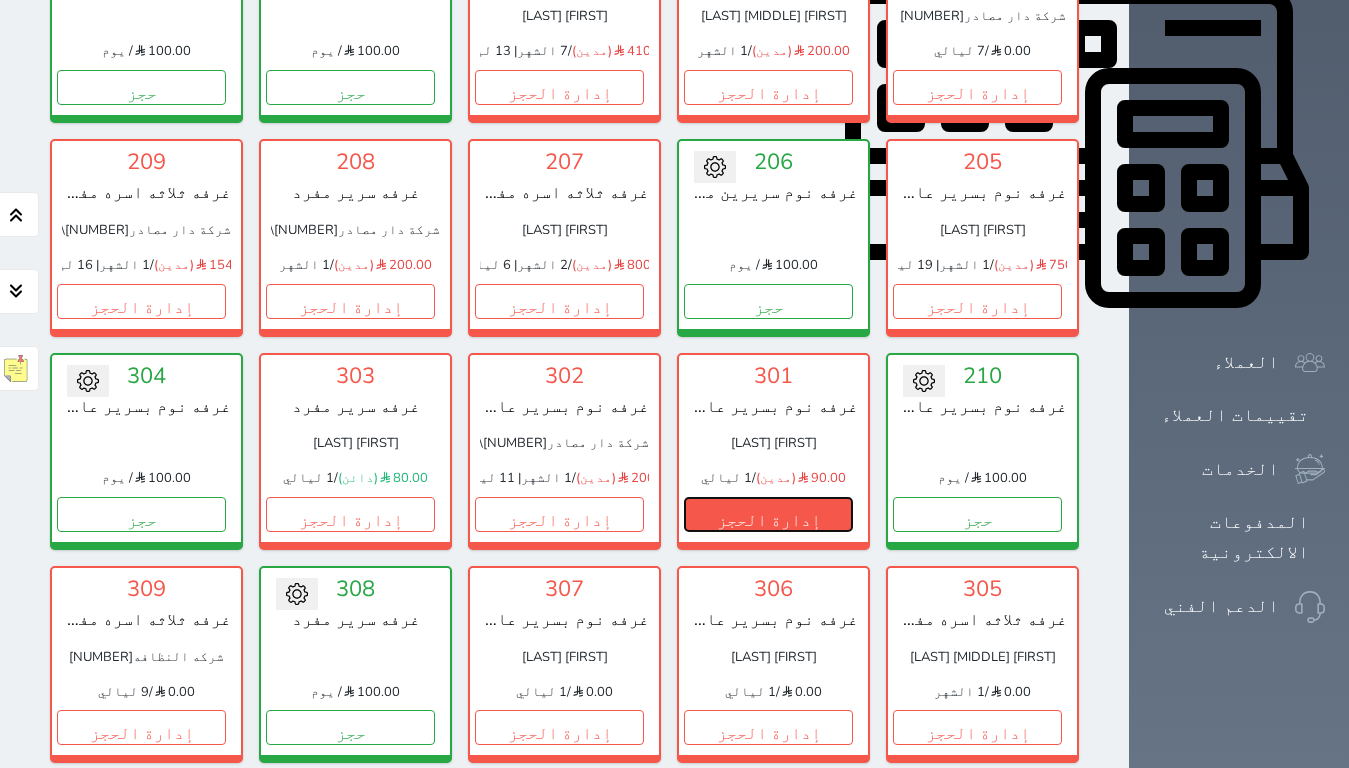 click on "إدارة الحجز" at bounding box center (768, 514) 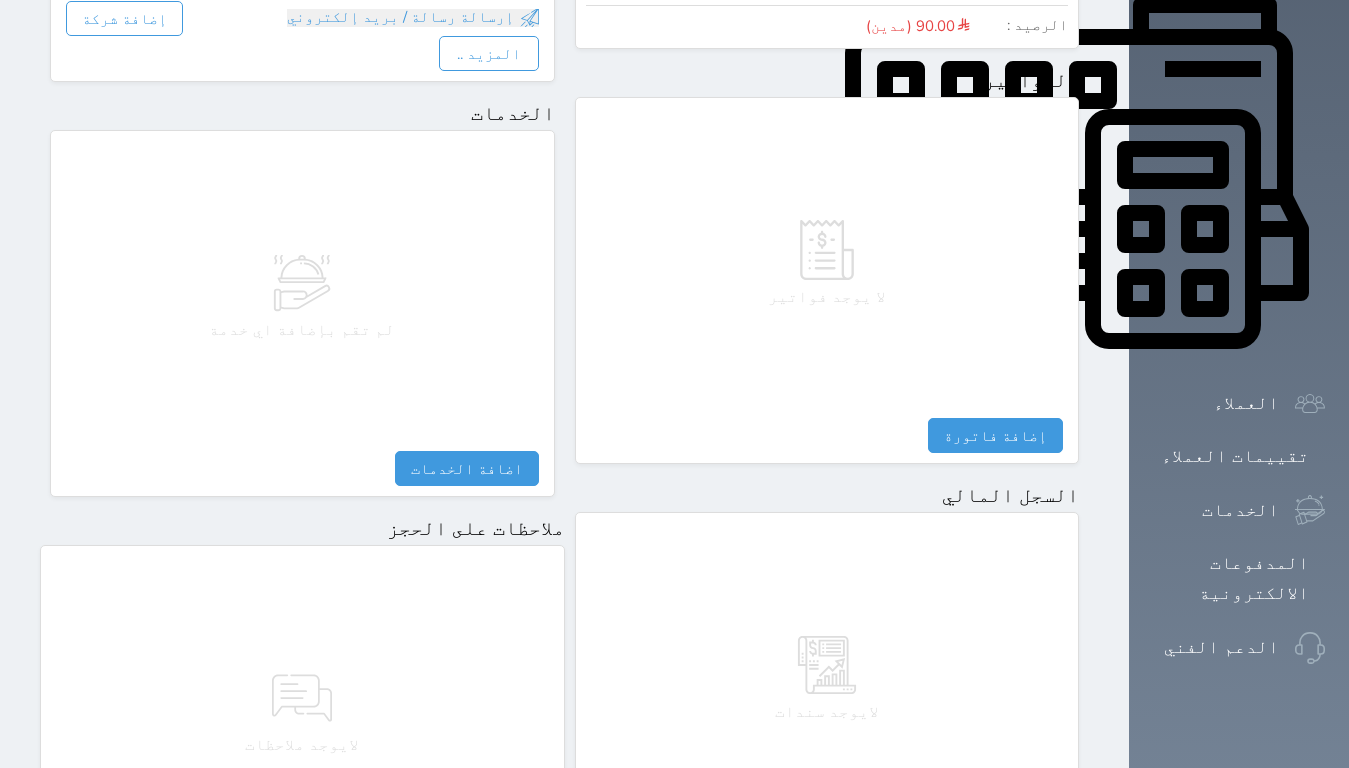 scroll, scrollTop: 957, scrollLeft: 0, axis: vertical 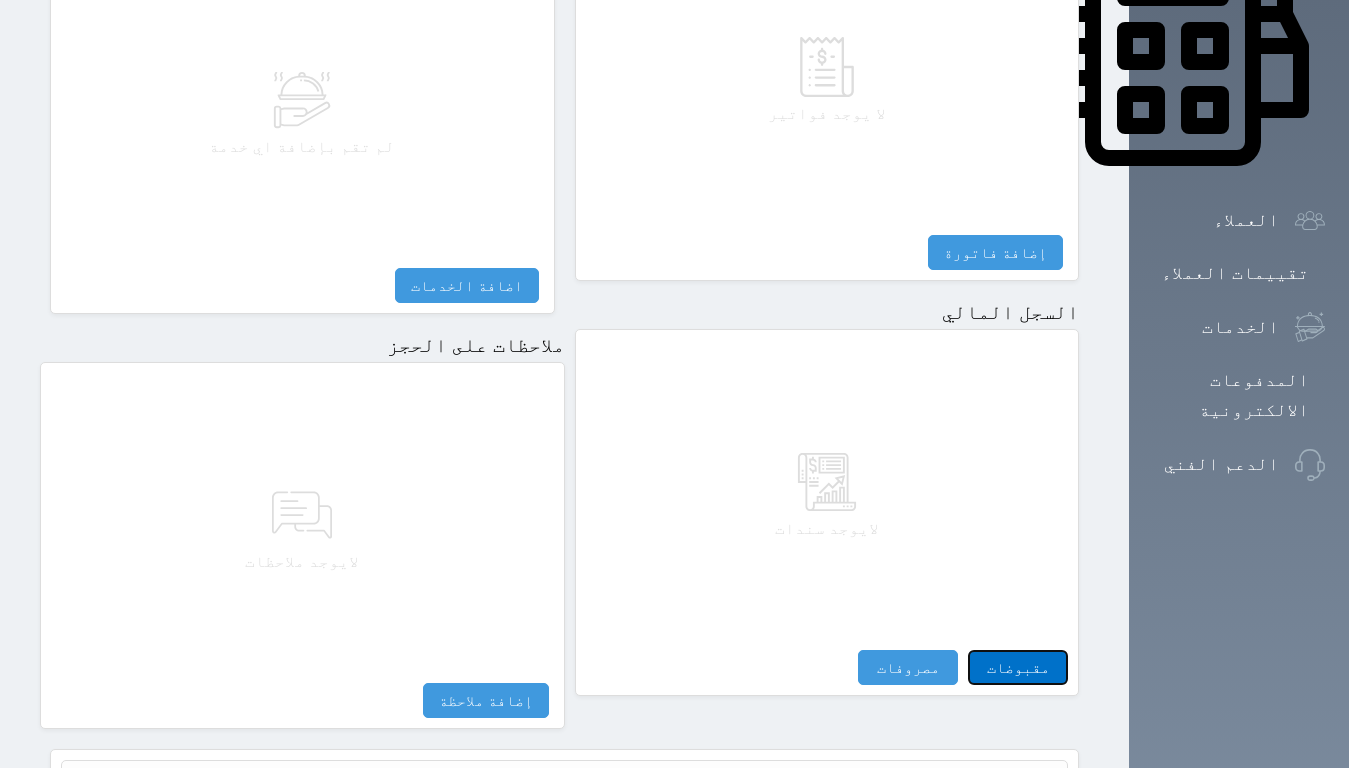 click on "مقبوضات" at bounding box center (1018, 667) 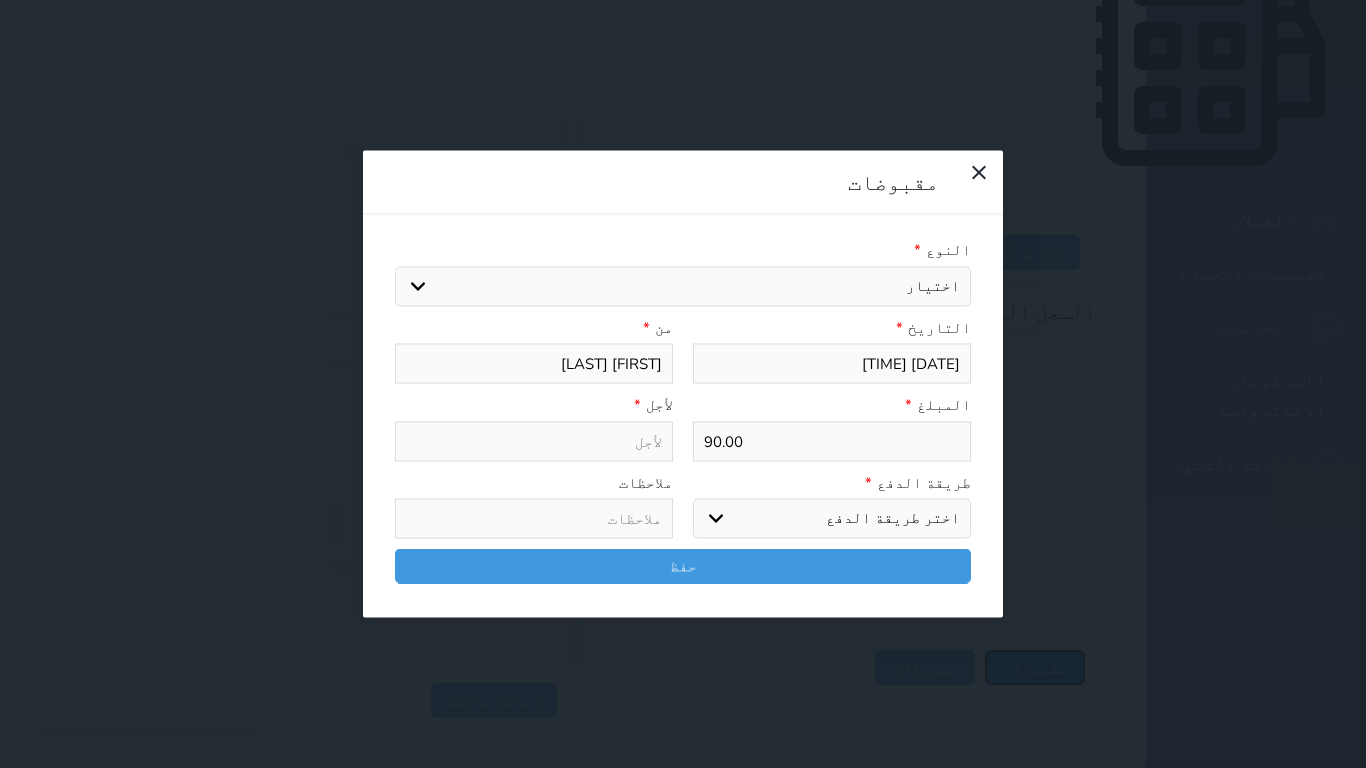 type on "[DATE] [TIME]" 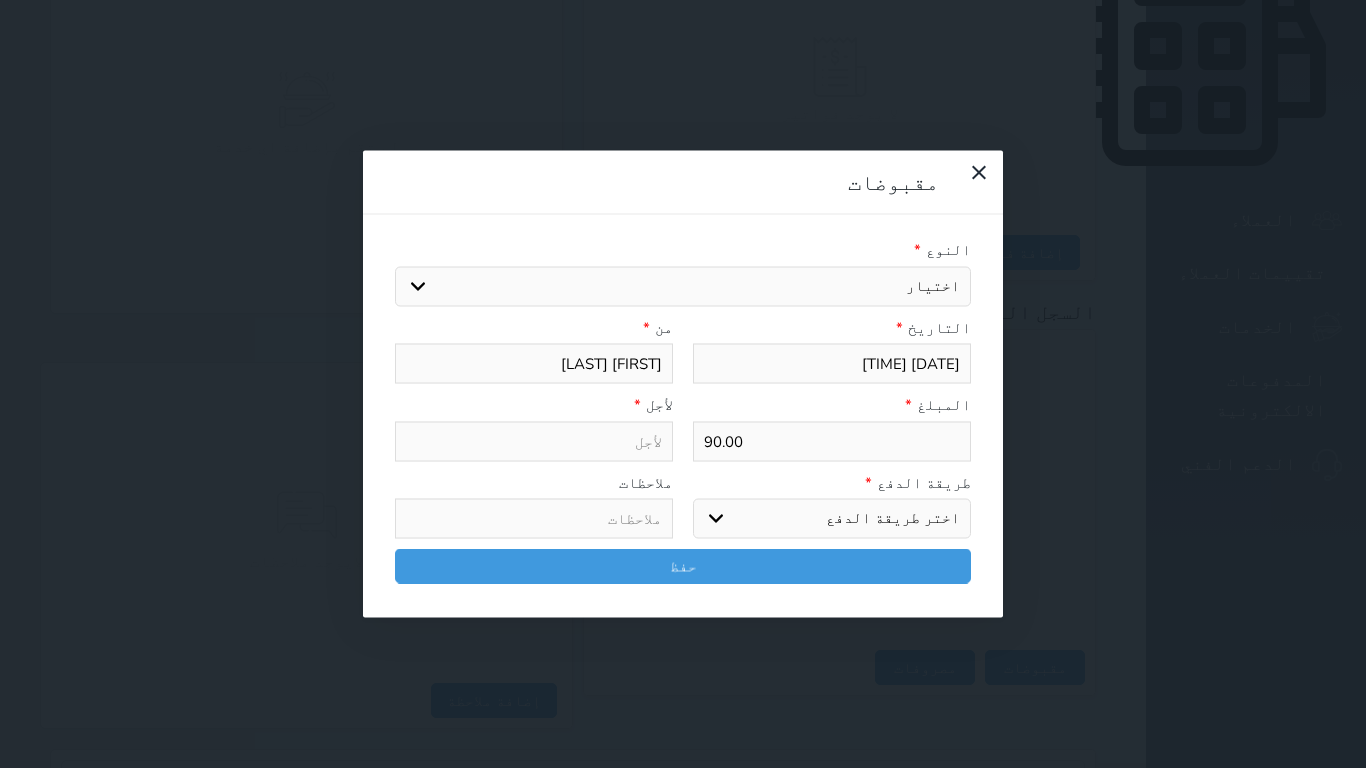 click on "اختيار   مقبوضات عامة قيمة إيجار فواتير تامين عربون لا ينطبق آخر مغسلة واي فاي - الإنترنت مواقف السيارات طعام الأغذية والمشروبات مشروبات المشروبات الباردة المشروبات الساخنة الإفطار غداء عشاء مخبز و كعك حمام سباحة الصالة الرياضية سبا و خدمات الجمال اختيار وإسقاط (خدمات النقل) ميني بار كابل - تلفزيون سرير إضافي تصفيف الشعر التسوق خدمات الجولات السياحية المنظمة خدمات الدليل السياحي" at bounding box center [683, 286] 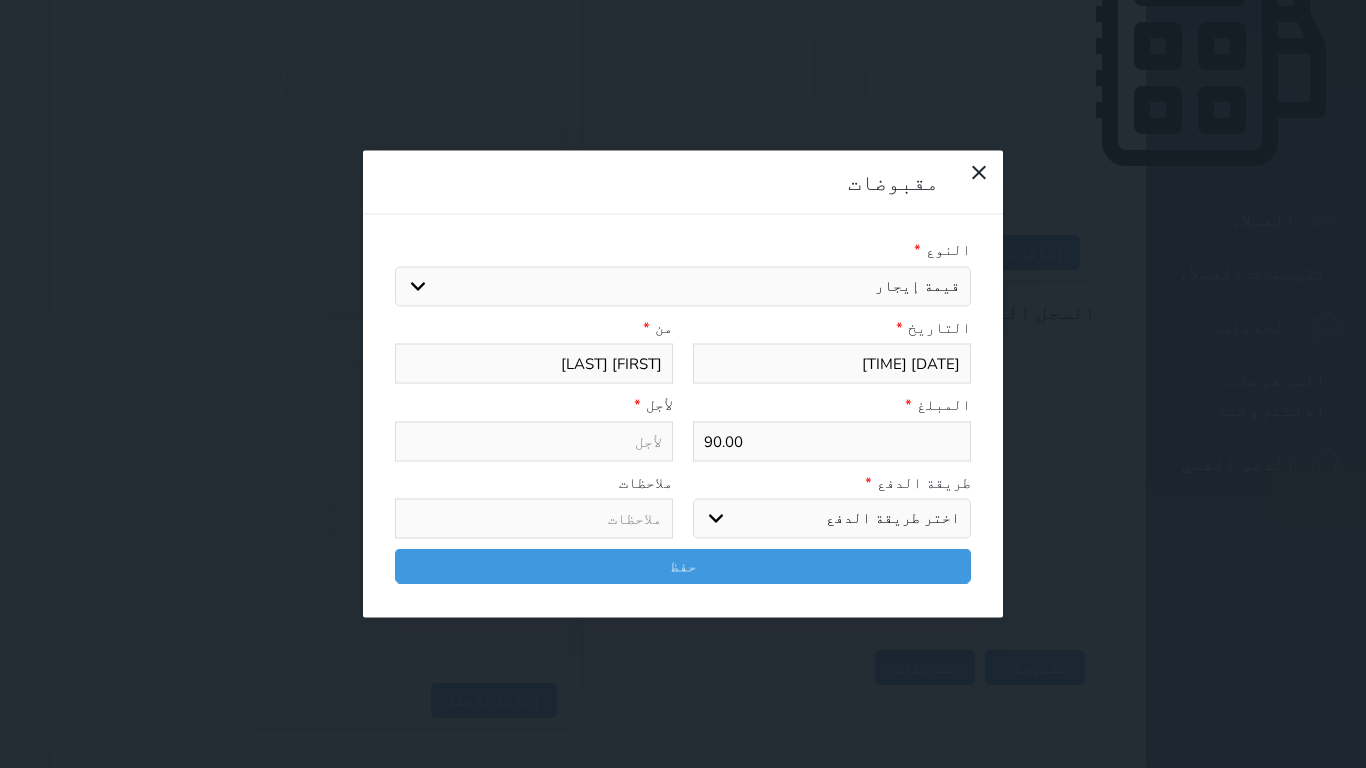 click on "اختيار   مقبوضات عامة قيمة إيجار فواتير تامين عربون لا ينطبق آخر مغسلة واي فاي - الإنترنت مواقف السيارات طعام الأغذية والمشروبات مشروبات المشروبات الباردة المشروبات الساخنة الإفطار غداء عشاء مخبز و كعك حمام سباحة الصالة الرياضية سبا و خدمات الجمال اختيار وإسقاط (خدمات النقل) ميني بار كابل - تلفزيون سرير إضافي تصفيف الشعر التسوق خدمات الجولات السياحية المنظمة خدمات الدليل السياحي" at bounding box center [683, 286] 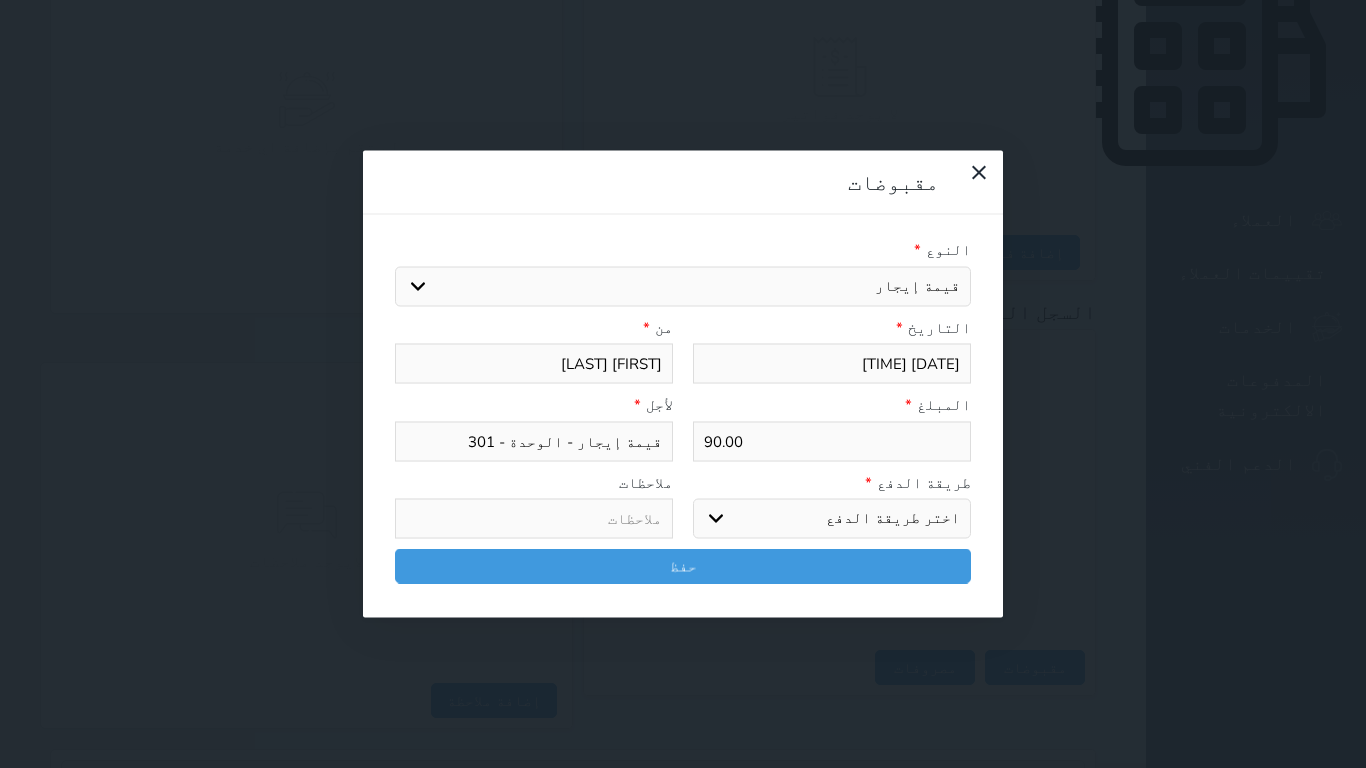 click on "اختر طريقة الدفع   دفع نقدى   تحويل بنكى   مدى   بطاقة ائتمان   آجل" at bounding box center [832, 519] 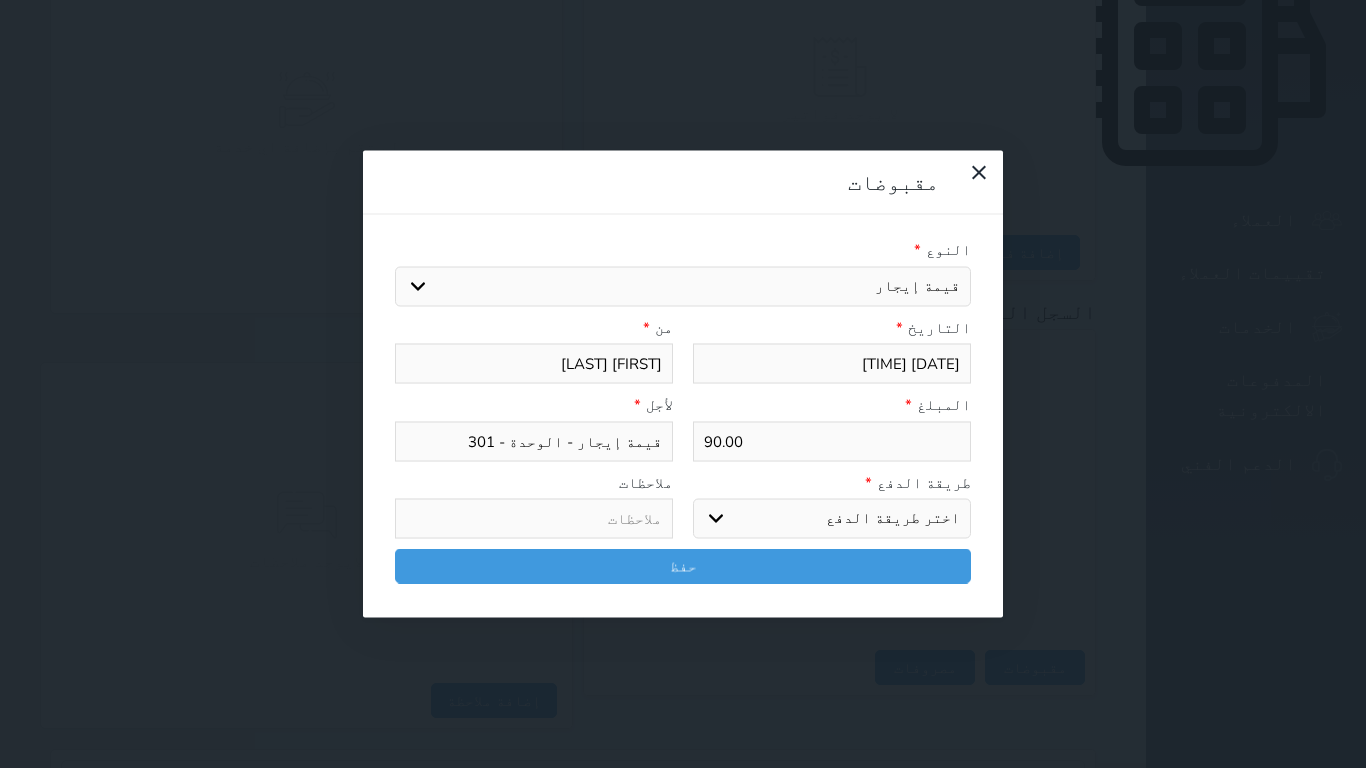 select on "cash" 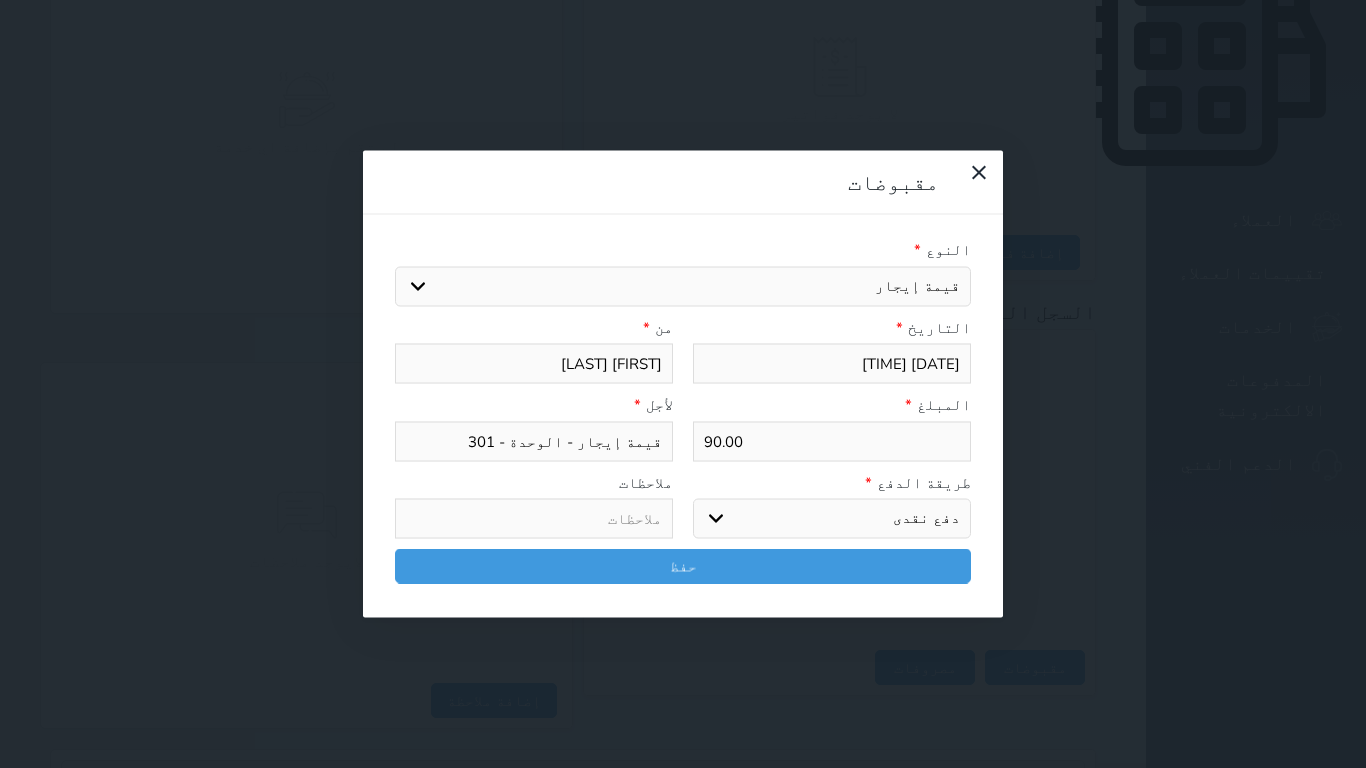 click on "اختر طريقة الدفع   دفع نقدى   تحويل بنكى   مدى   بطاقة ائتمان   آجل" at bounding box center (832, 519) 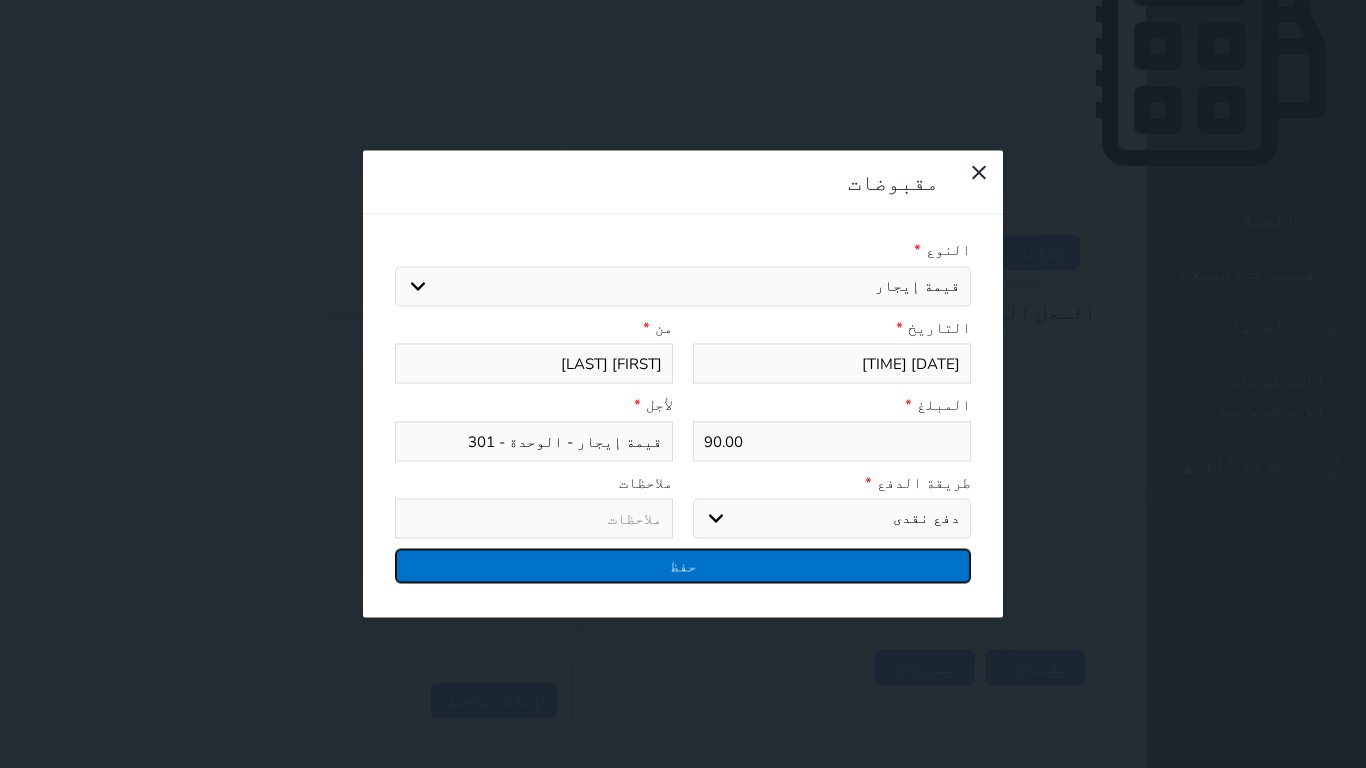 click on "حفظ" at bounding box center [683, 566] 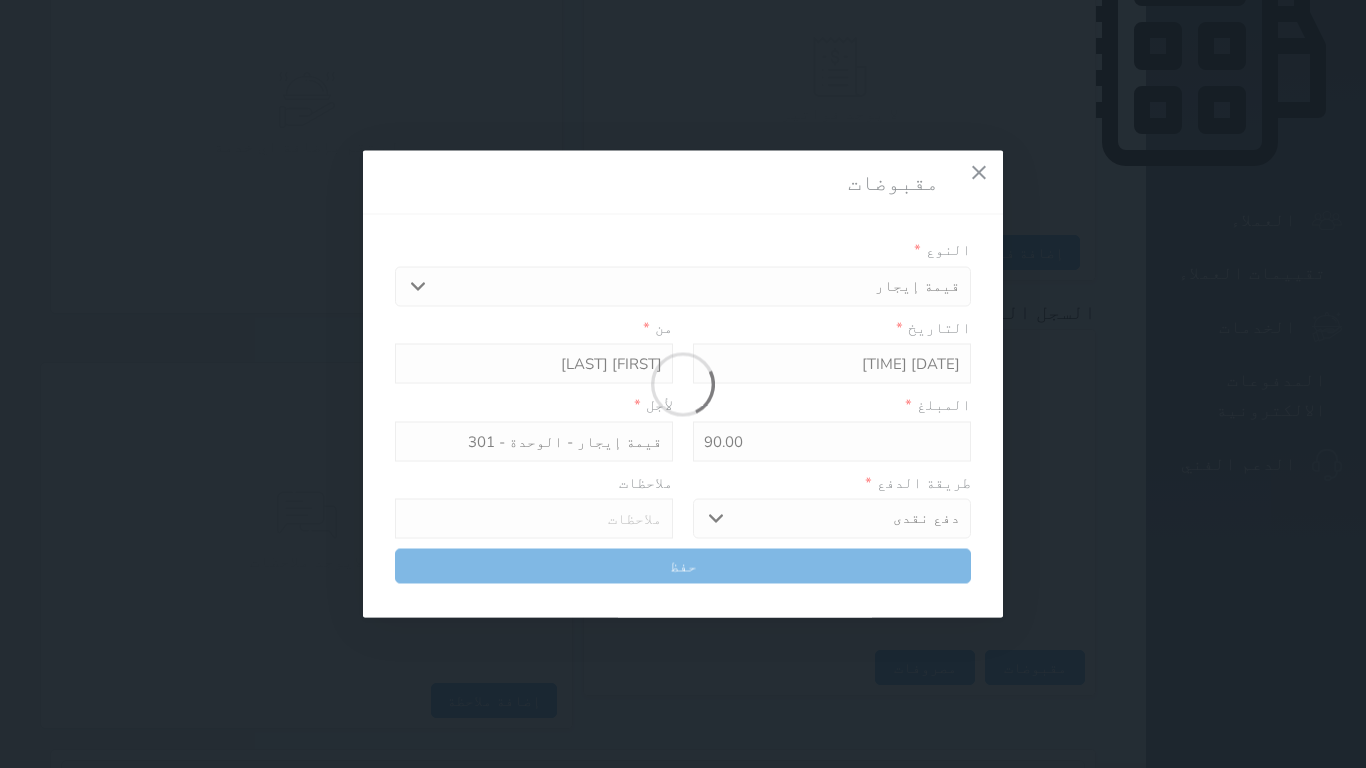 select 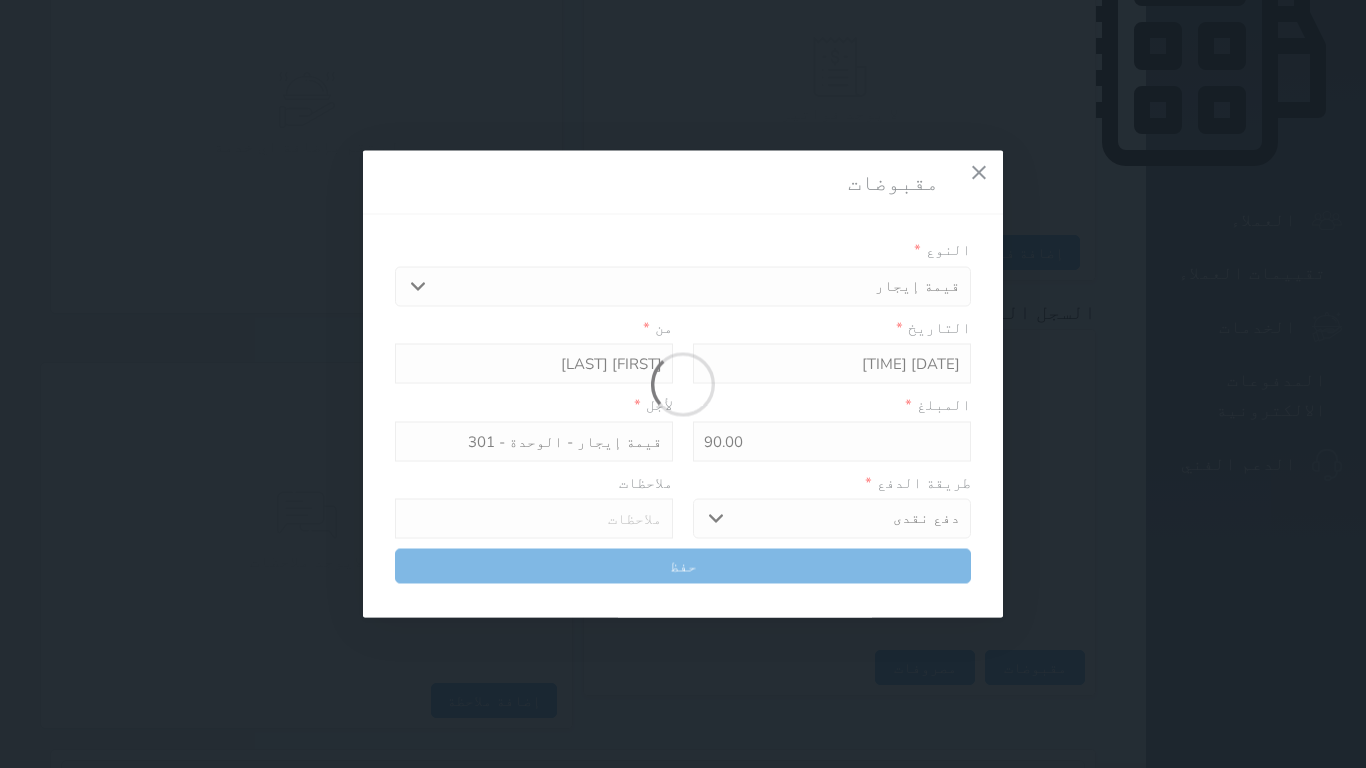type 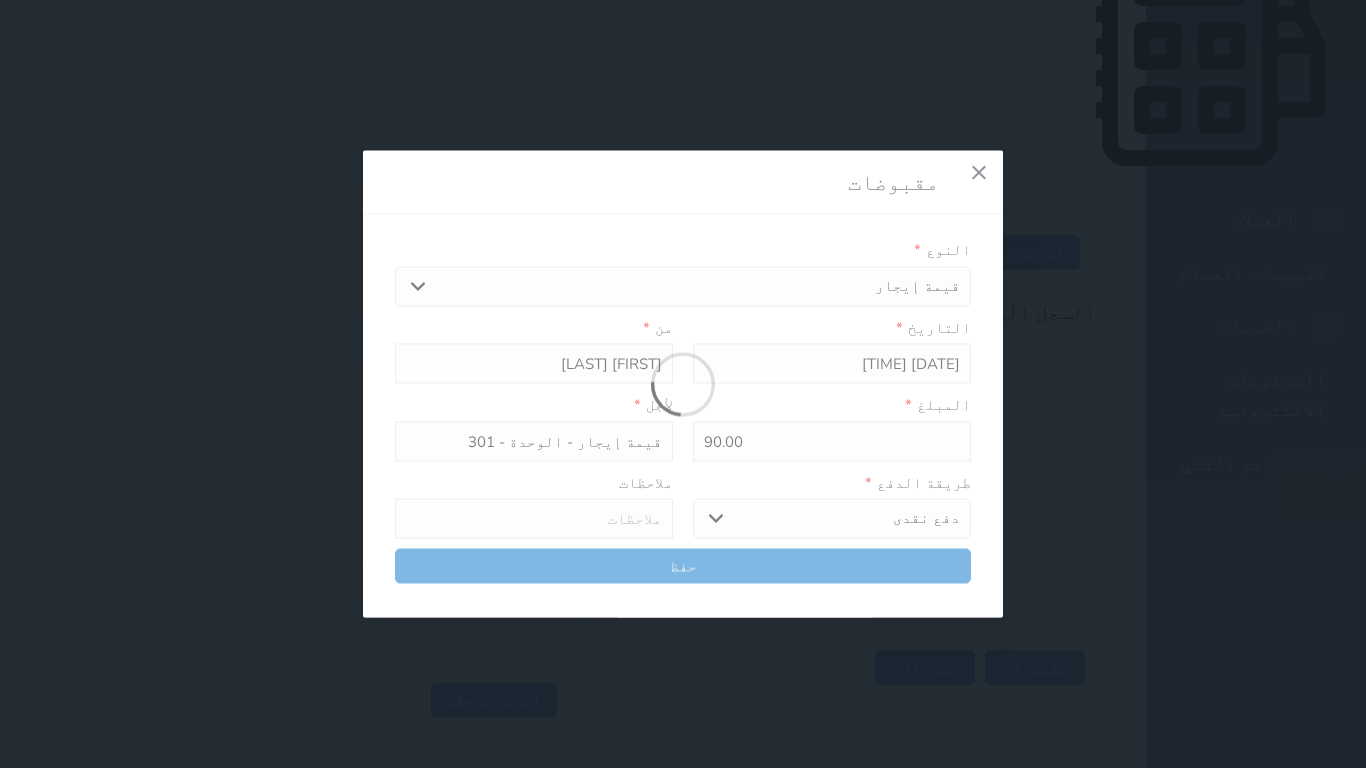 type on "0" 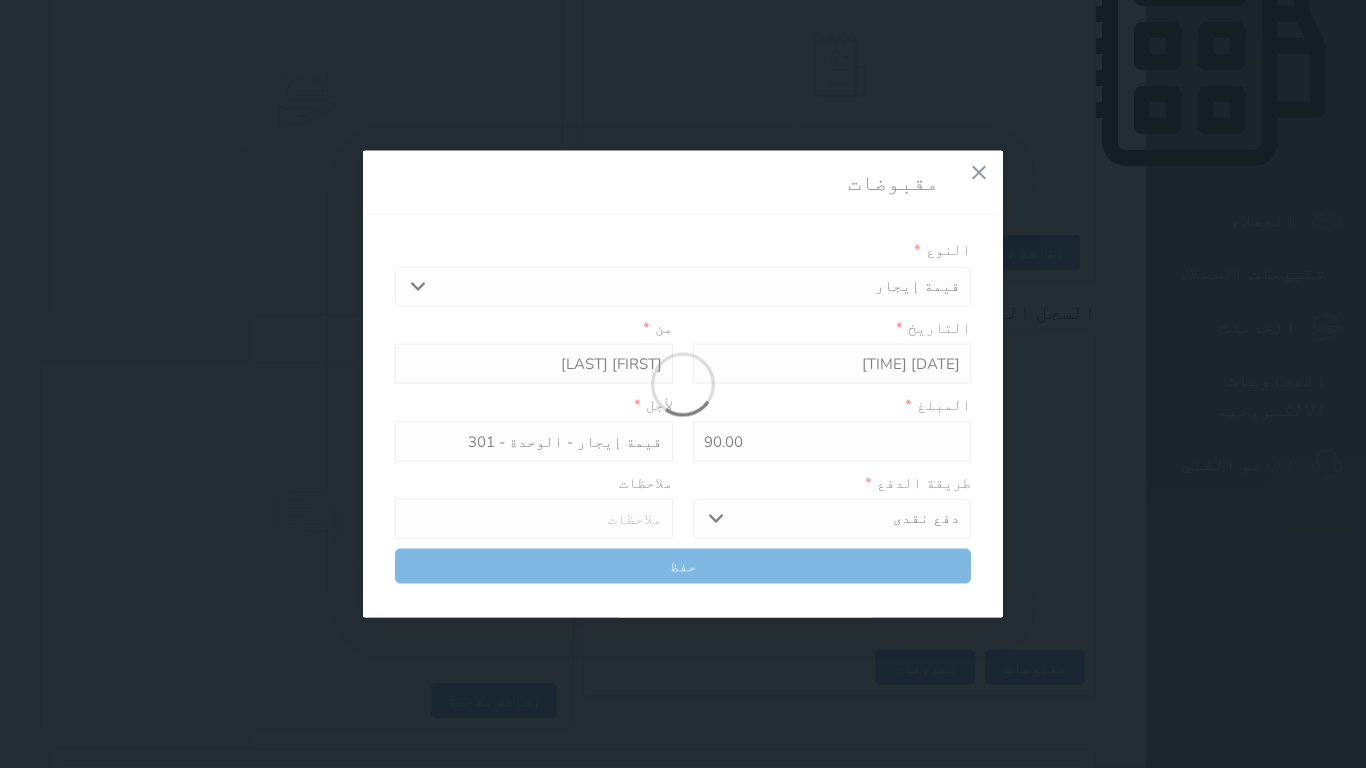 select 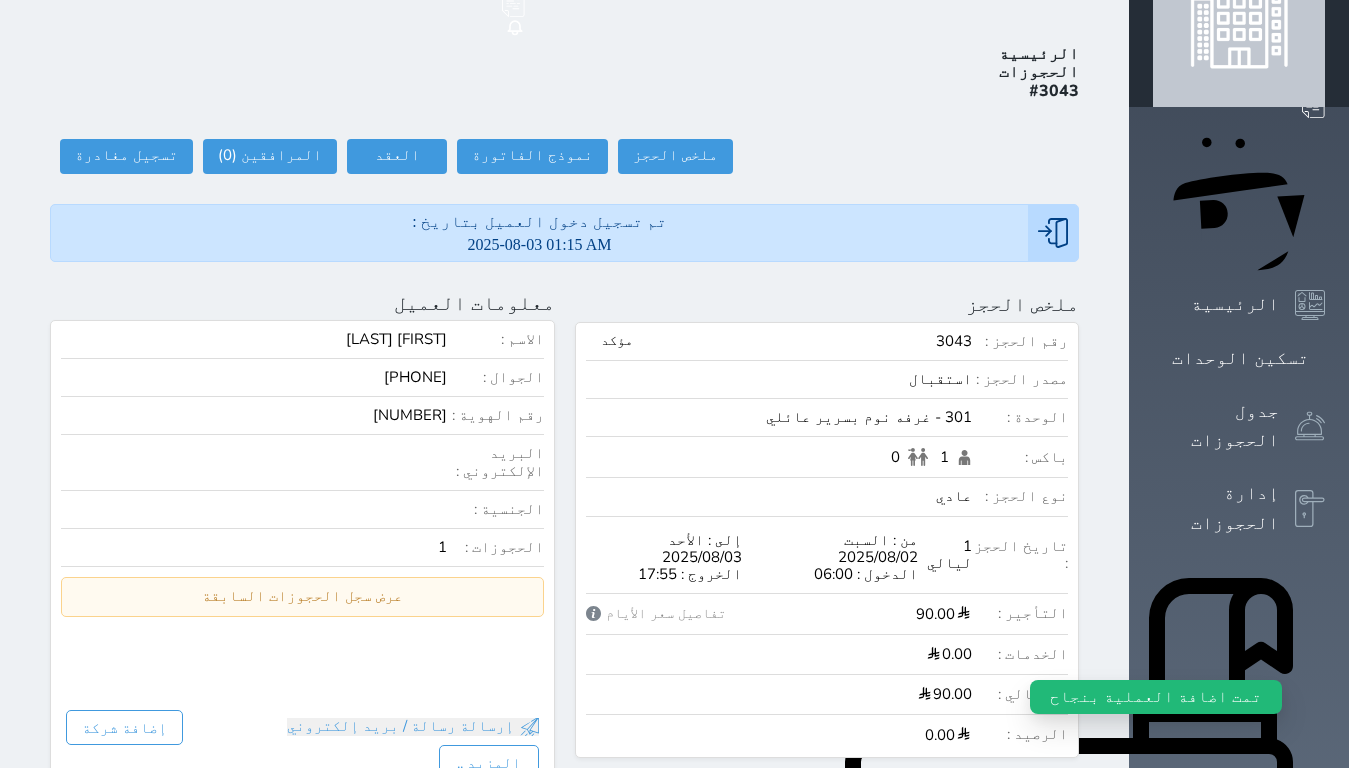 scroll, scrollTop: 57, scrollLeft: 0, axis: vertical 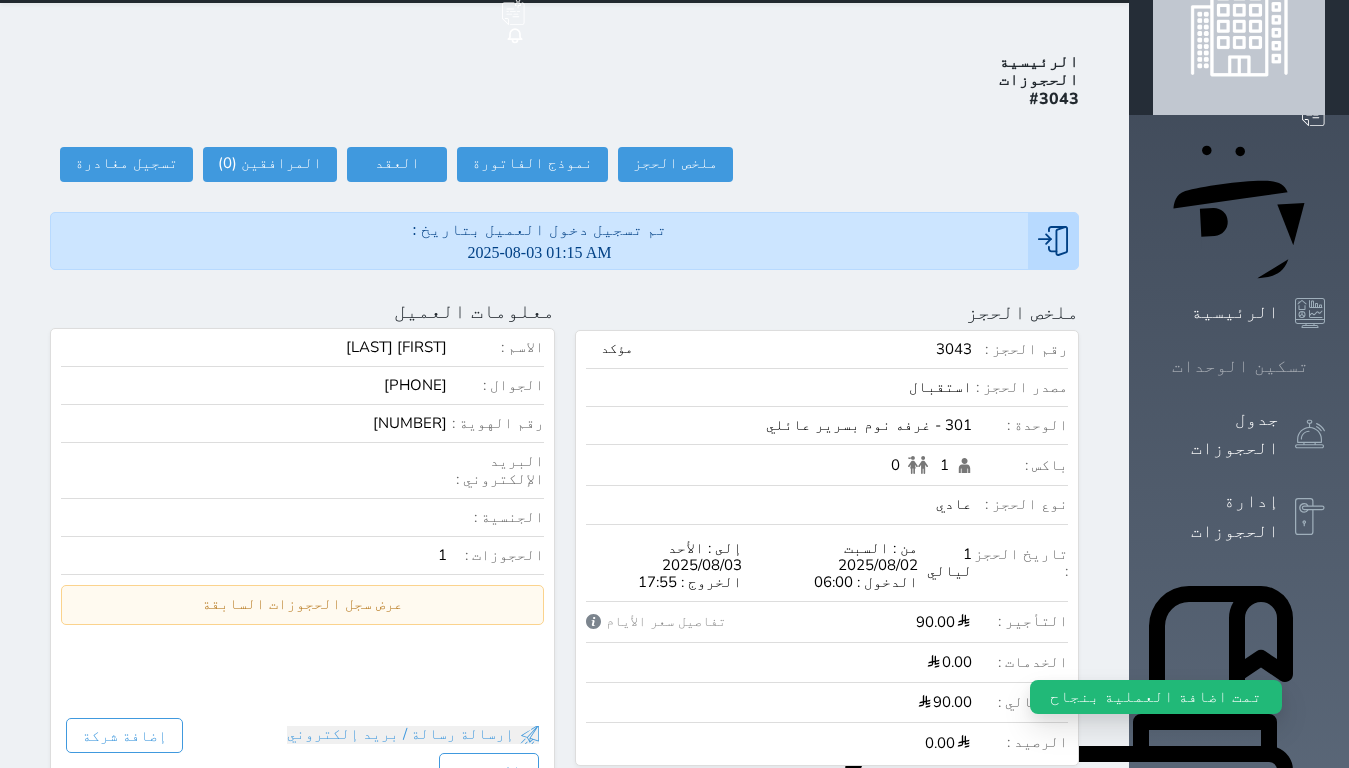 click 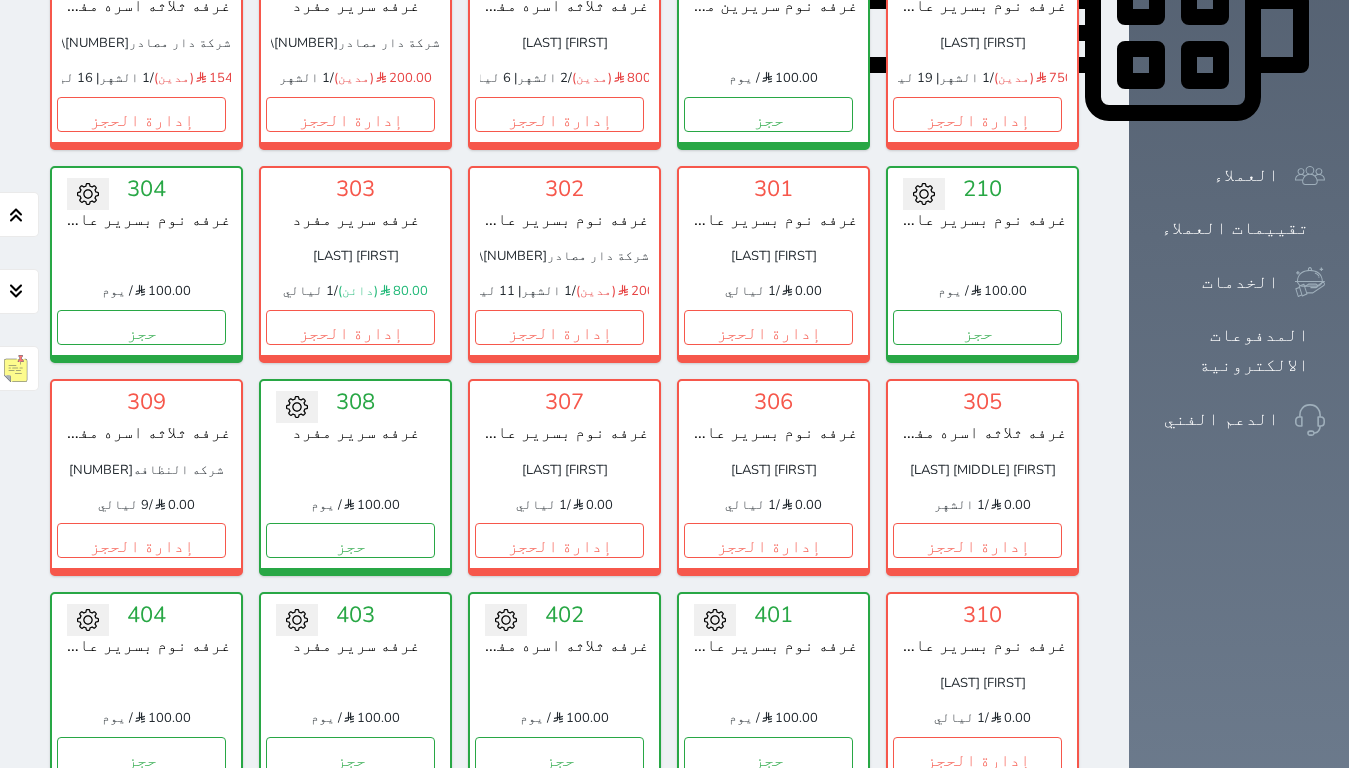 scroll, scrollTop: 1215, scrollLeft: 0, axis: vertical 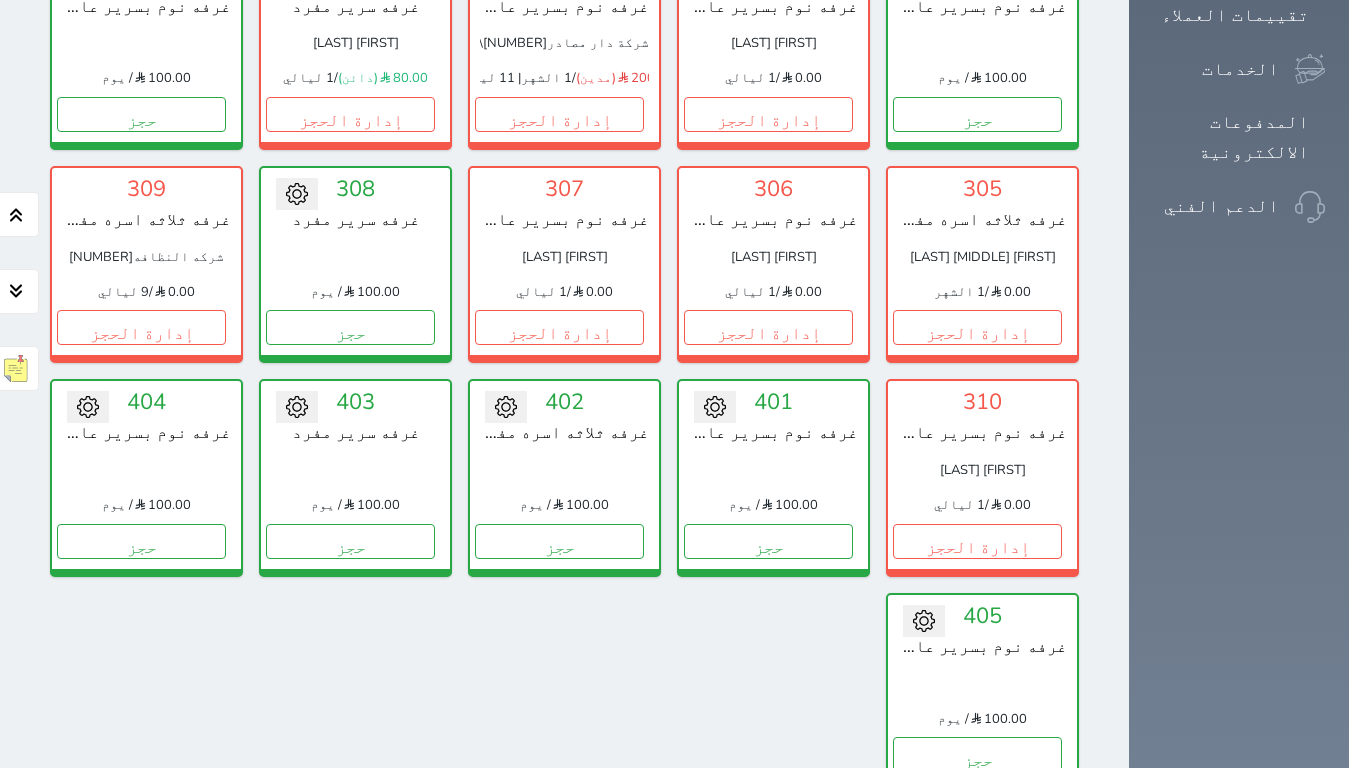 click on "عرض رصيد الصندوق" at bounding box center (304, 872) 